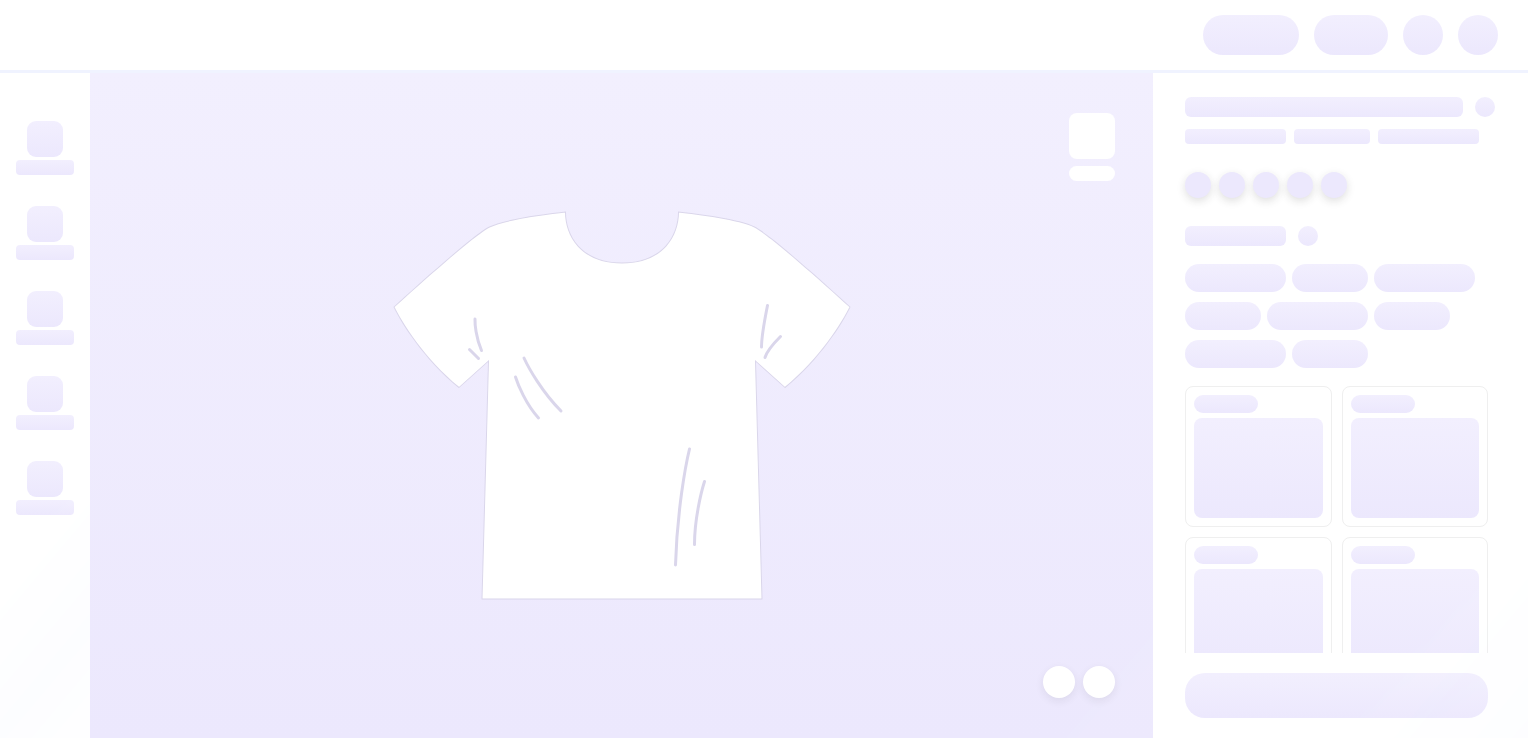 scroll, scrollTop: 0, scrollLeft: 0, axis: both 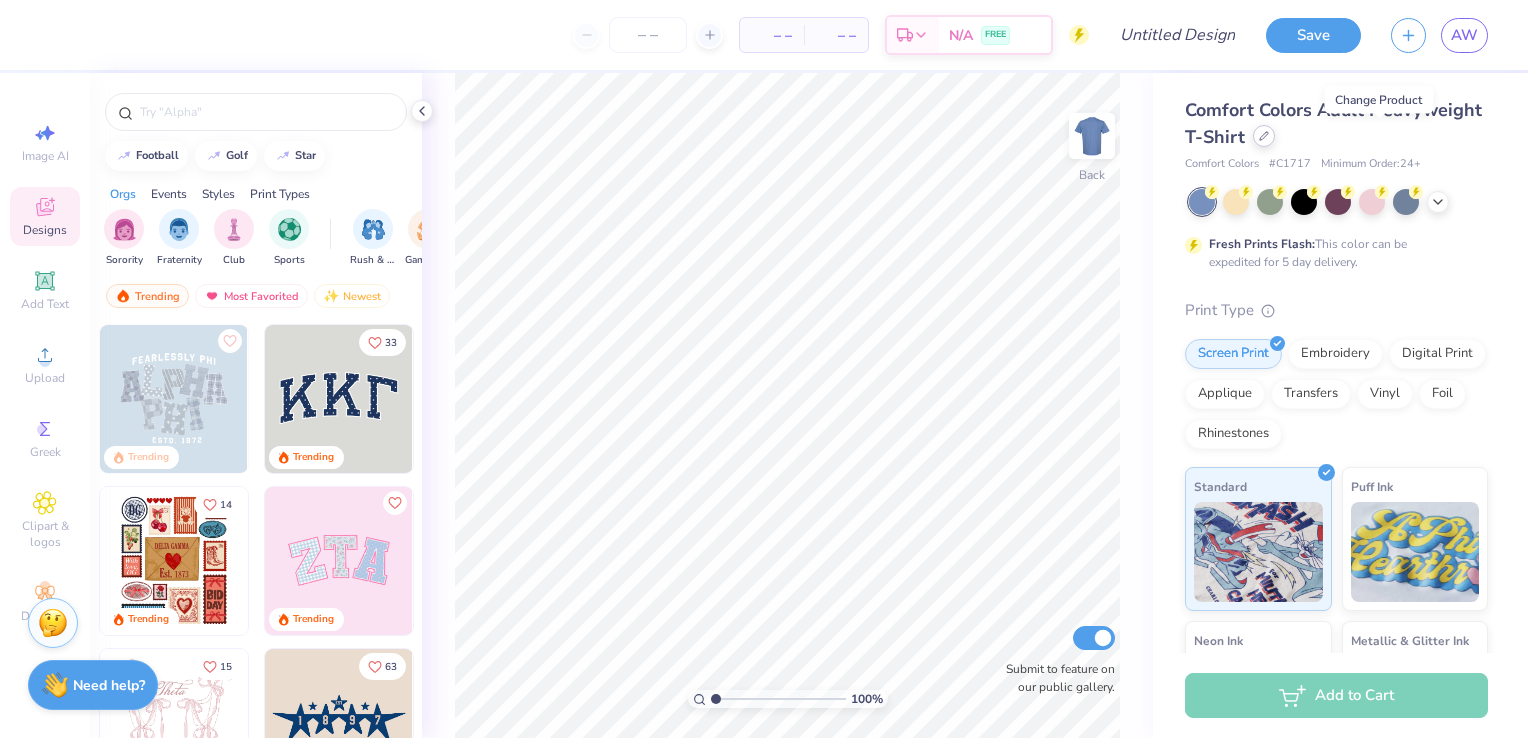click 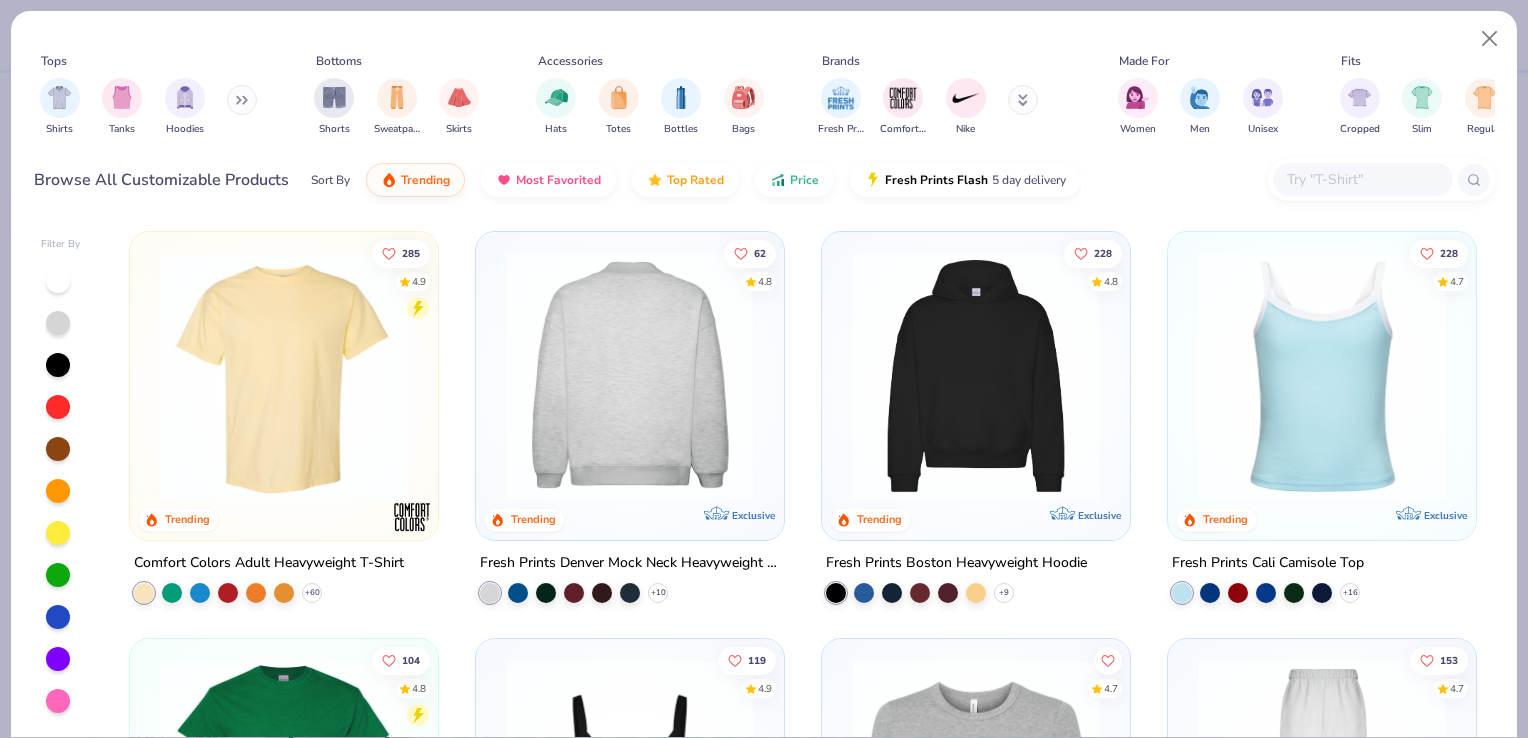 click at bounding box center (629, 376) 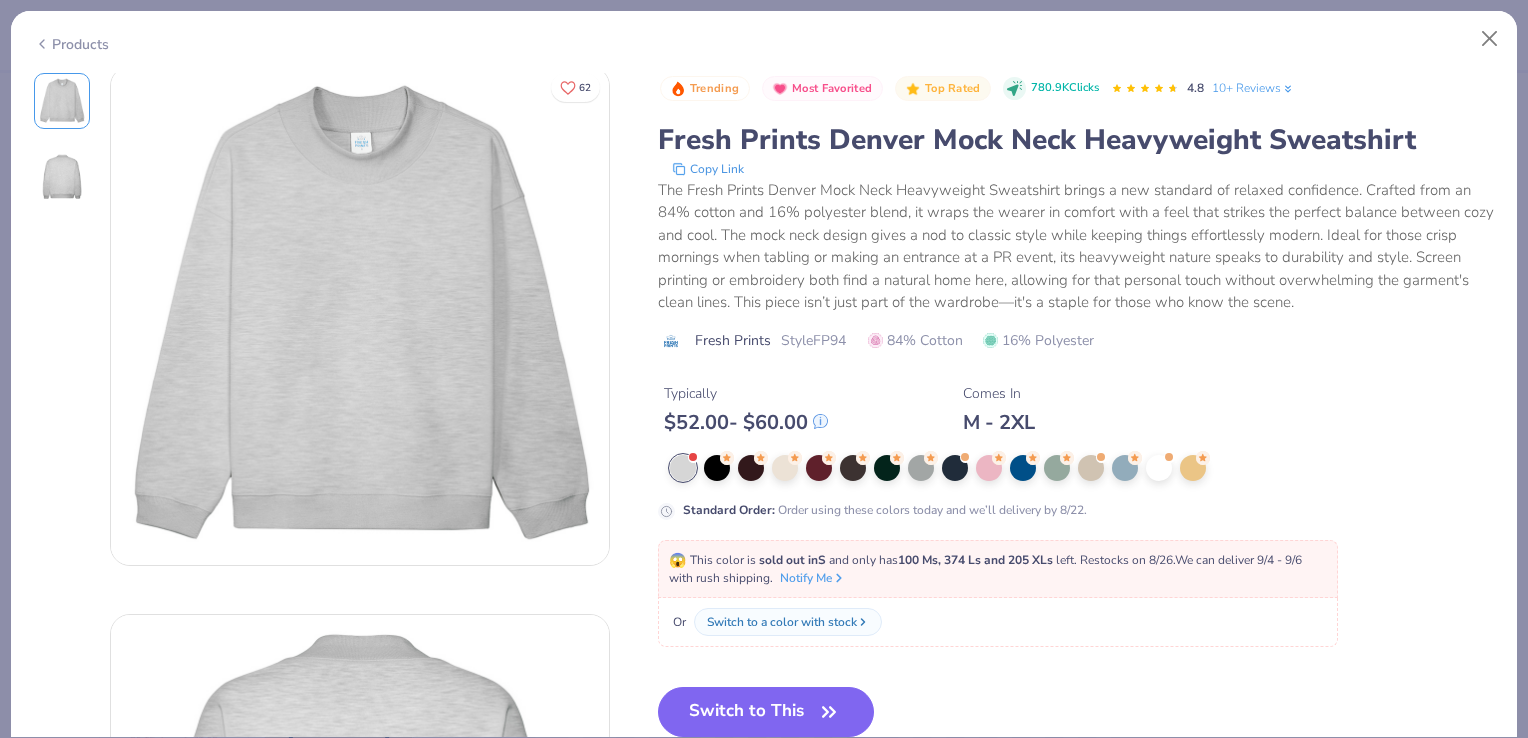 scroll, scrollTop: 0, scrollLeft: 0, axis: both 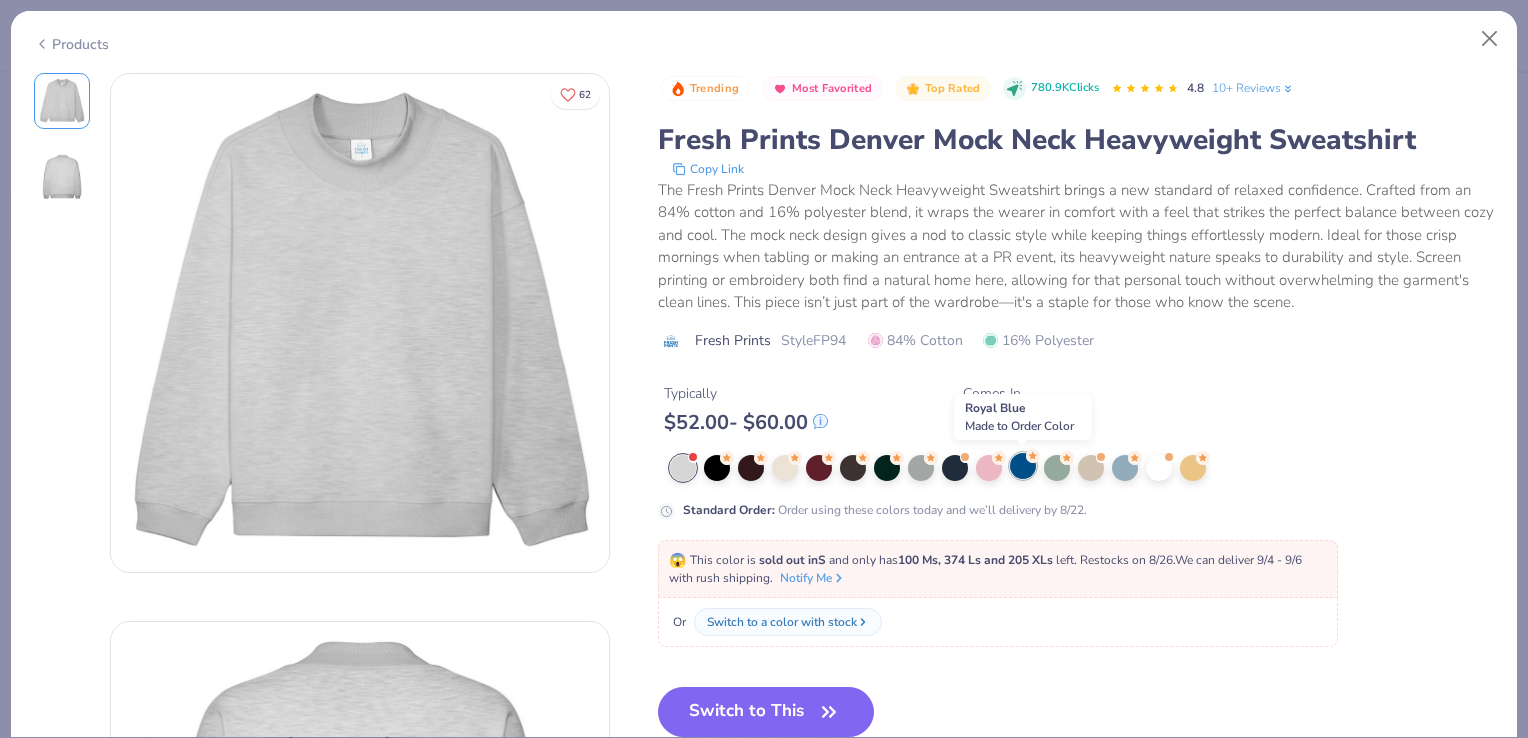 click at bounding box center (1023, 466) 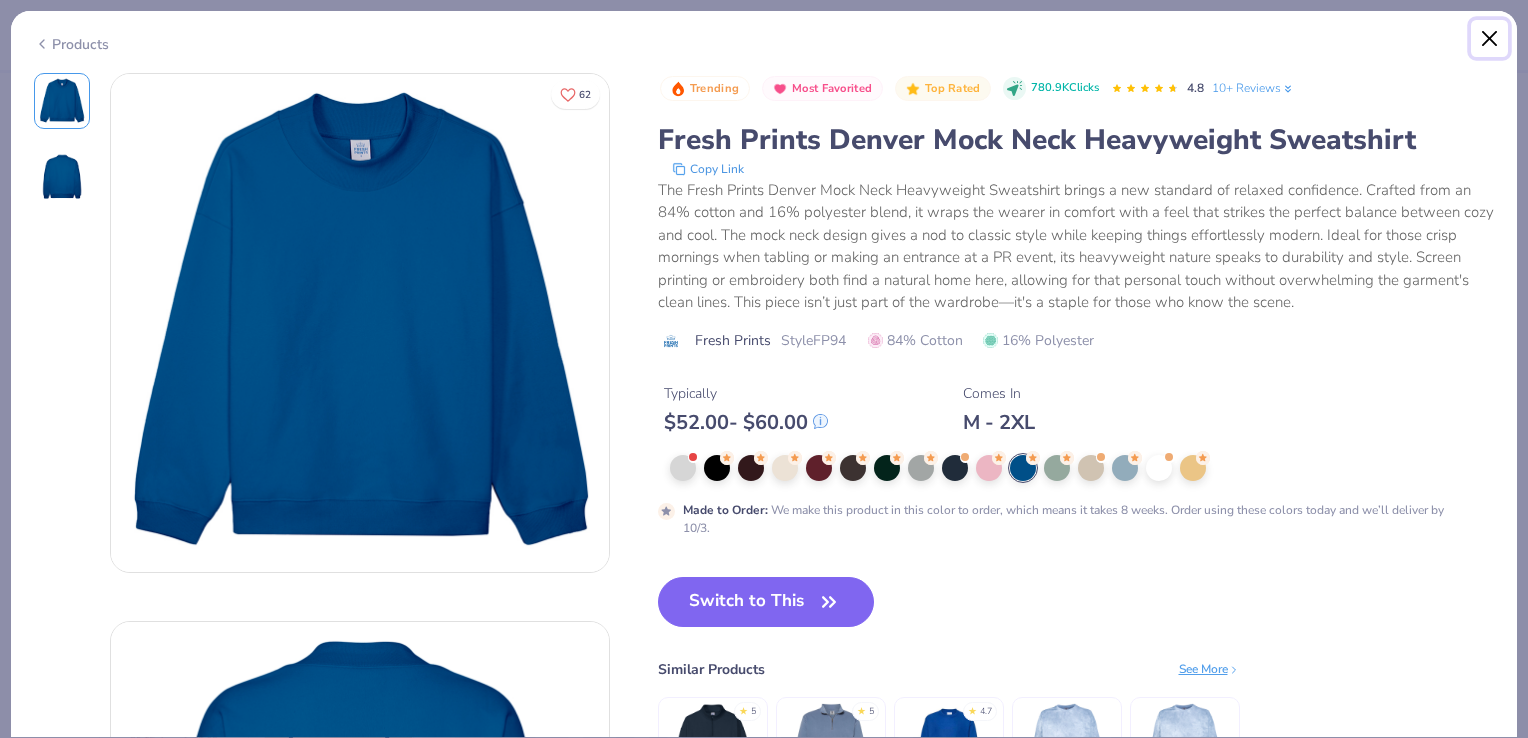 click at bounding box center (1490, 39) 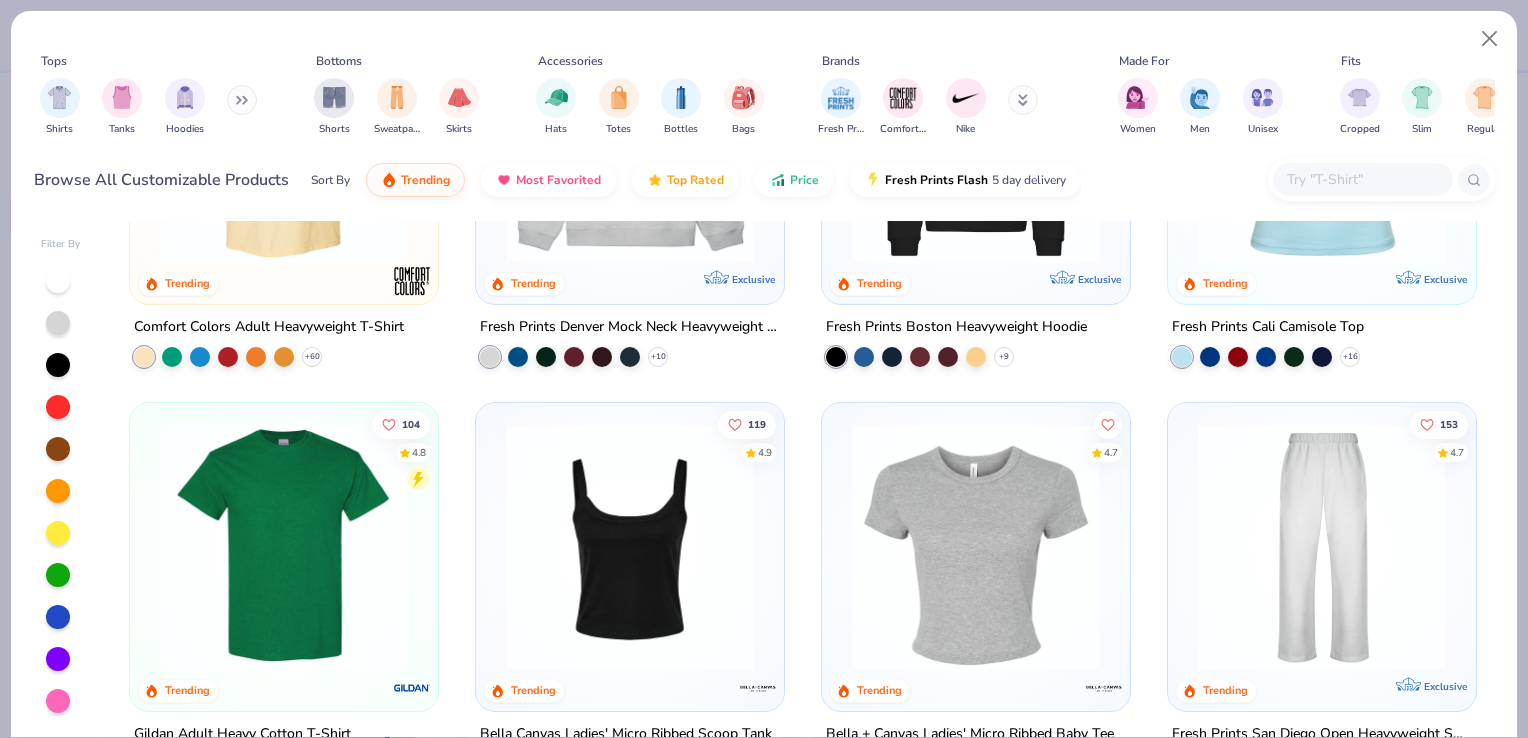 scroll, scrollTop: 200, scrollLeft: 0, axis: vertical 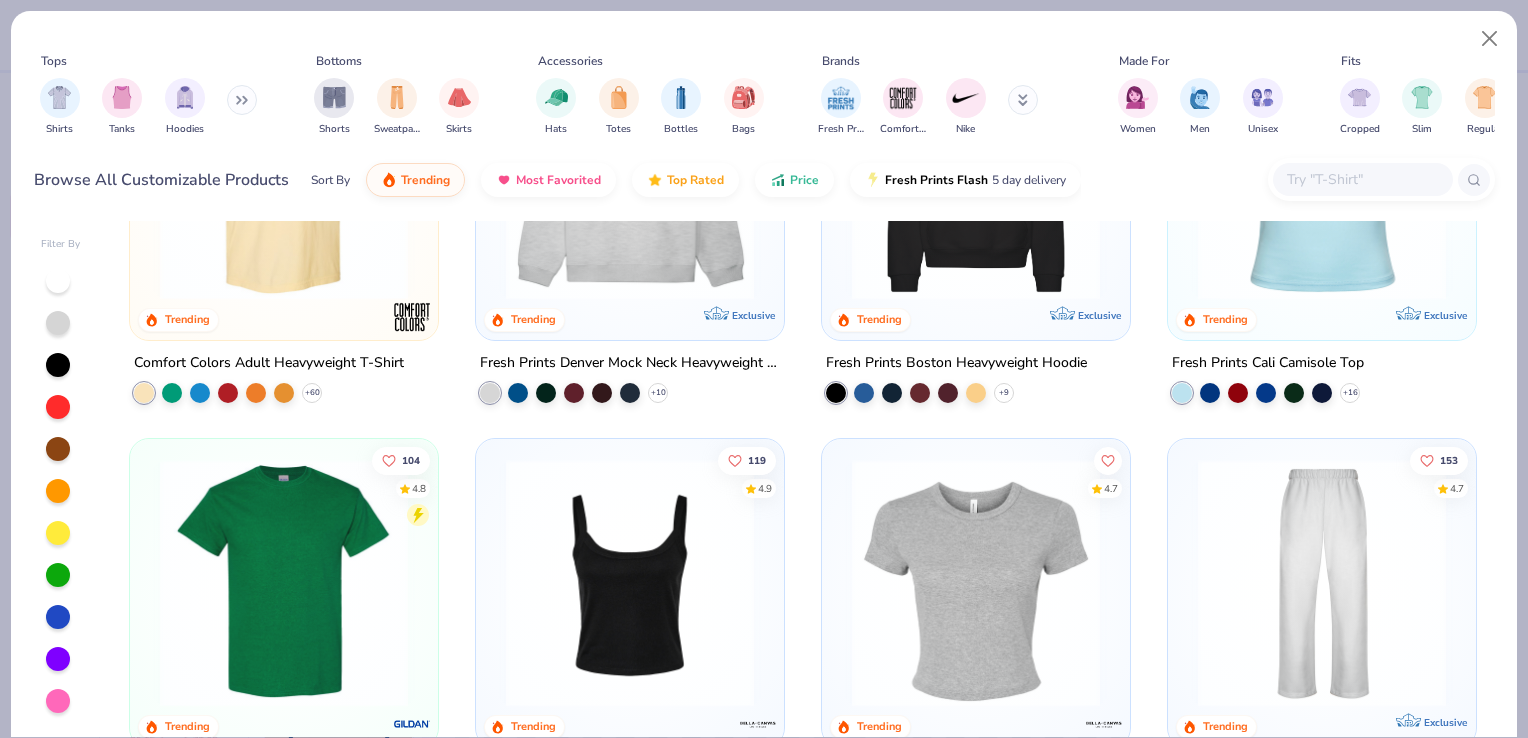 click at bounding box center (630, 176) 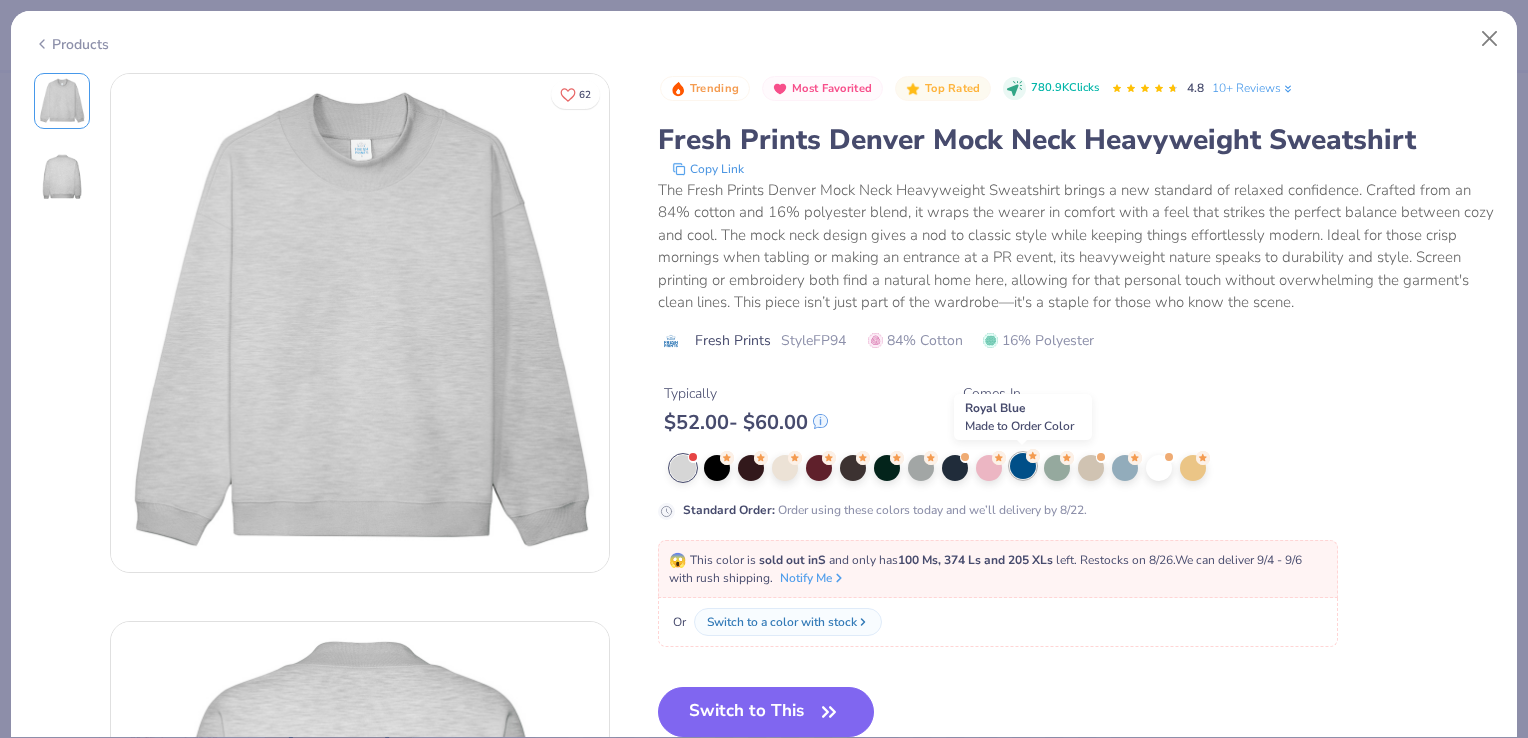 click at bounding box center (1023, 466) 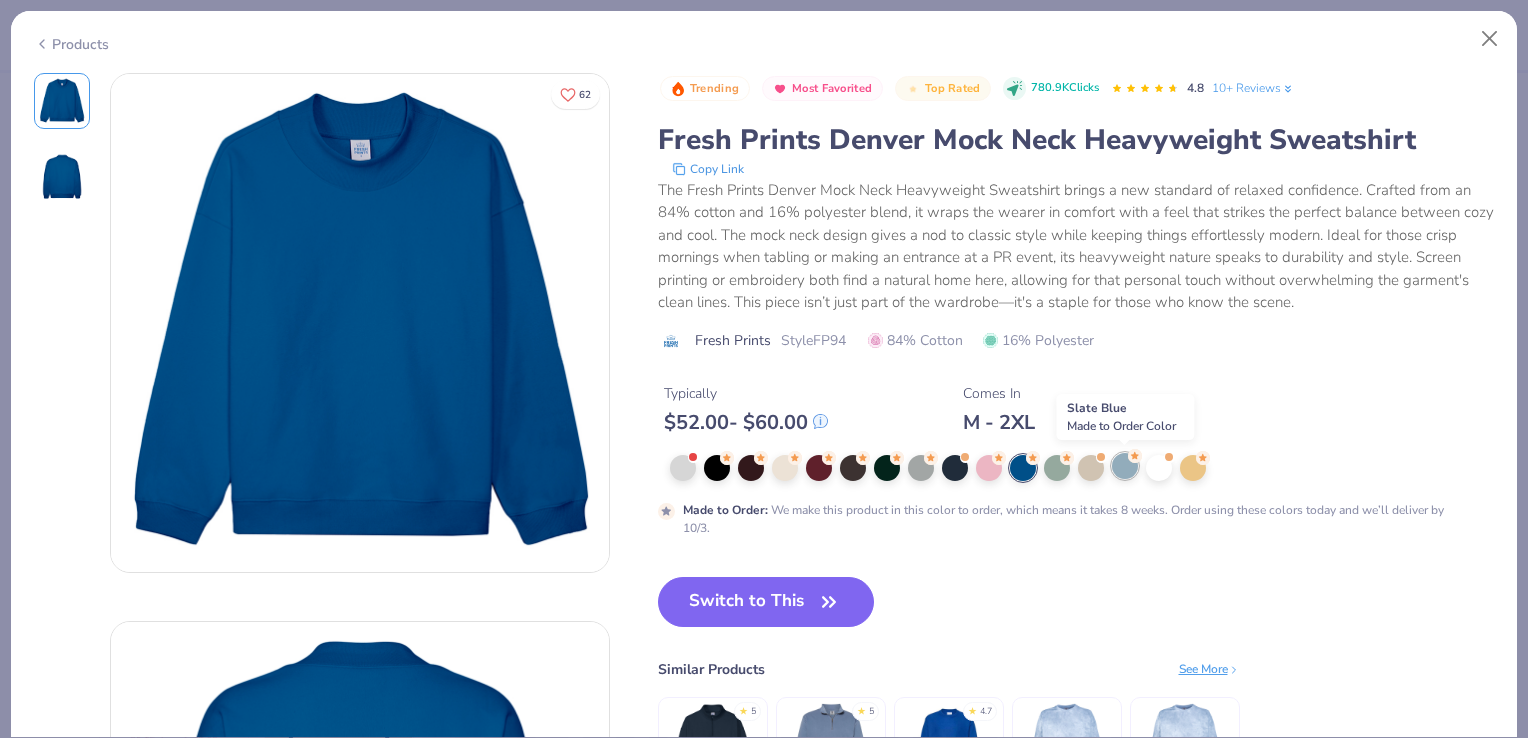 click at bounding box center (1125, 466) 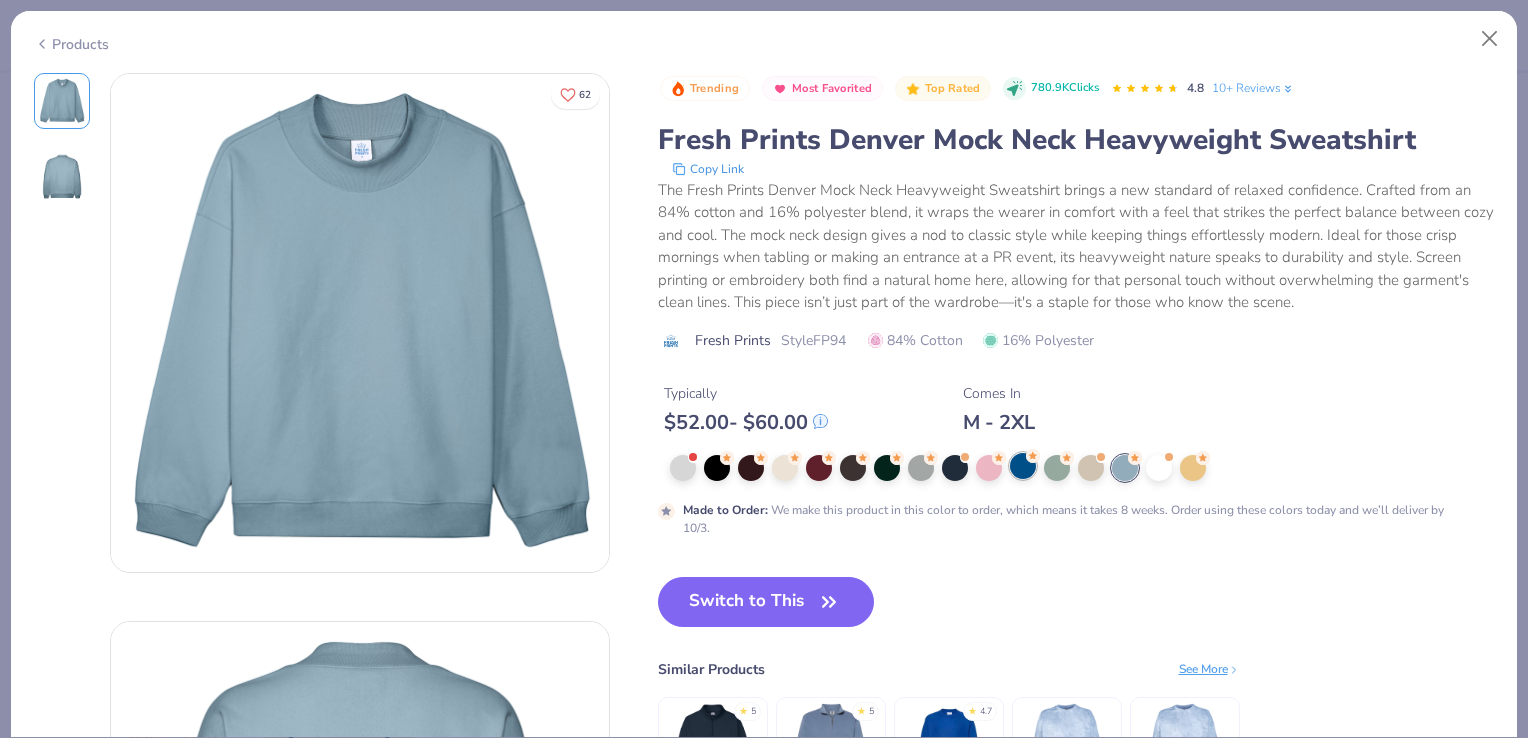 click 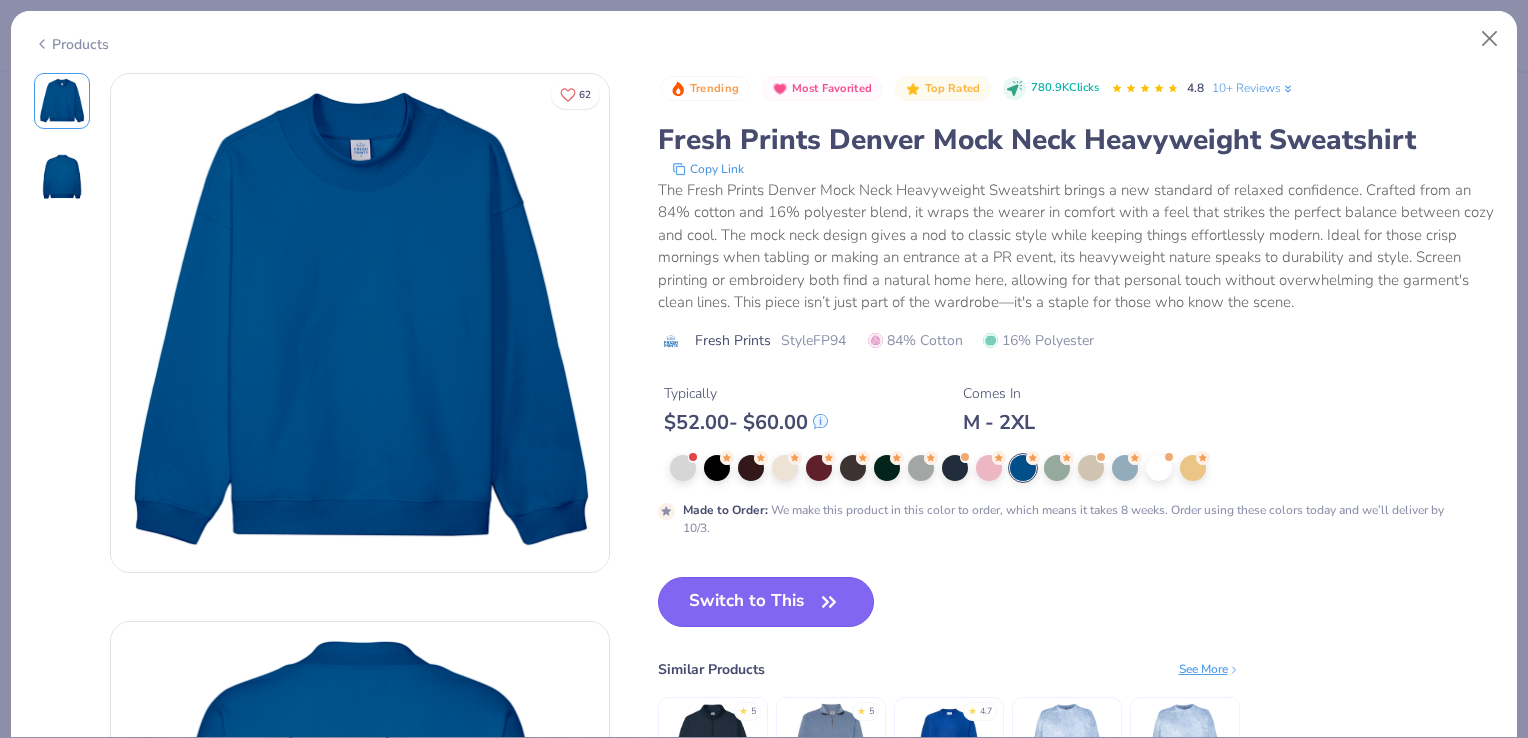 click 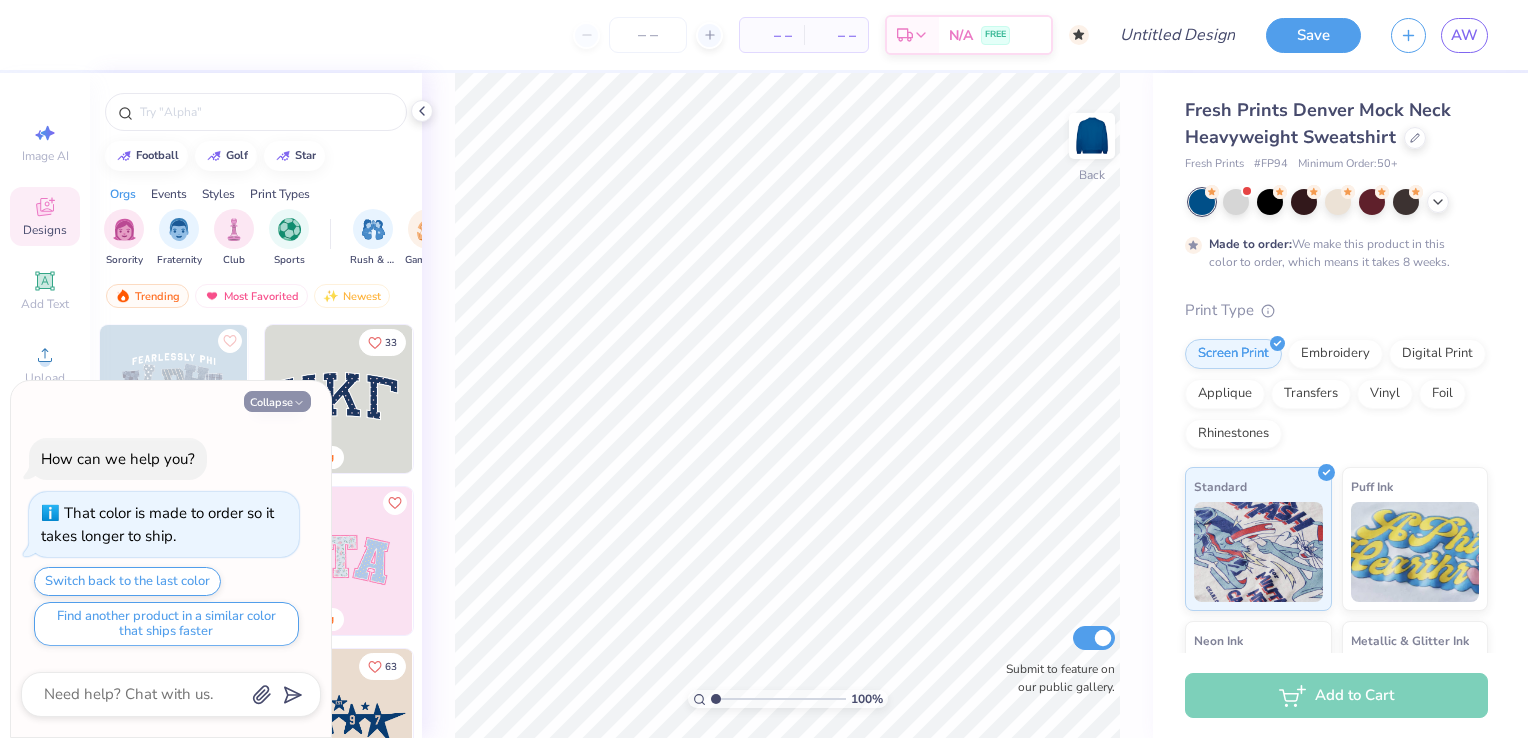 click 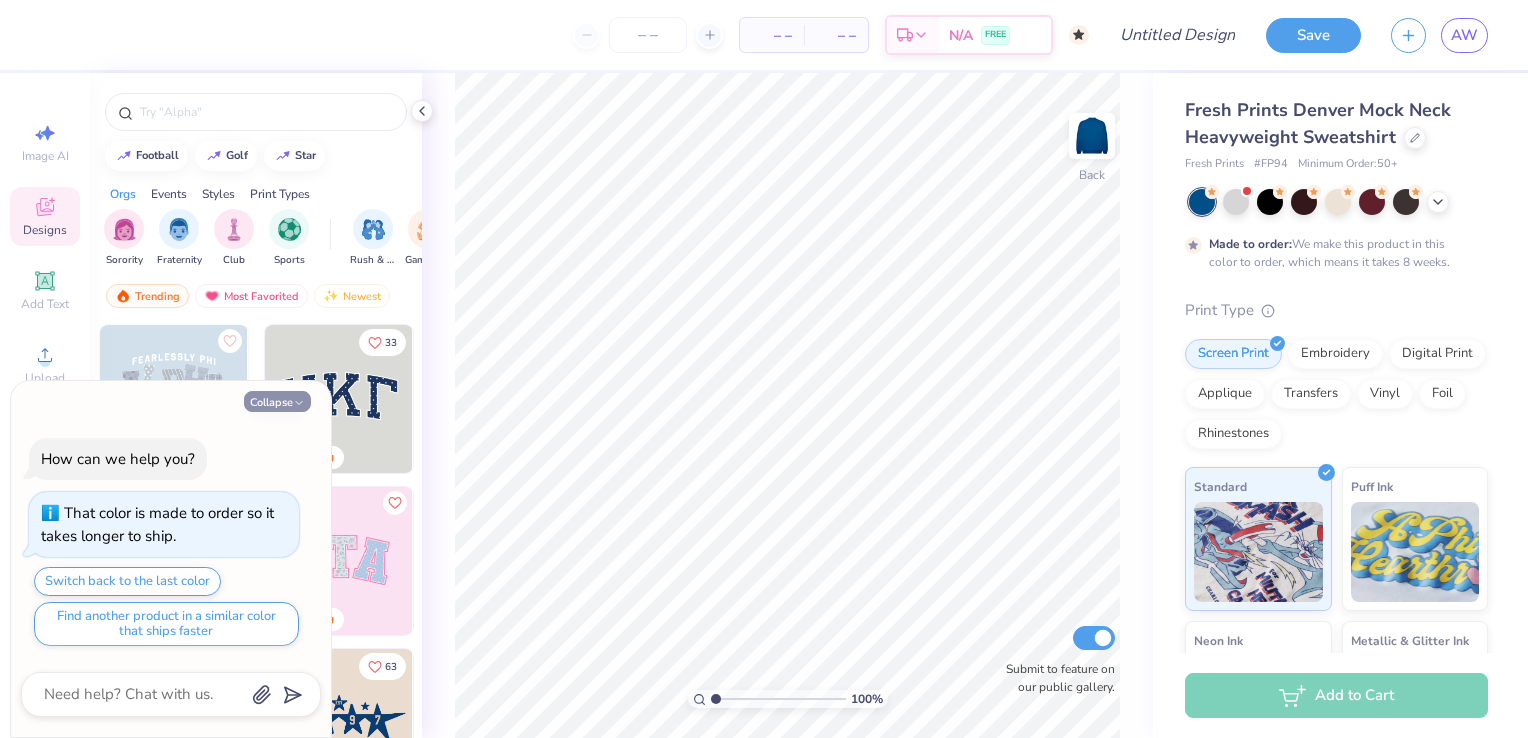 type on "x" 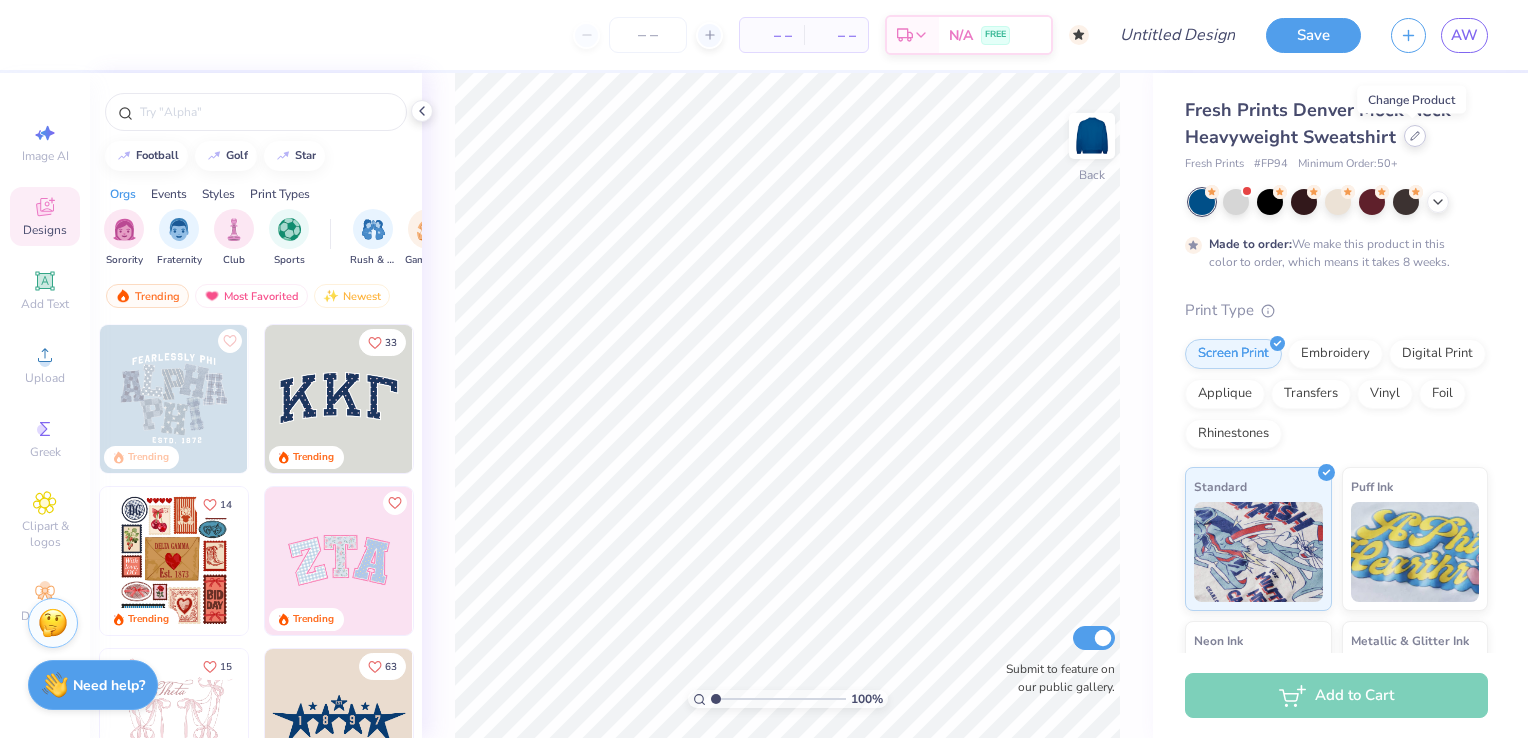 click 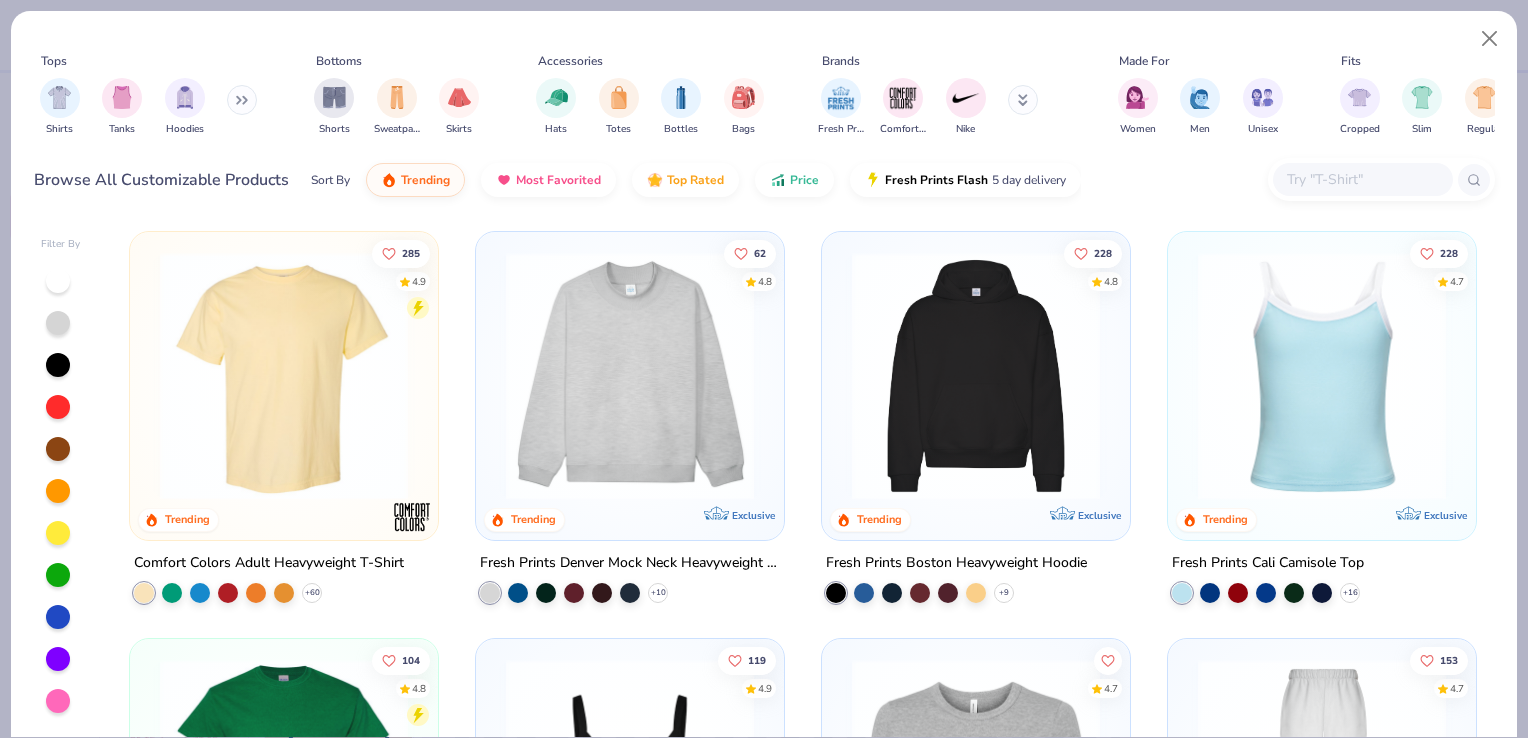 click at bounding box center (976, 376) 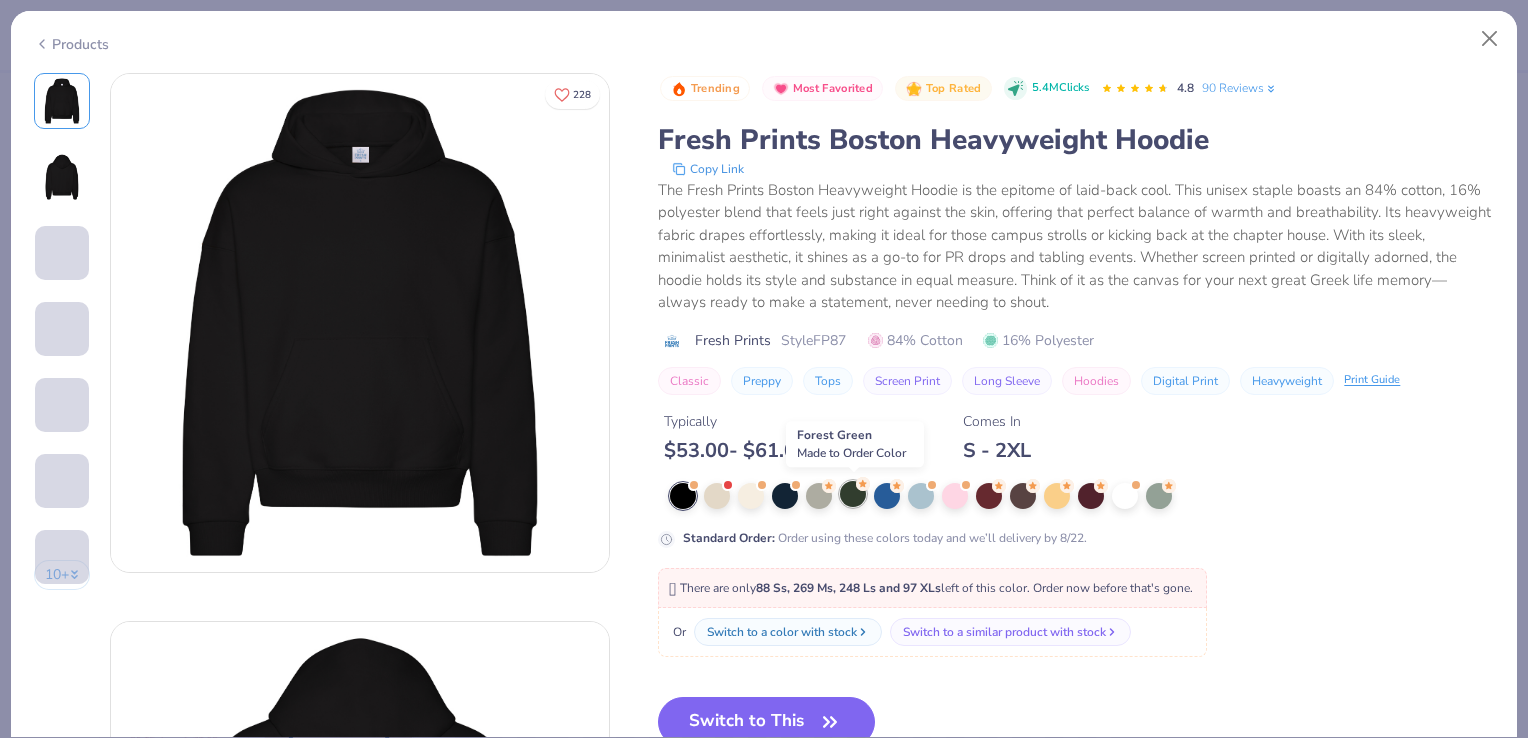 click at bounding box center (853, 494) 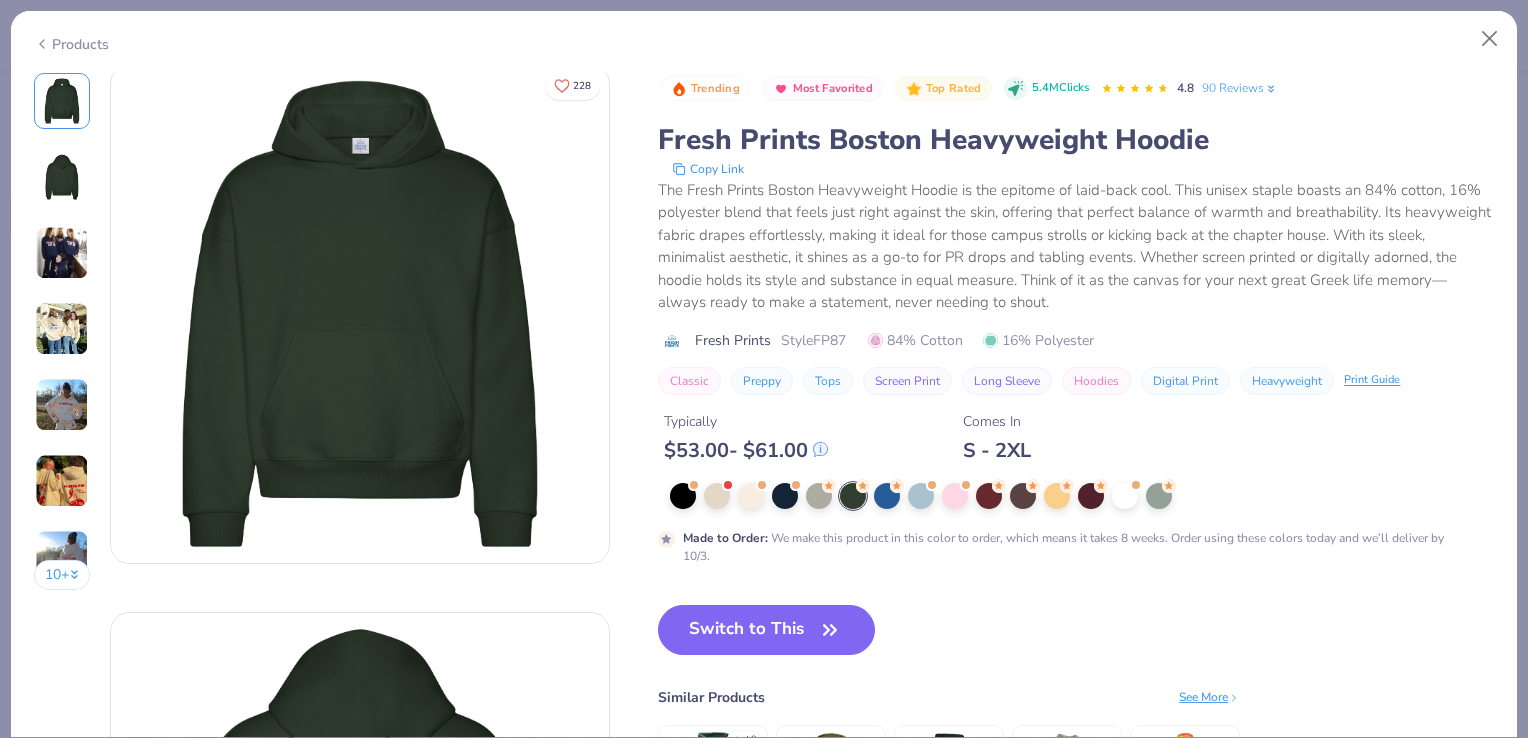 scroll, scrollTop: 0, scrollLeft: 0, axis: both 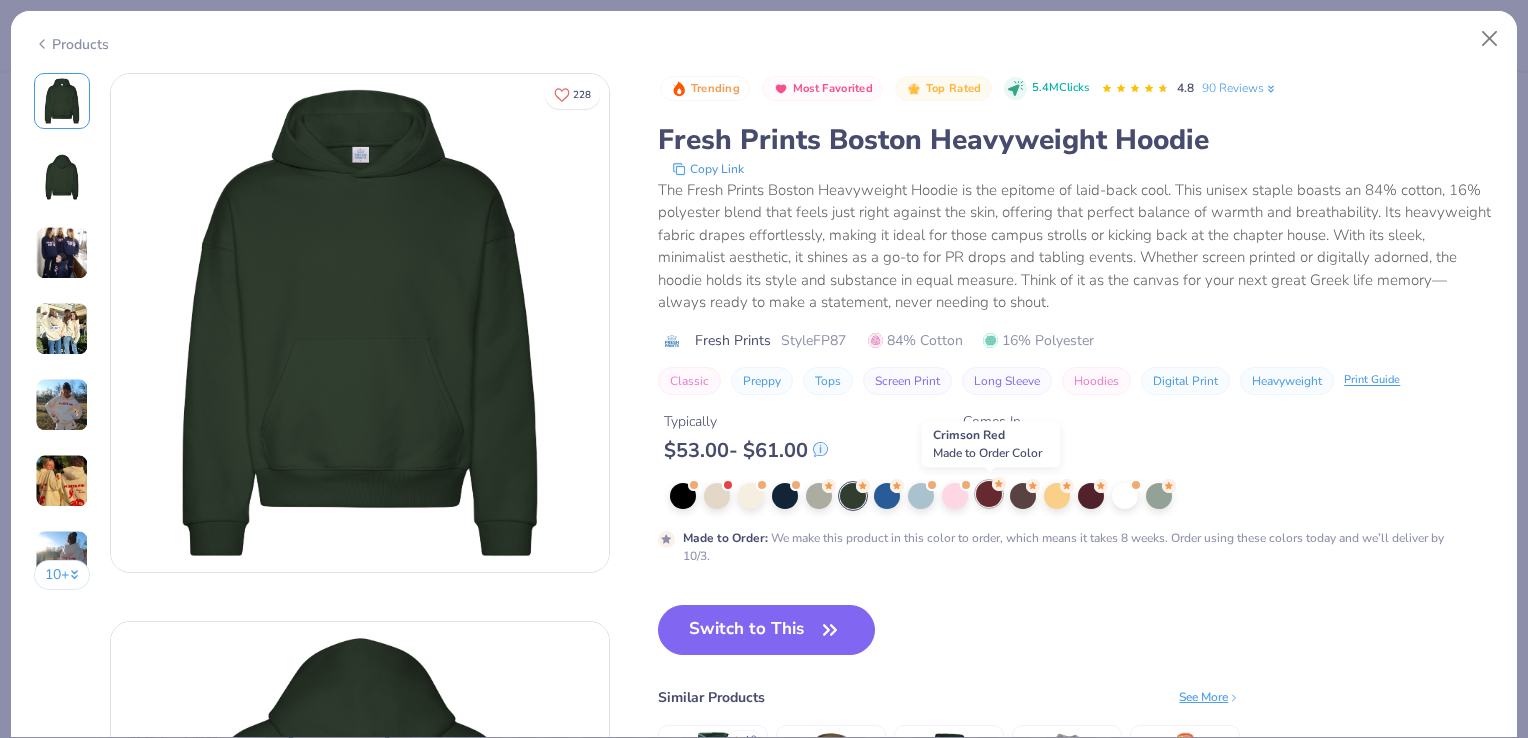 click at bounding box center (989, 494) 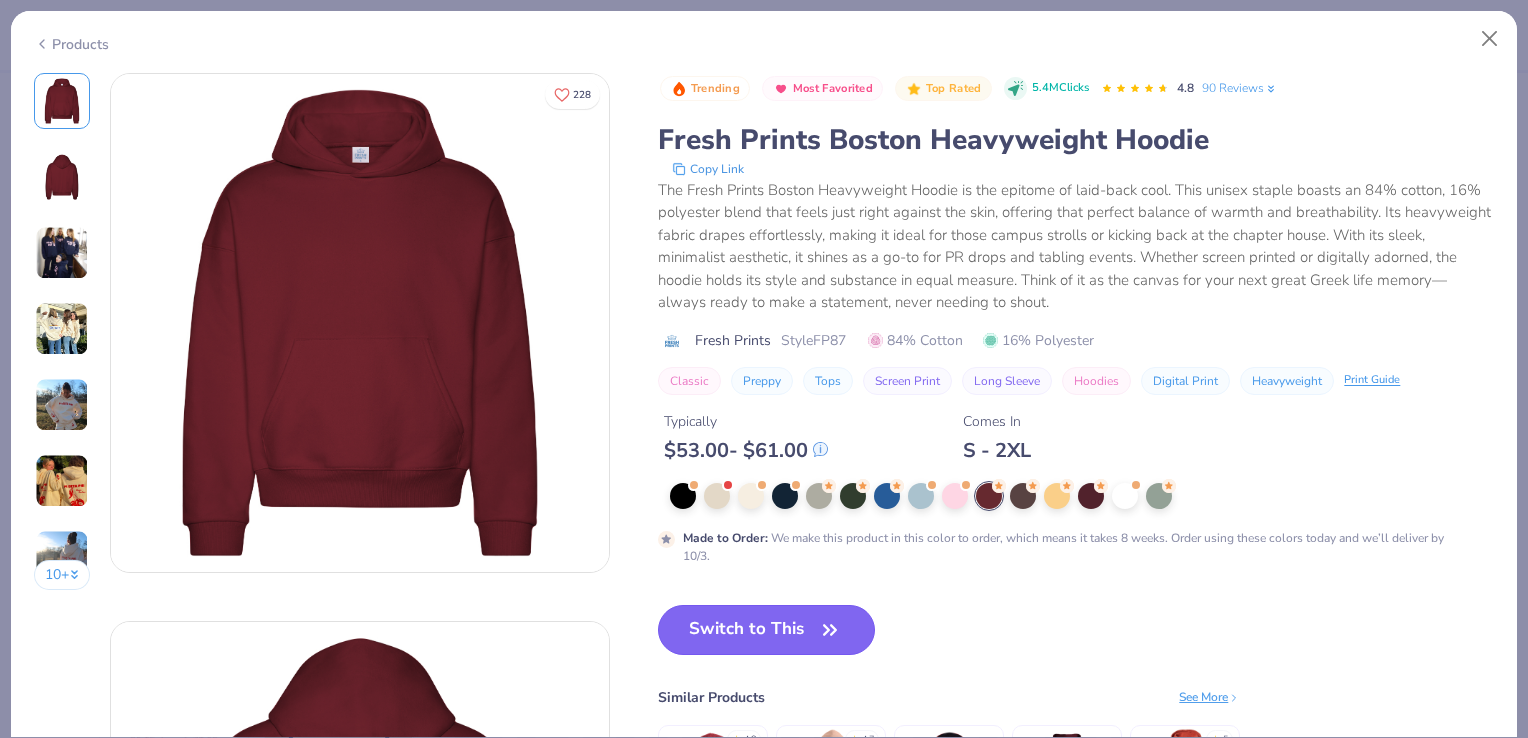 click 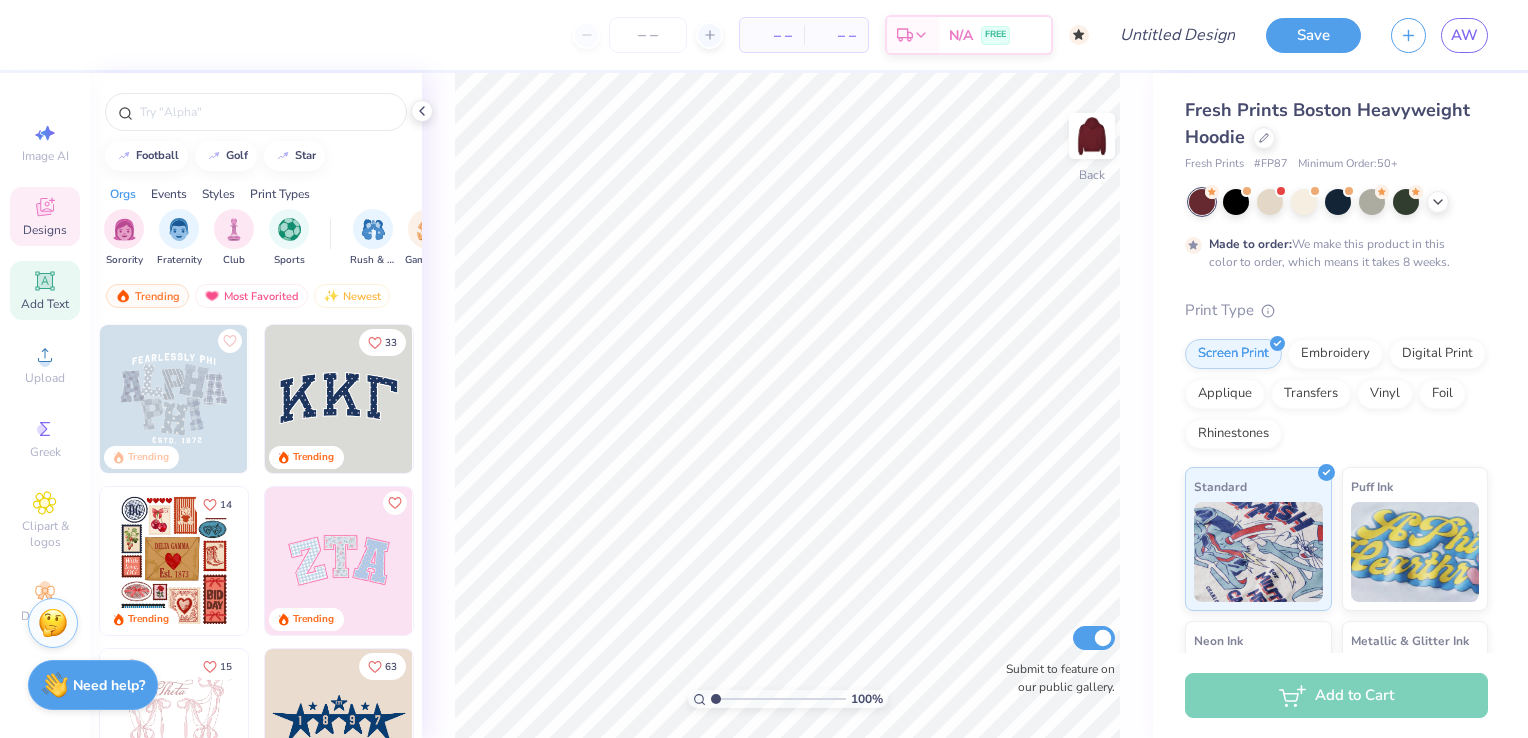 click on "Add Text" at bounding box center [45, 290] 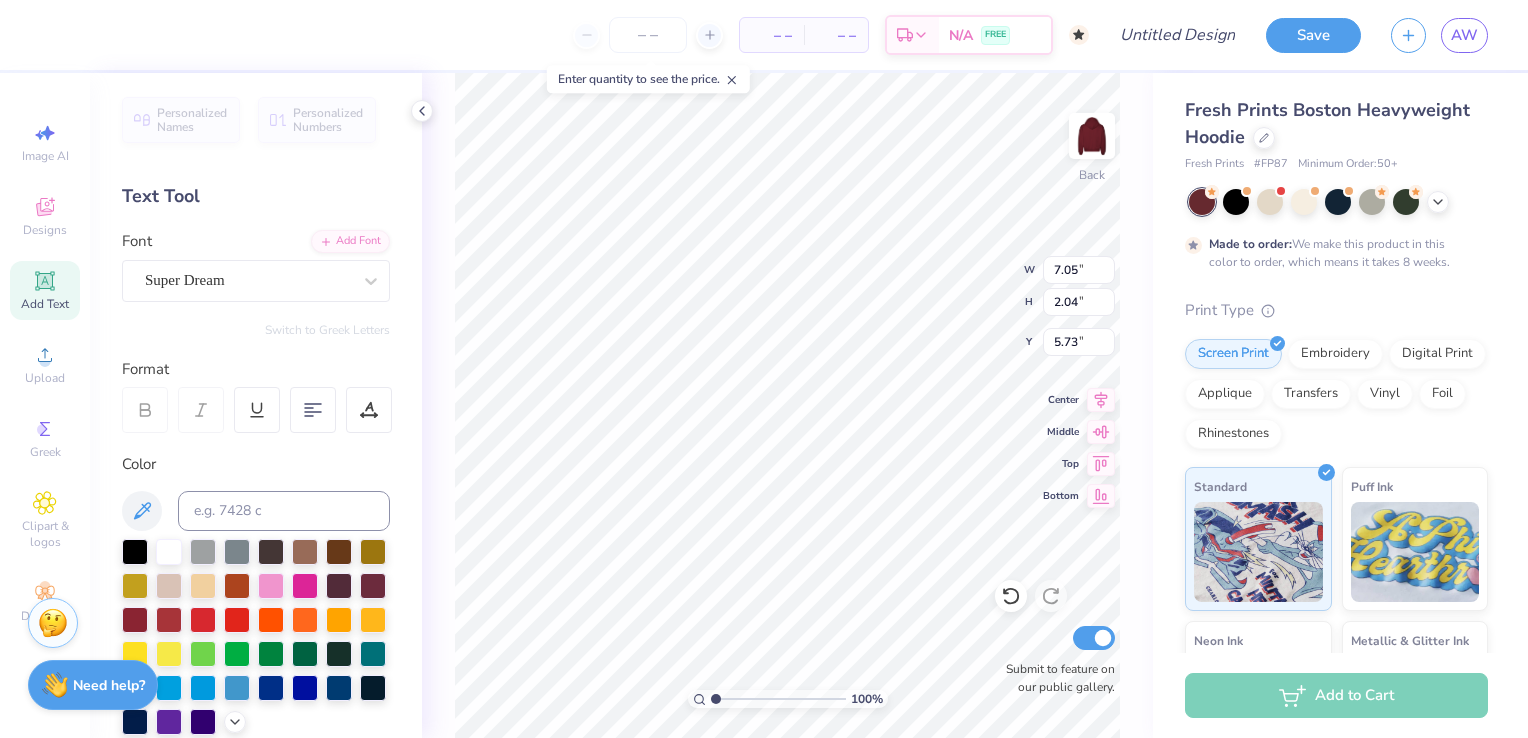 scroll, scrollTop: 16, scrollLeft: 2, axis: both 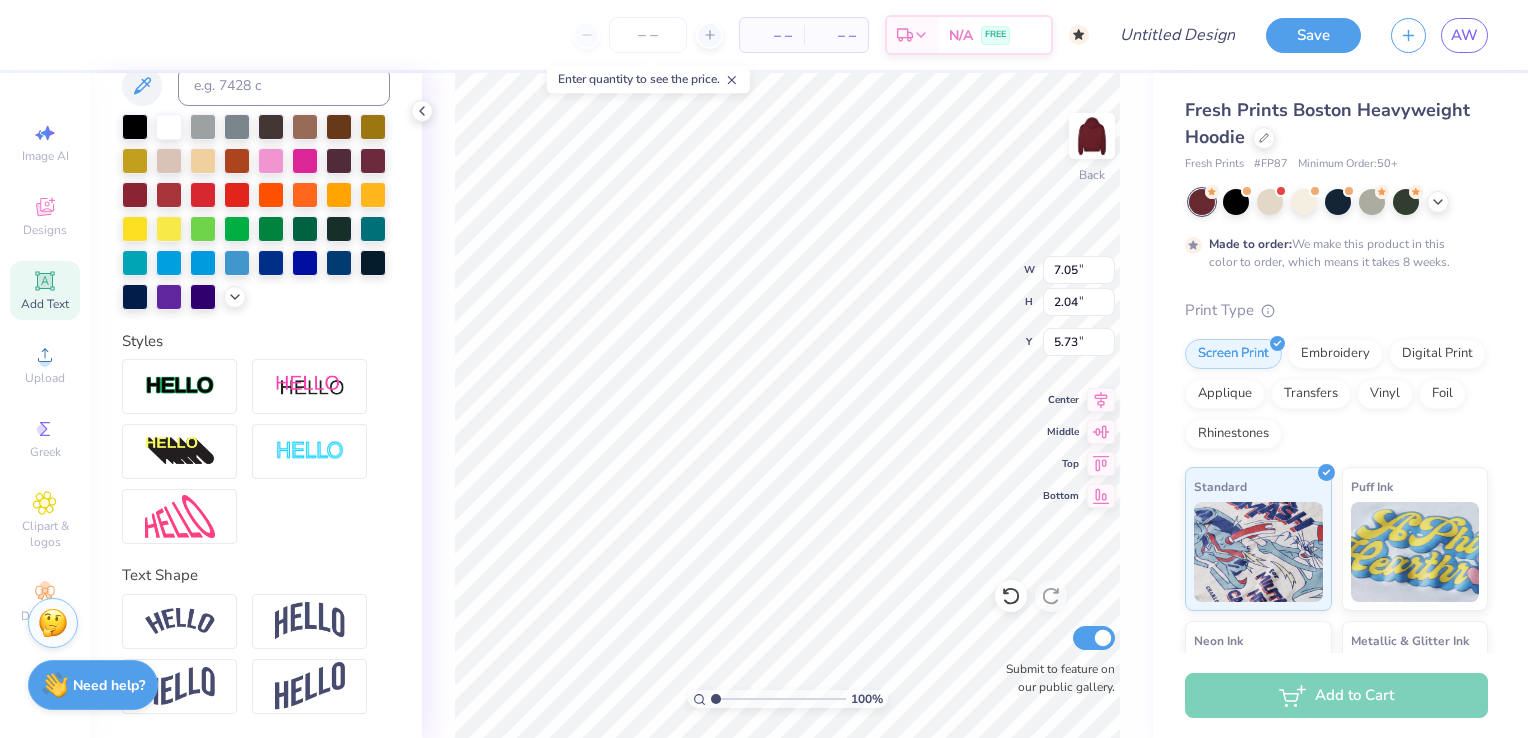type on "T" 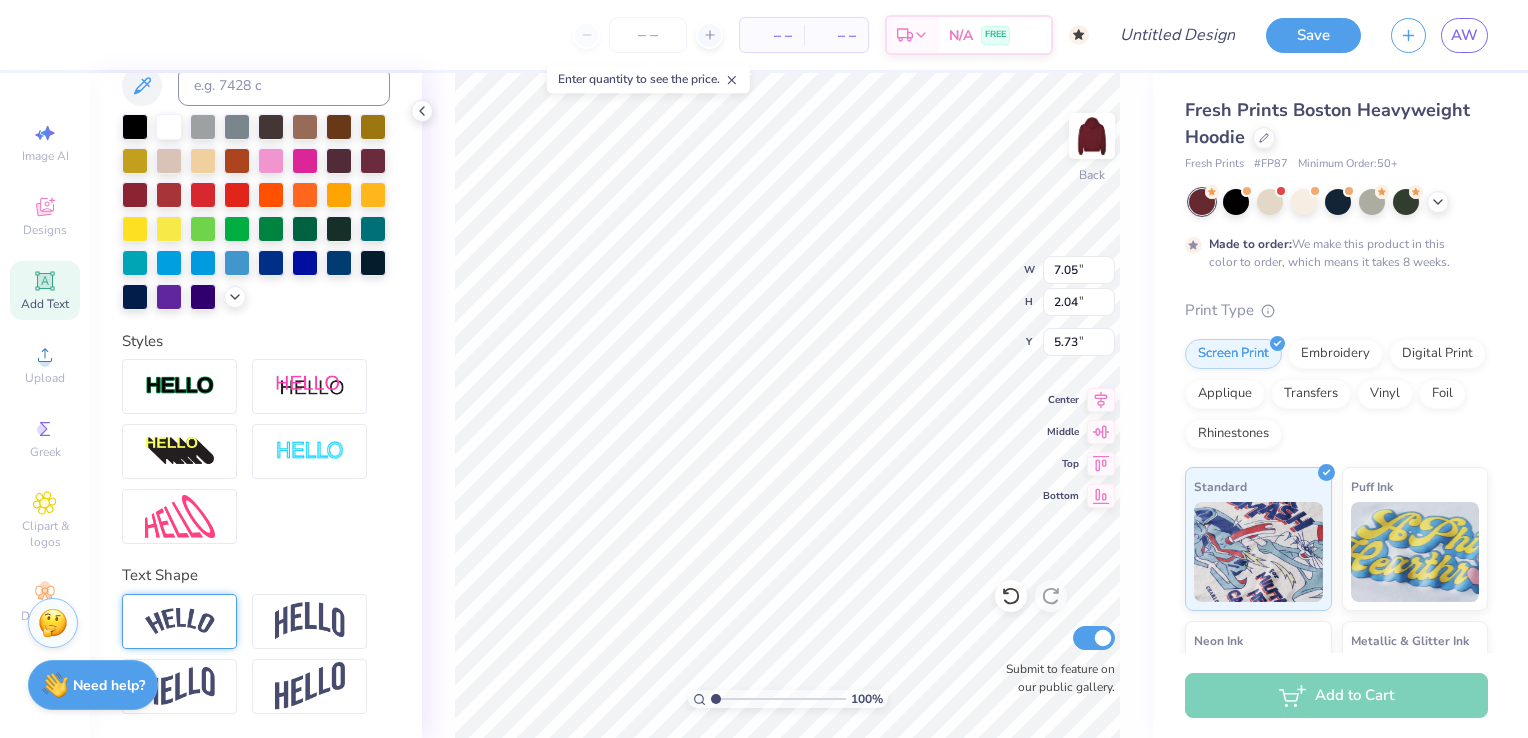 type on "LOVING, LEADING, LASTING" 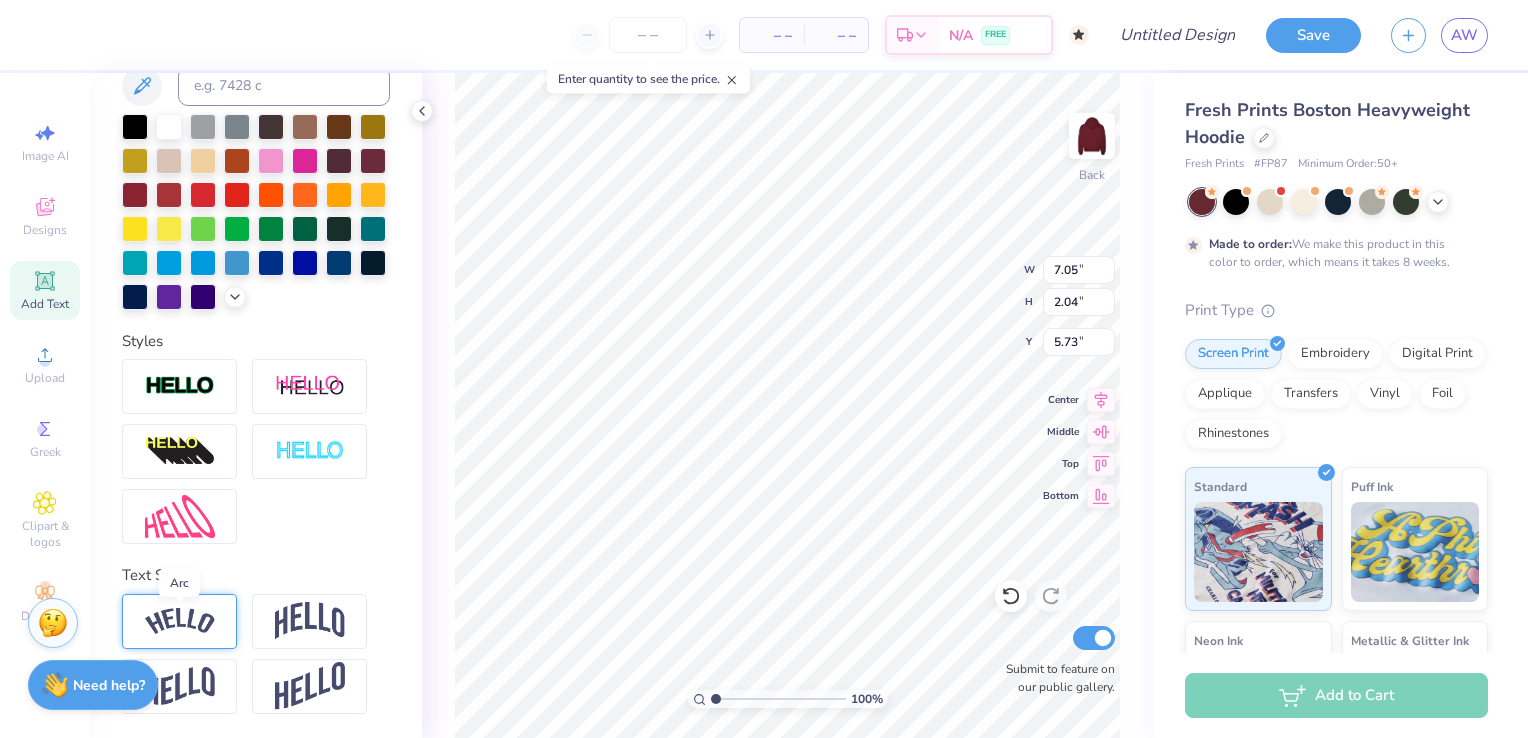 click at bounding box center (179, 621) 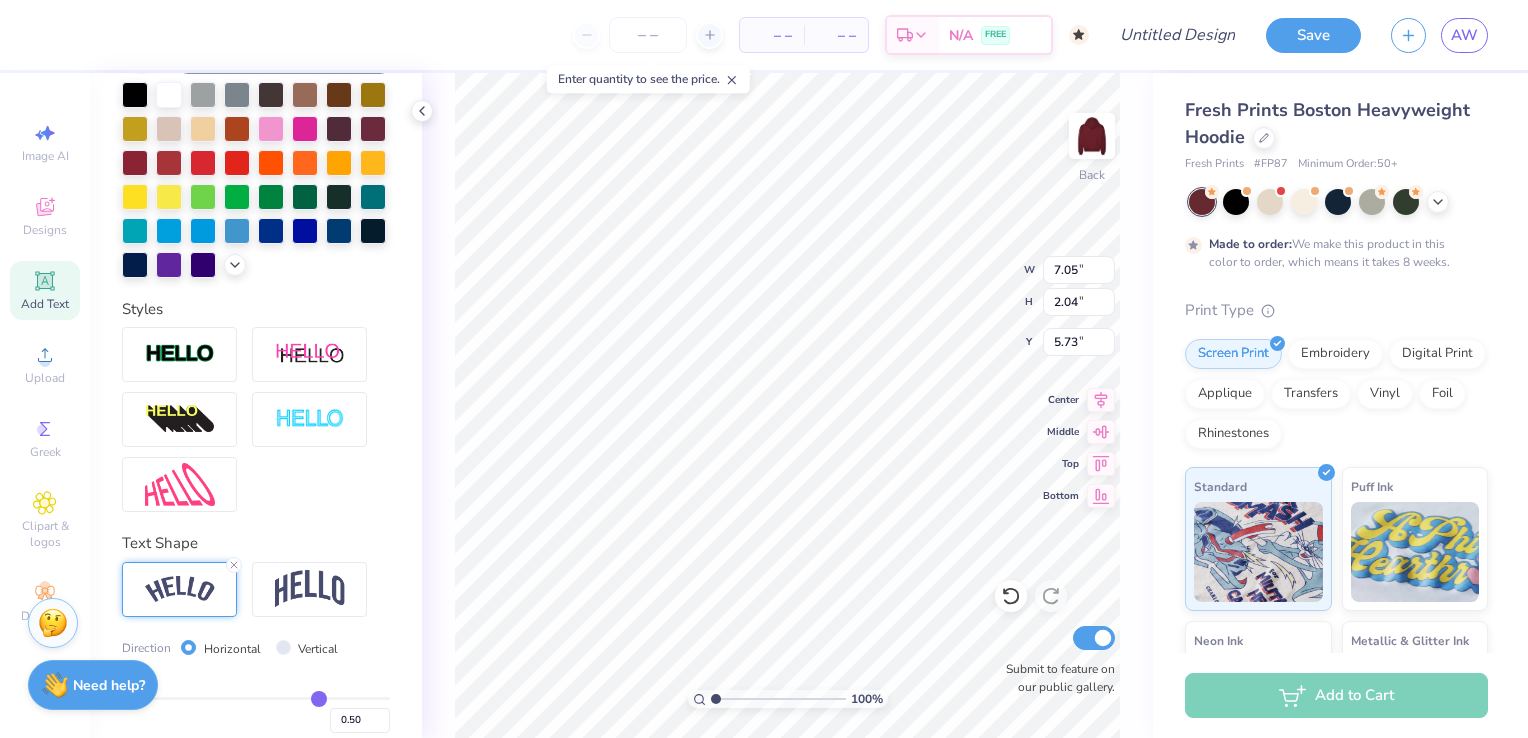 click on "Horizontal" at bounding box center (221, 648) 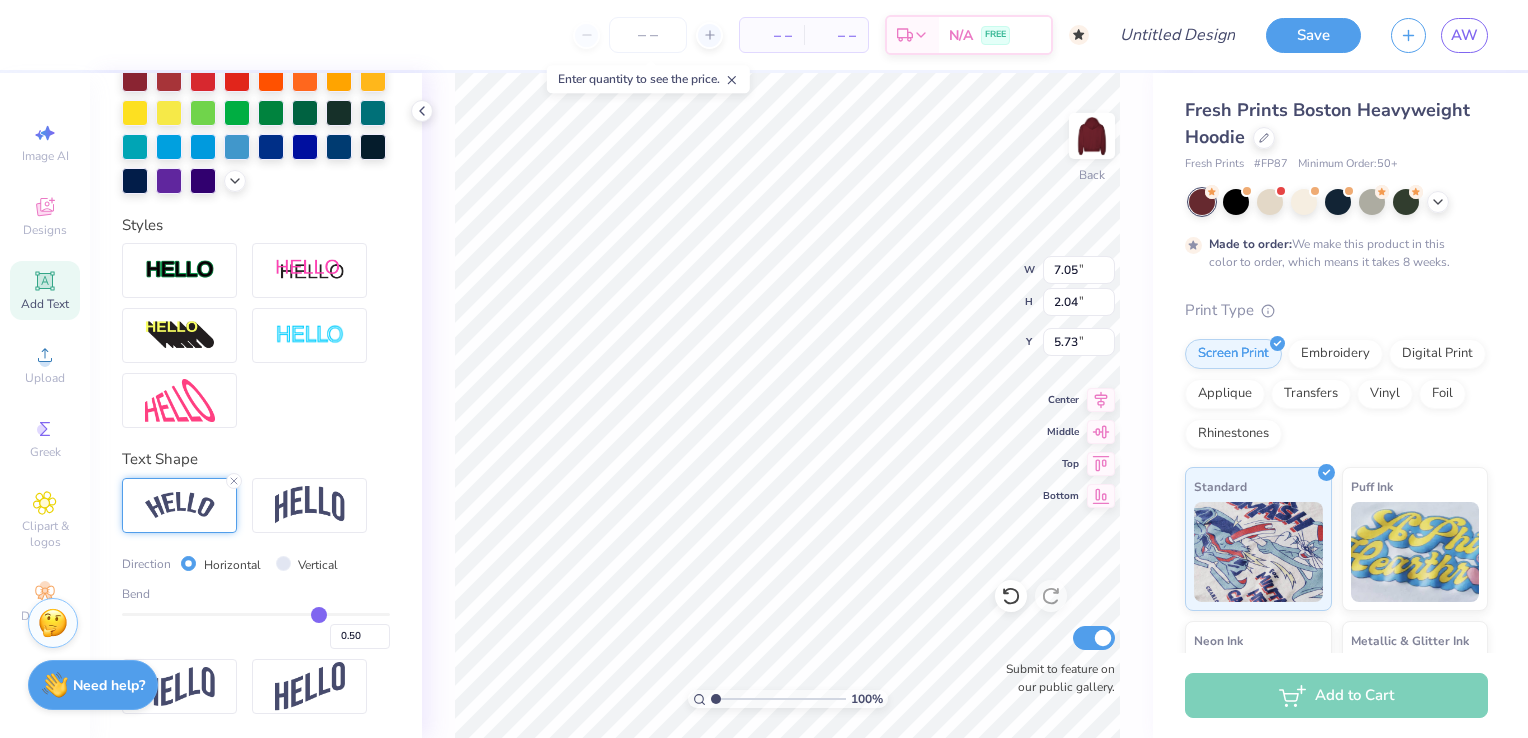 scroll, scrollTop: 573, scrollLeft: 0, axis: vertical 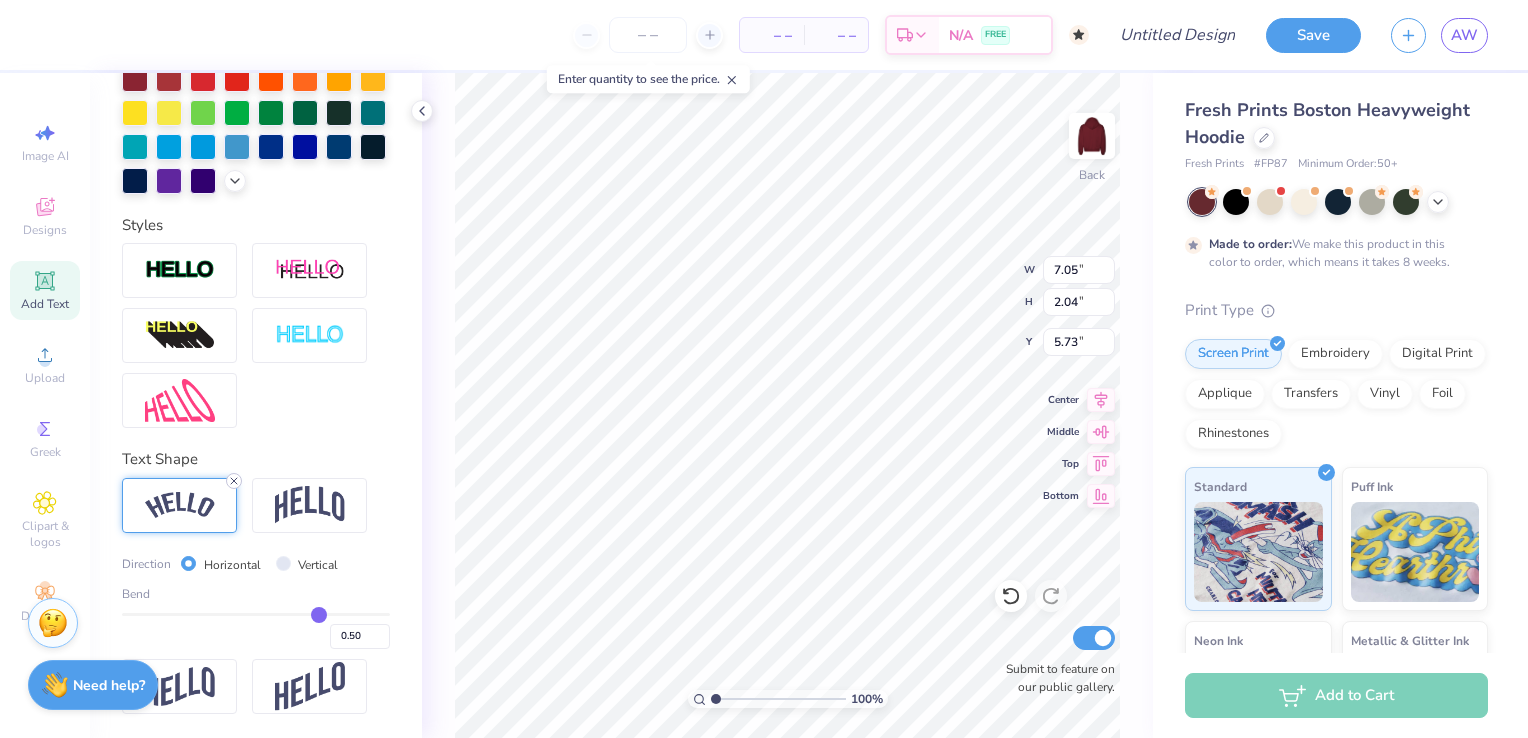 click at bounding box center (234, 481) 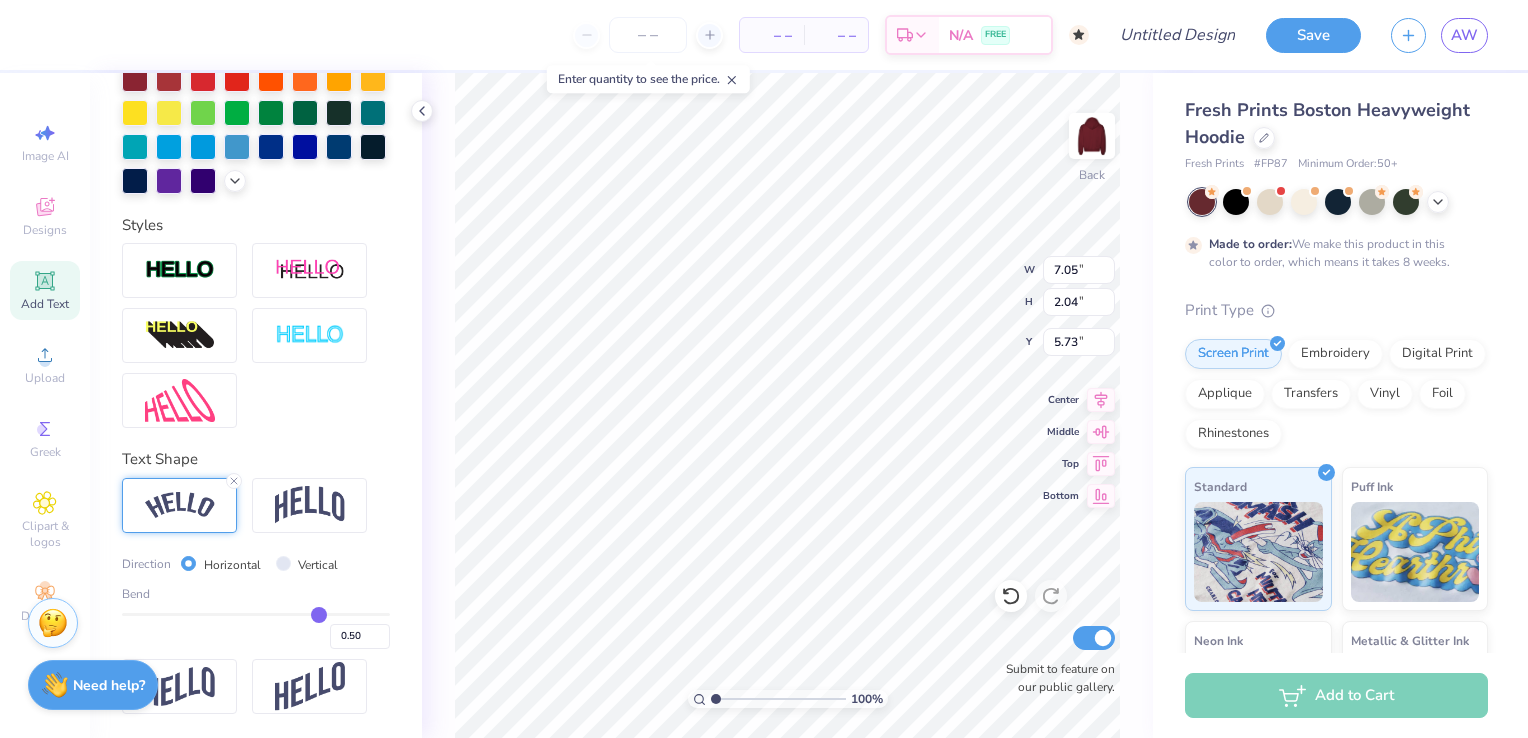 scroll, scrollTop: 457, scrollLeft: 0, axis: vertical 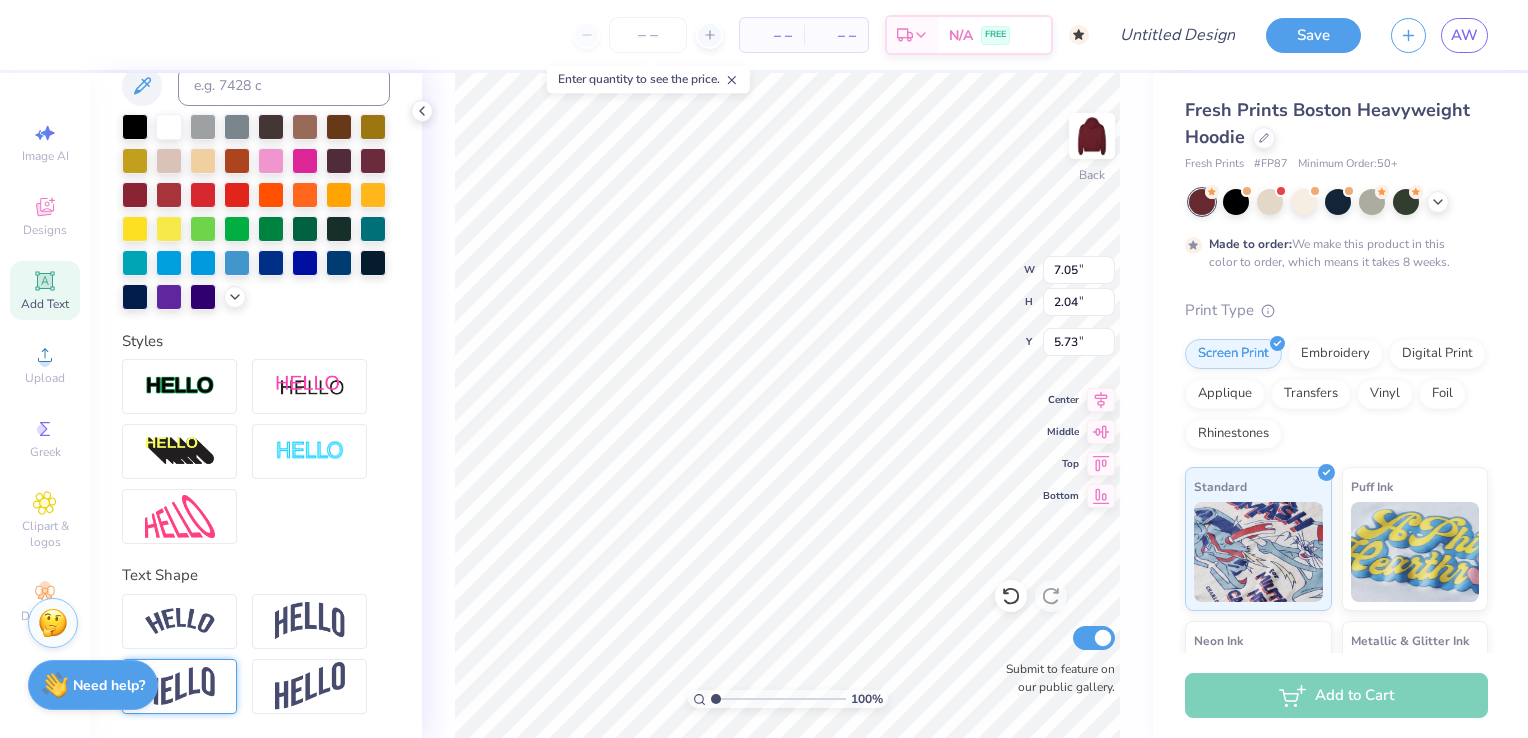 click at bounding box center (179, 686) 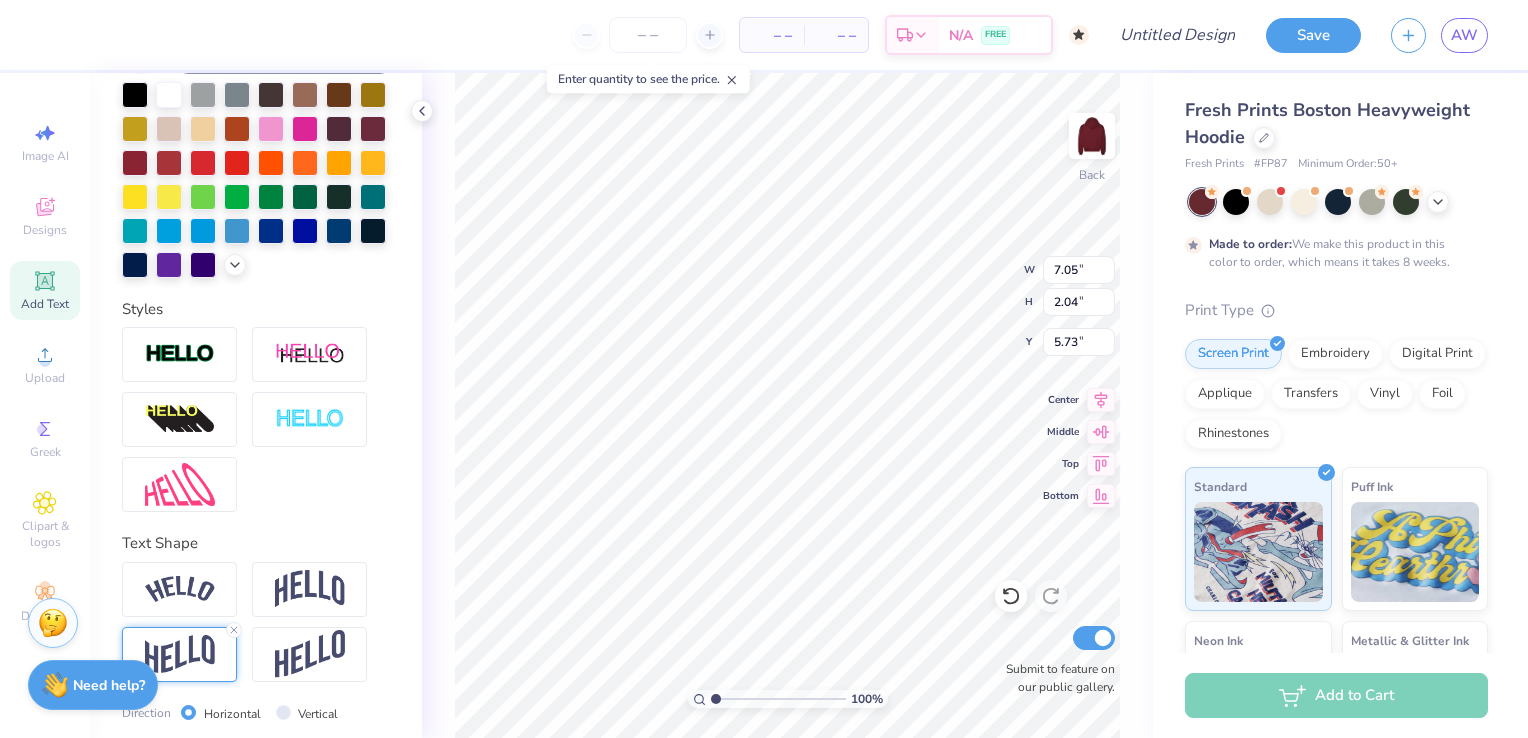 scroll, scrollTop: 16, scrollLeft: 3, axis: both 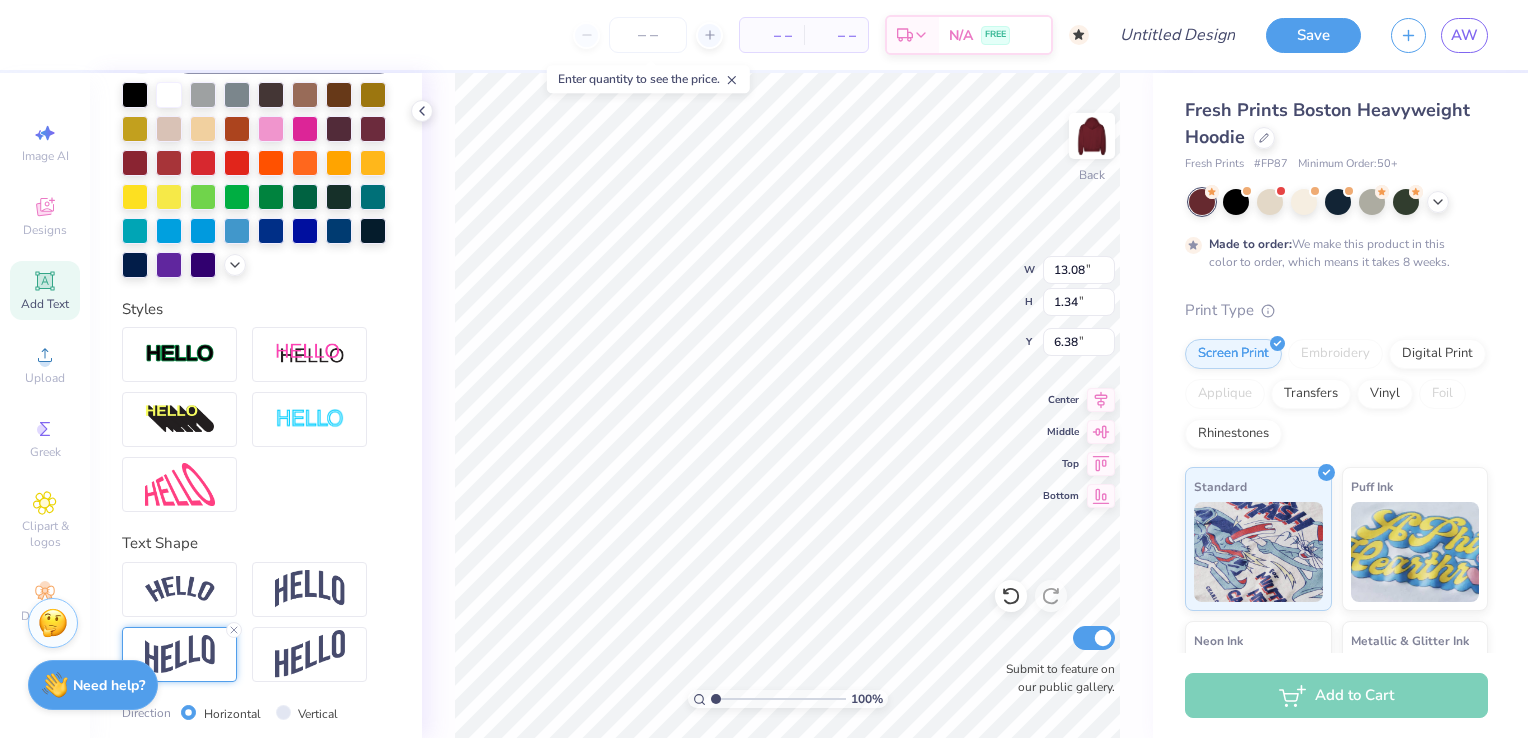 type on "13.08" 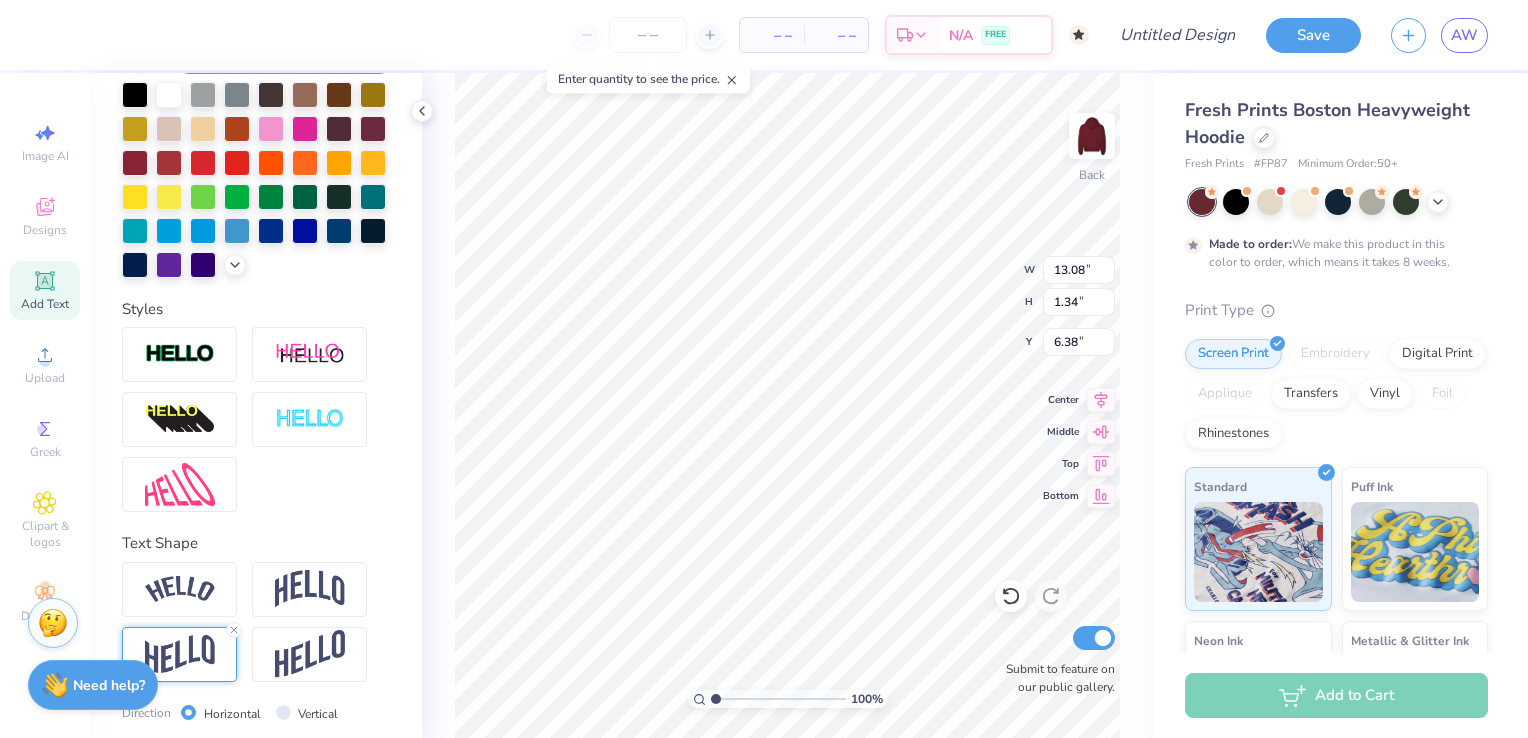 type on "5.41" 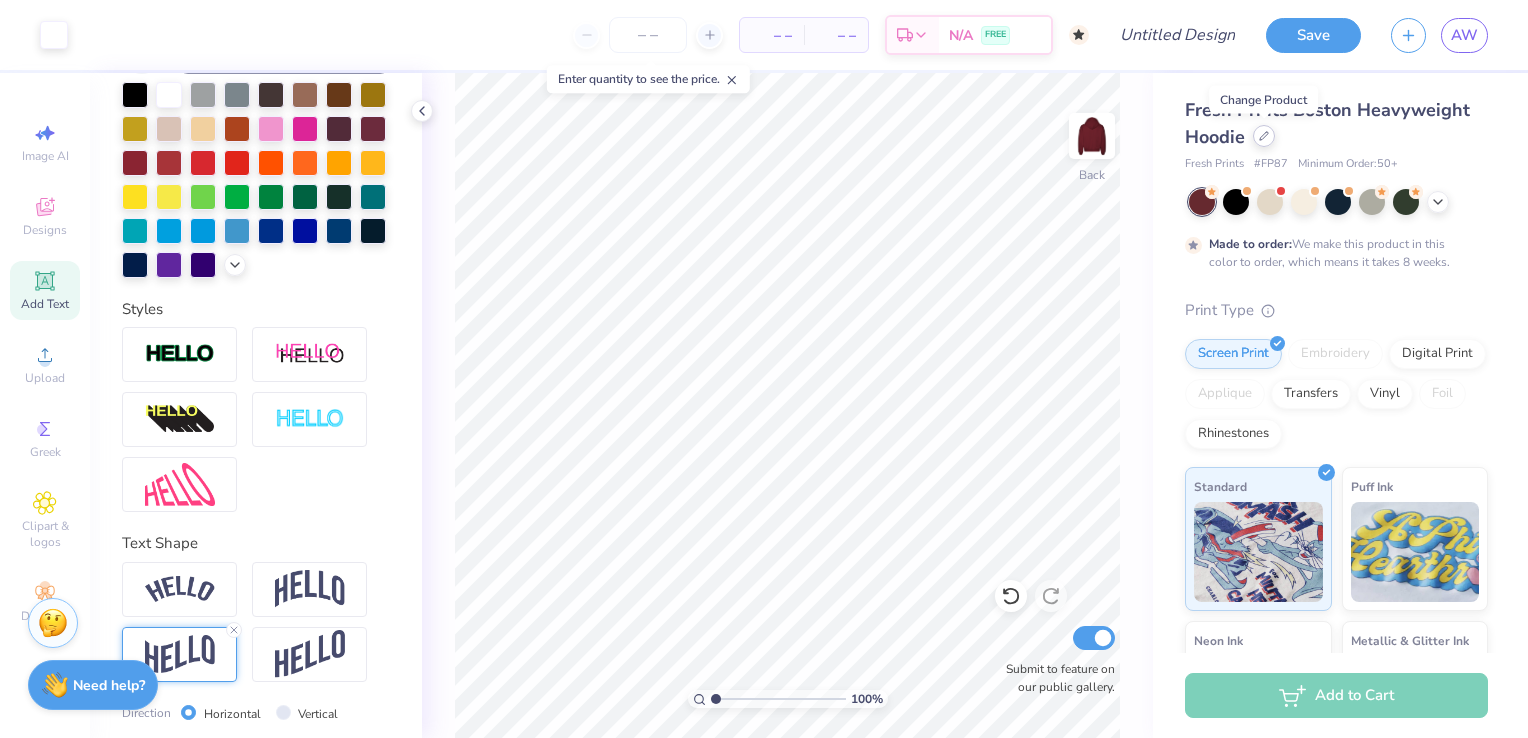 click at bounding box center [1264, 136] 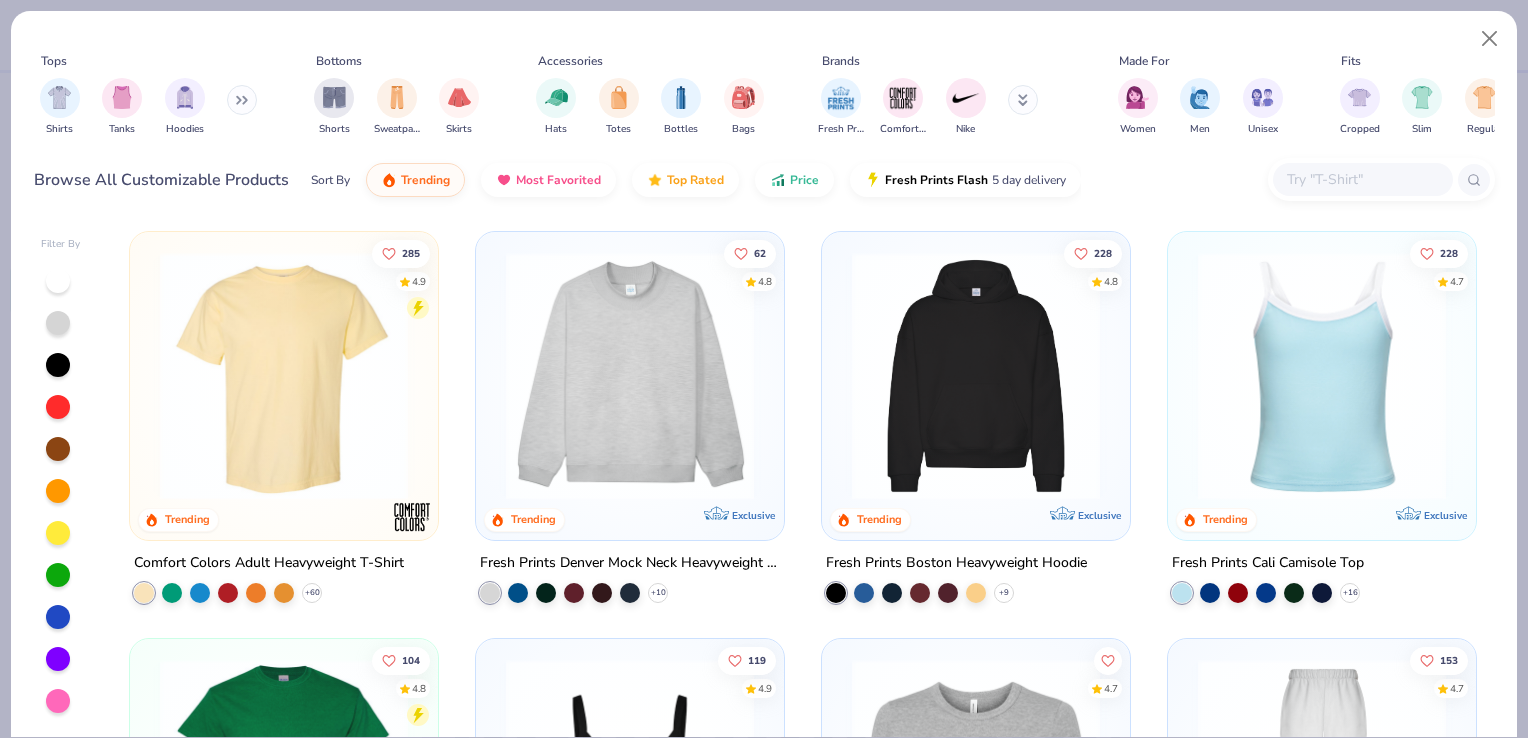 click at bounding box center (630, 376) 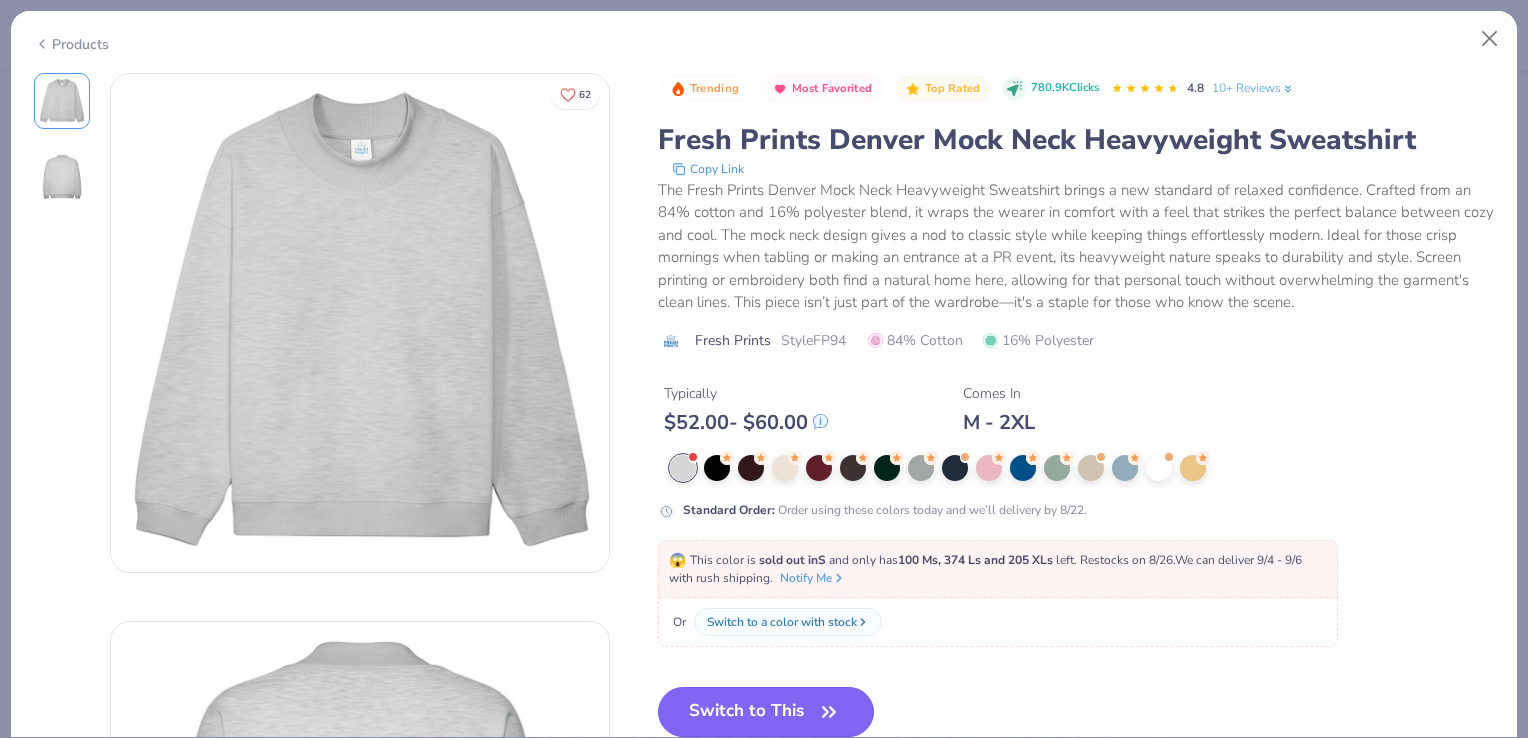 click on "Switch to This" at bounding box center [766, 712] 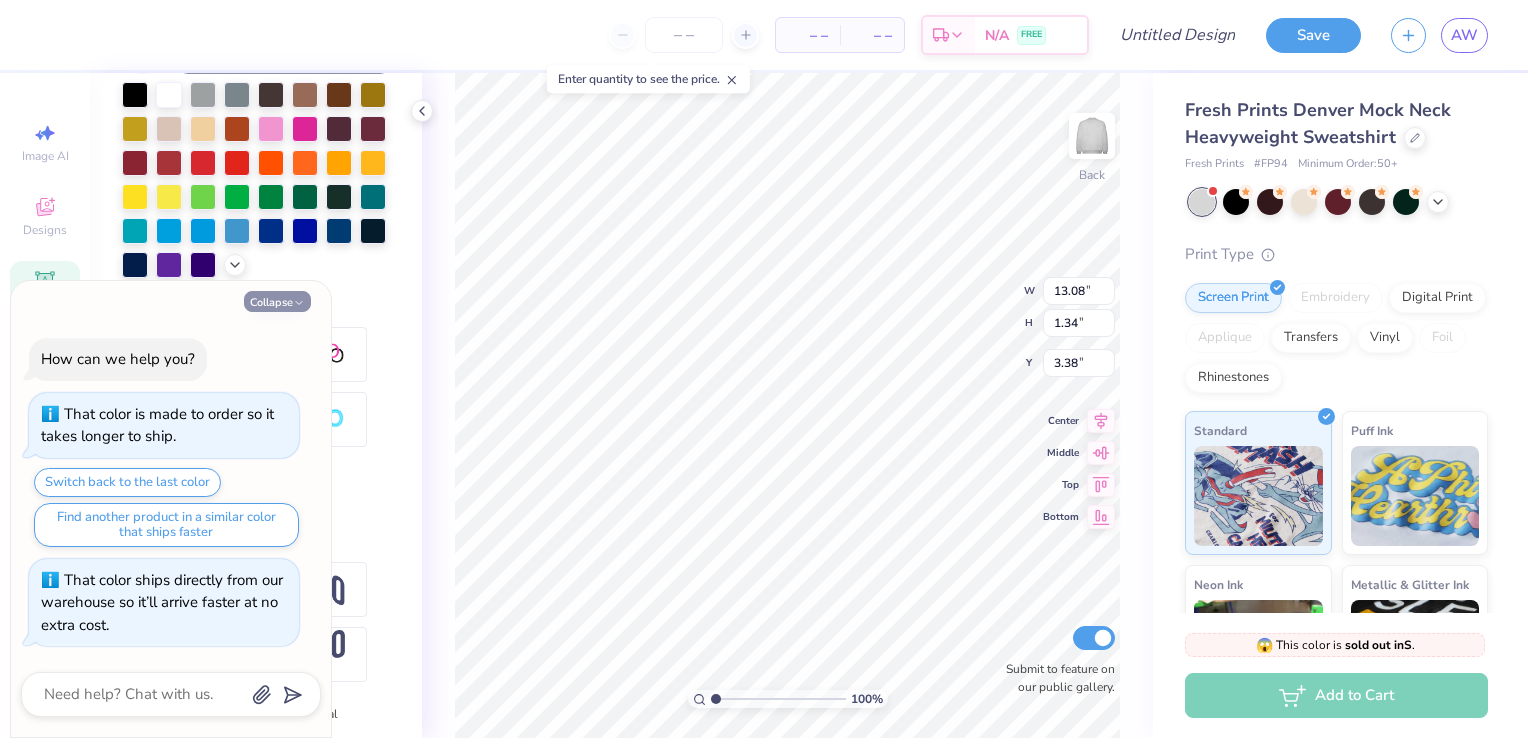 click on "Collapse" at bounding box center [277, 301] 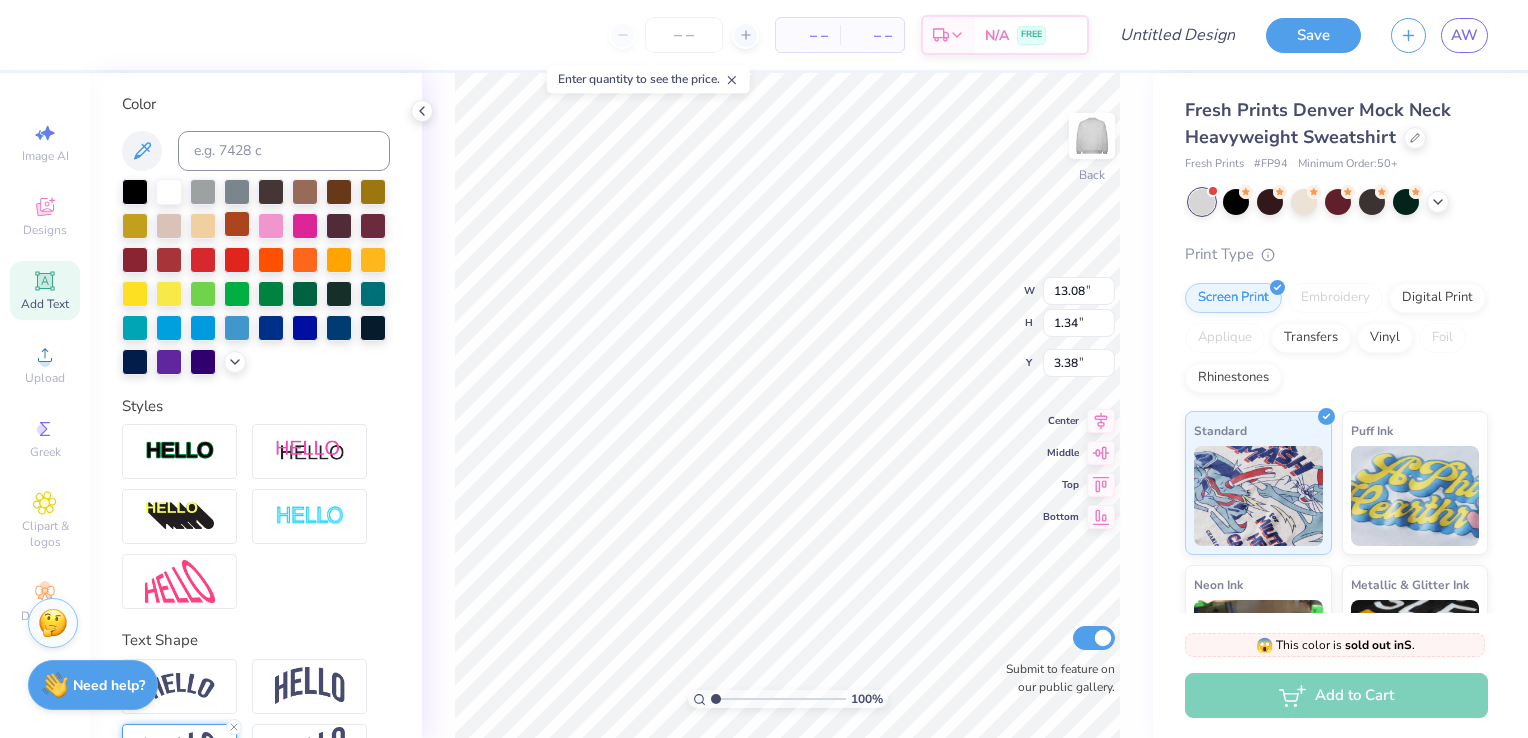 scroll, scrollTop: 357, scrollLeft: 0, axis: vertical 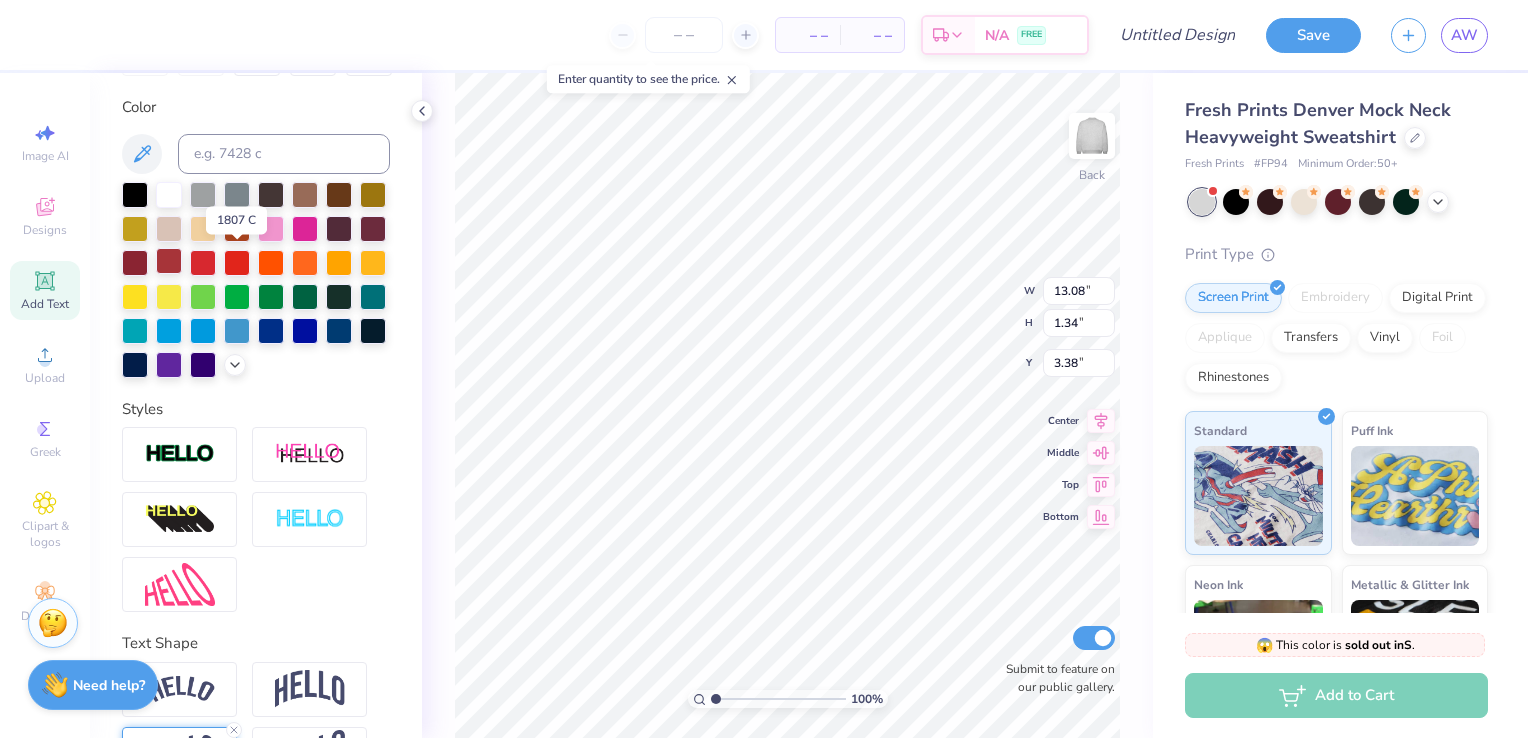 click at bounding box center [169, 261] 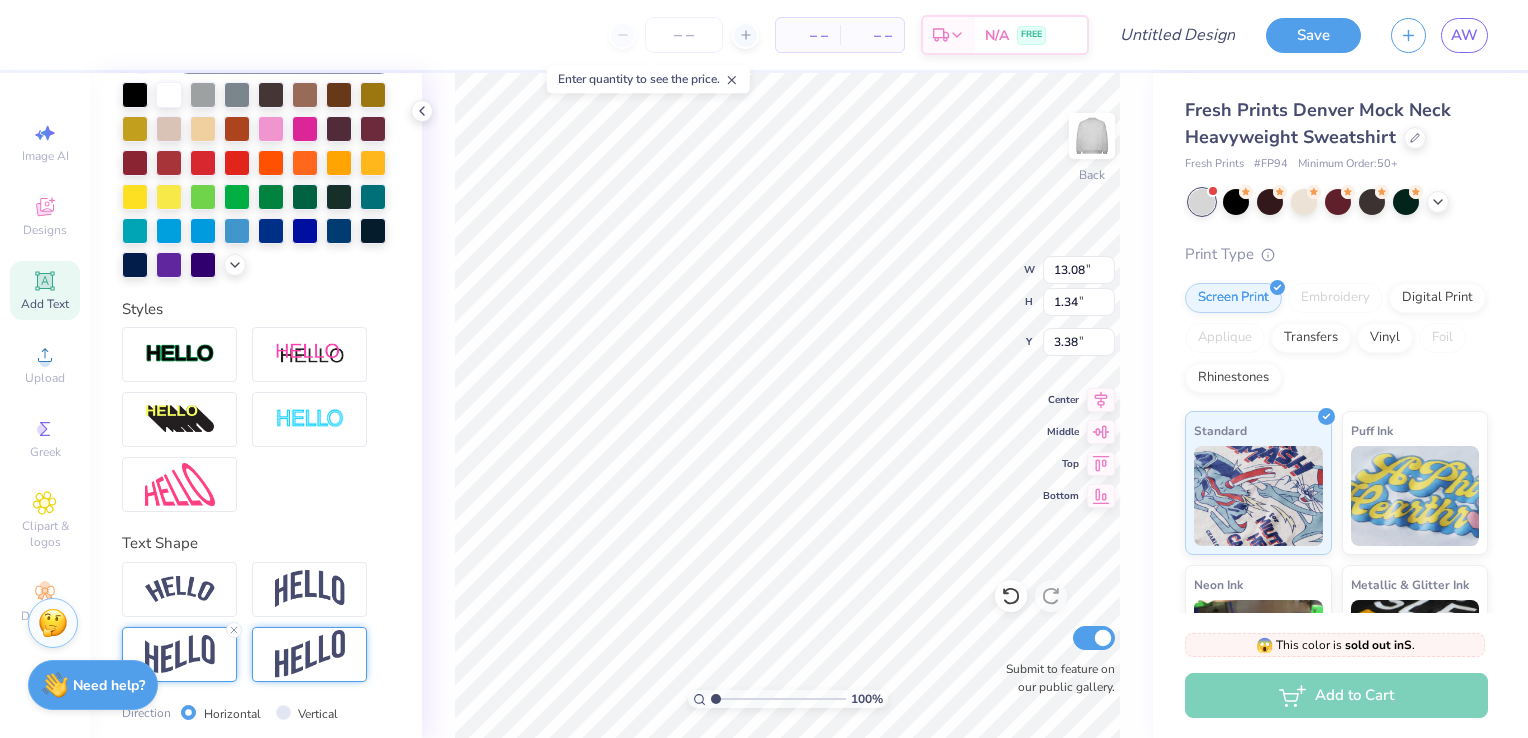 scroll, scrollTop: 557, scrollLeft: 0, axis: vertical 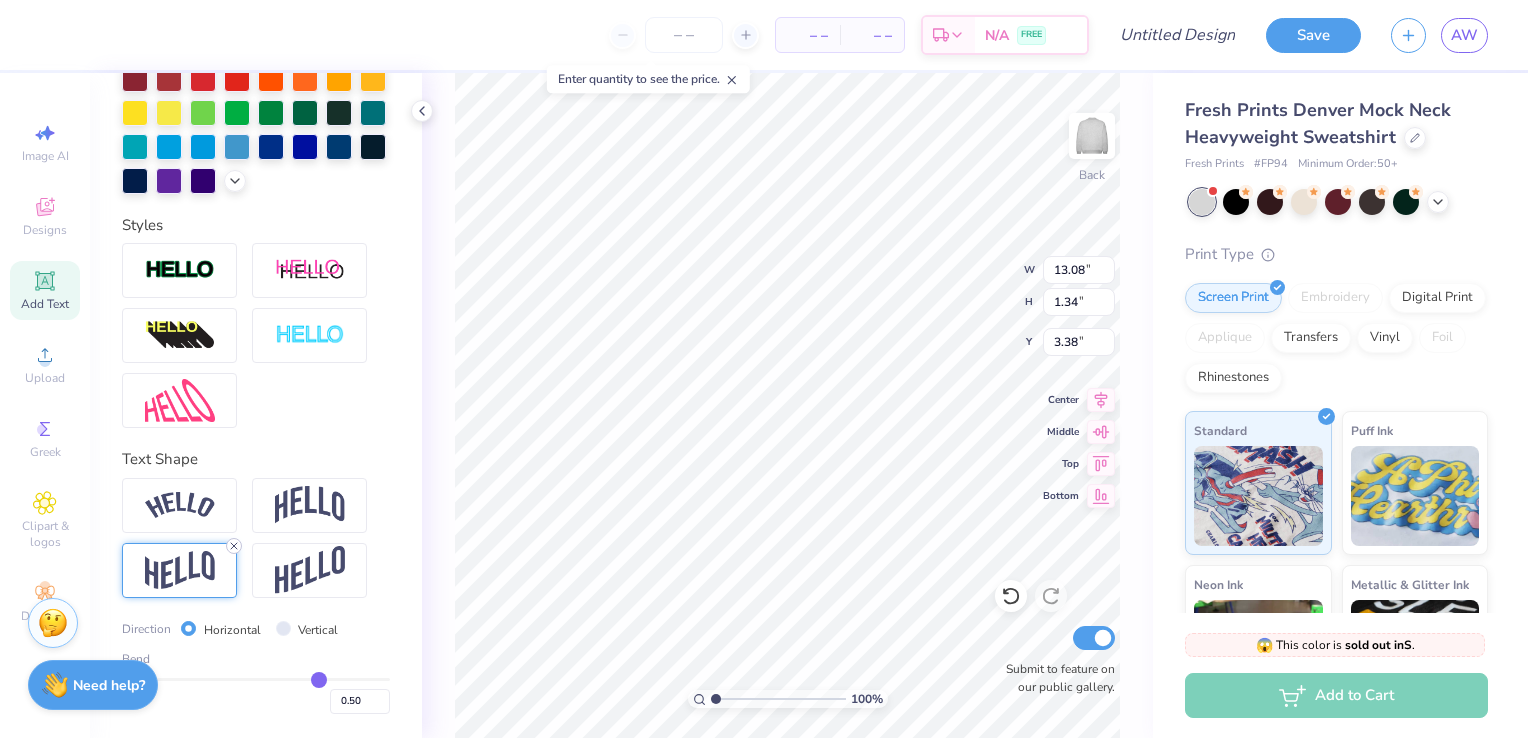 click 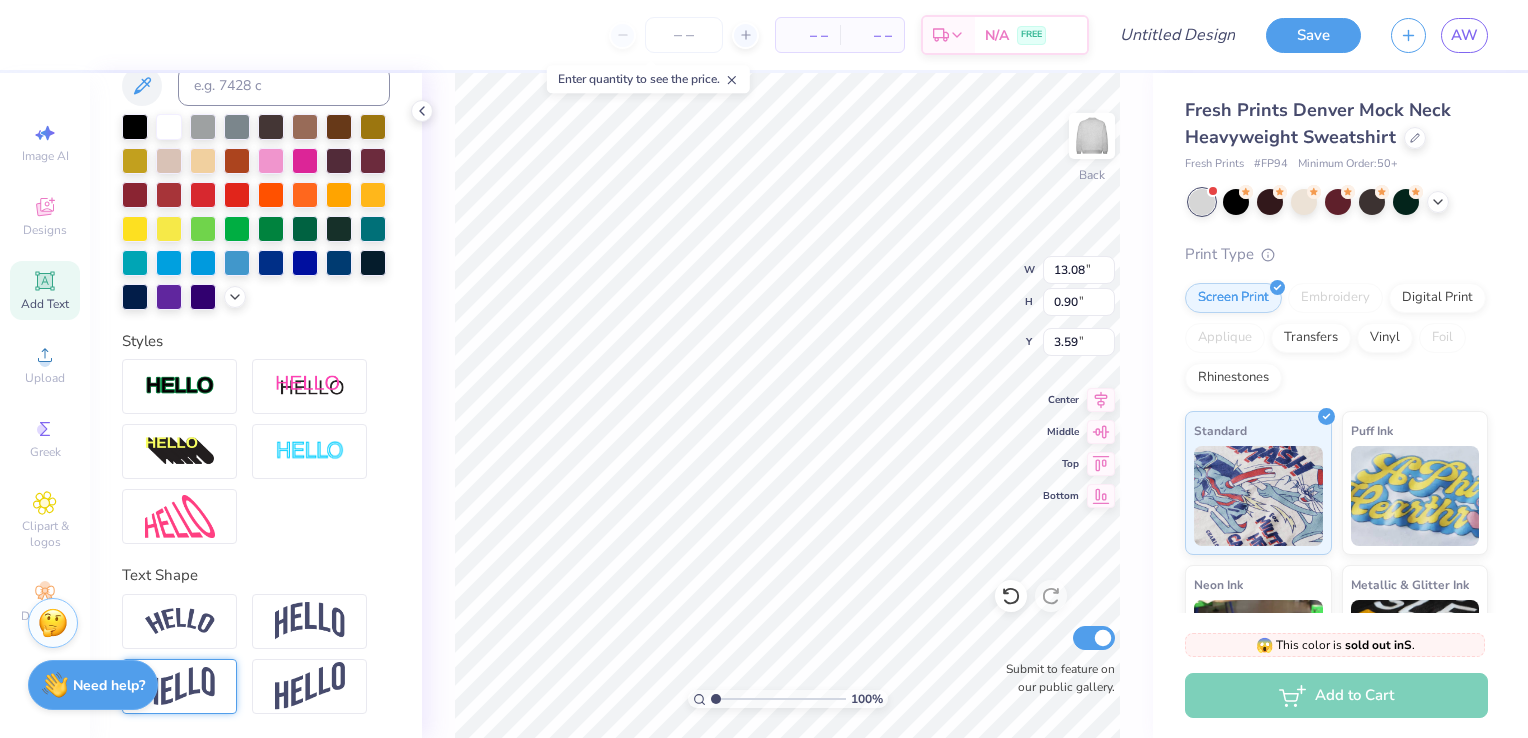 type on "0.90" 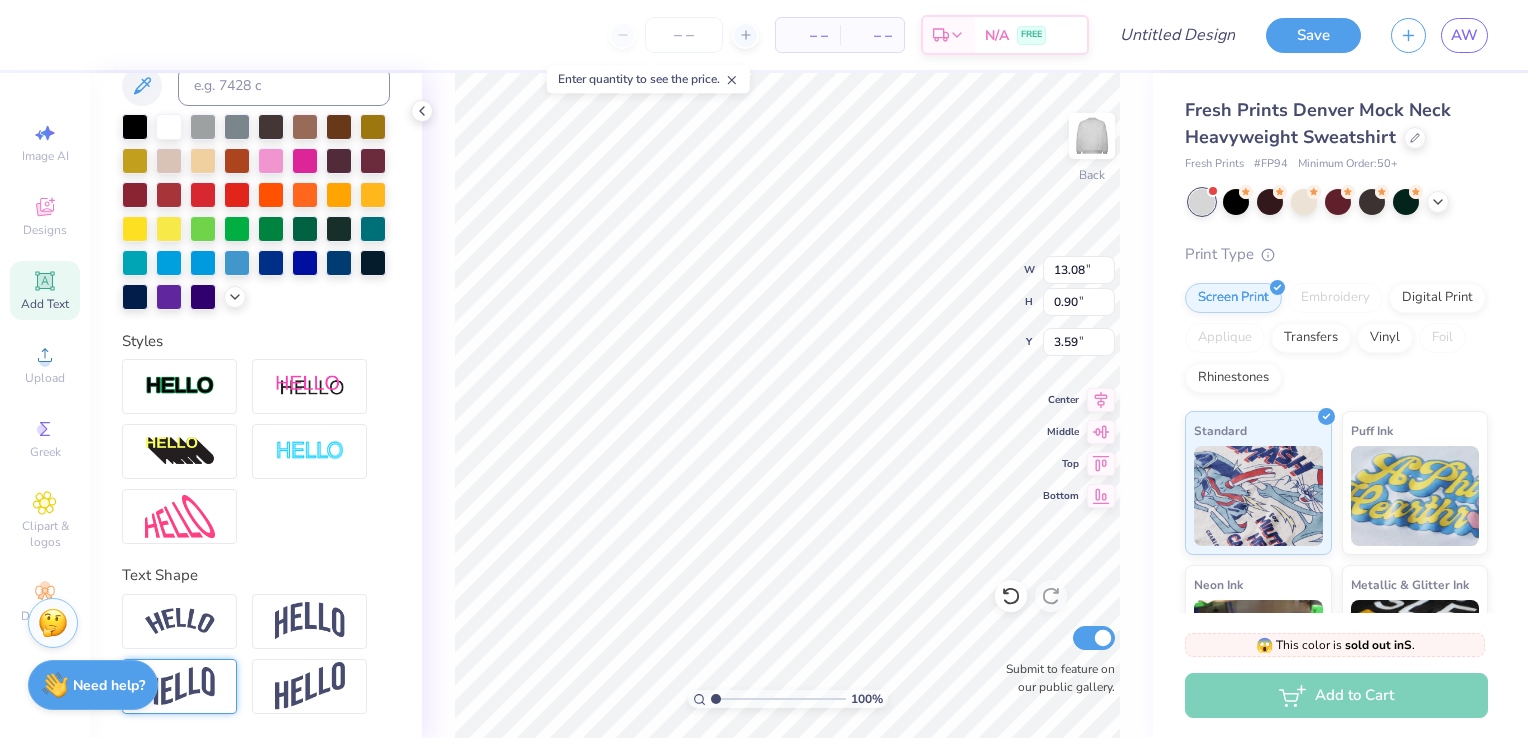 type on "3.67" 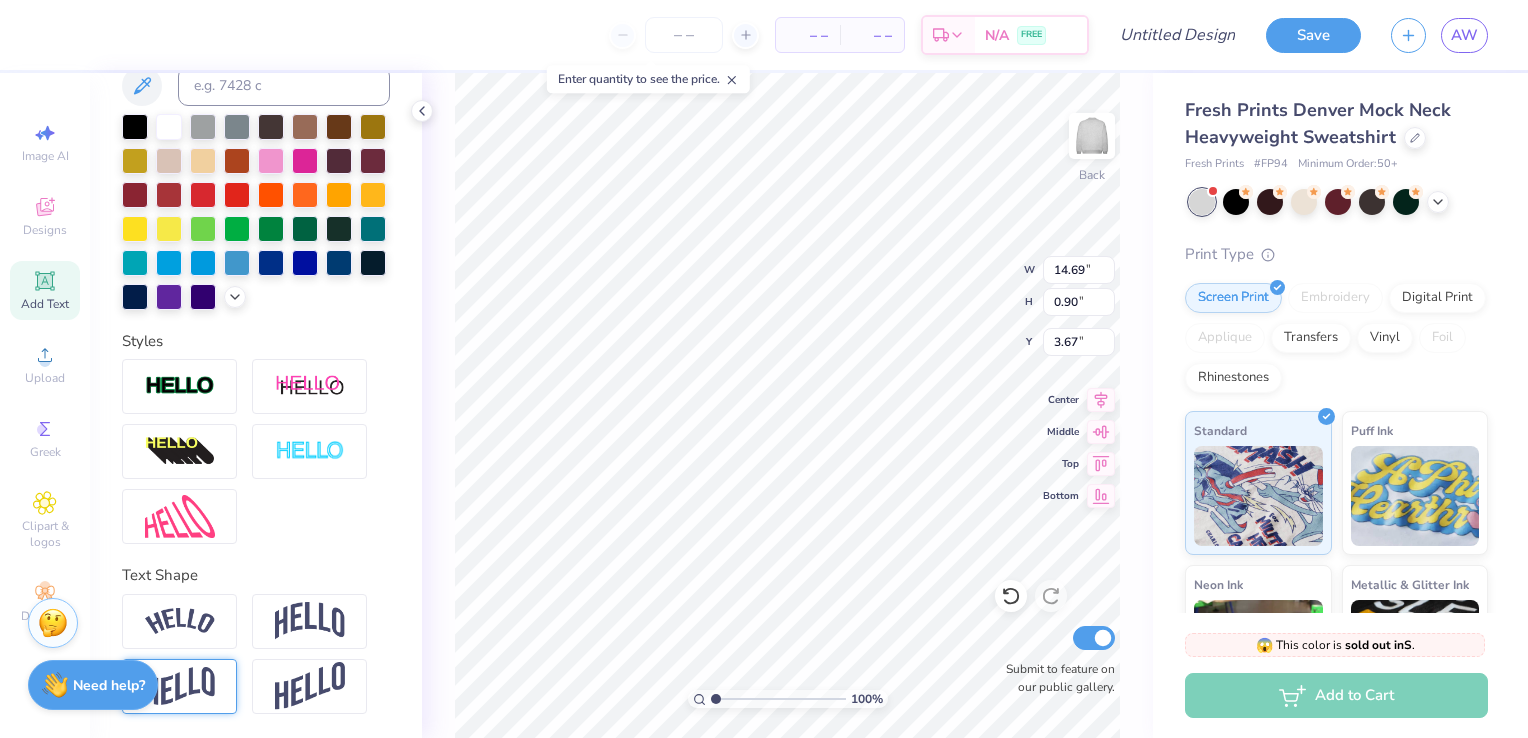 type on "14.69" 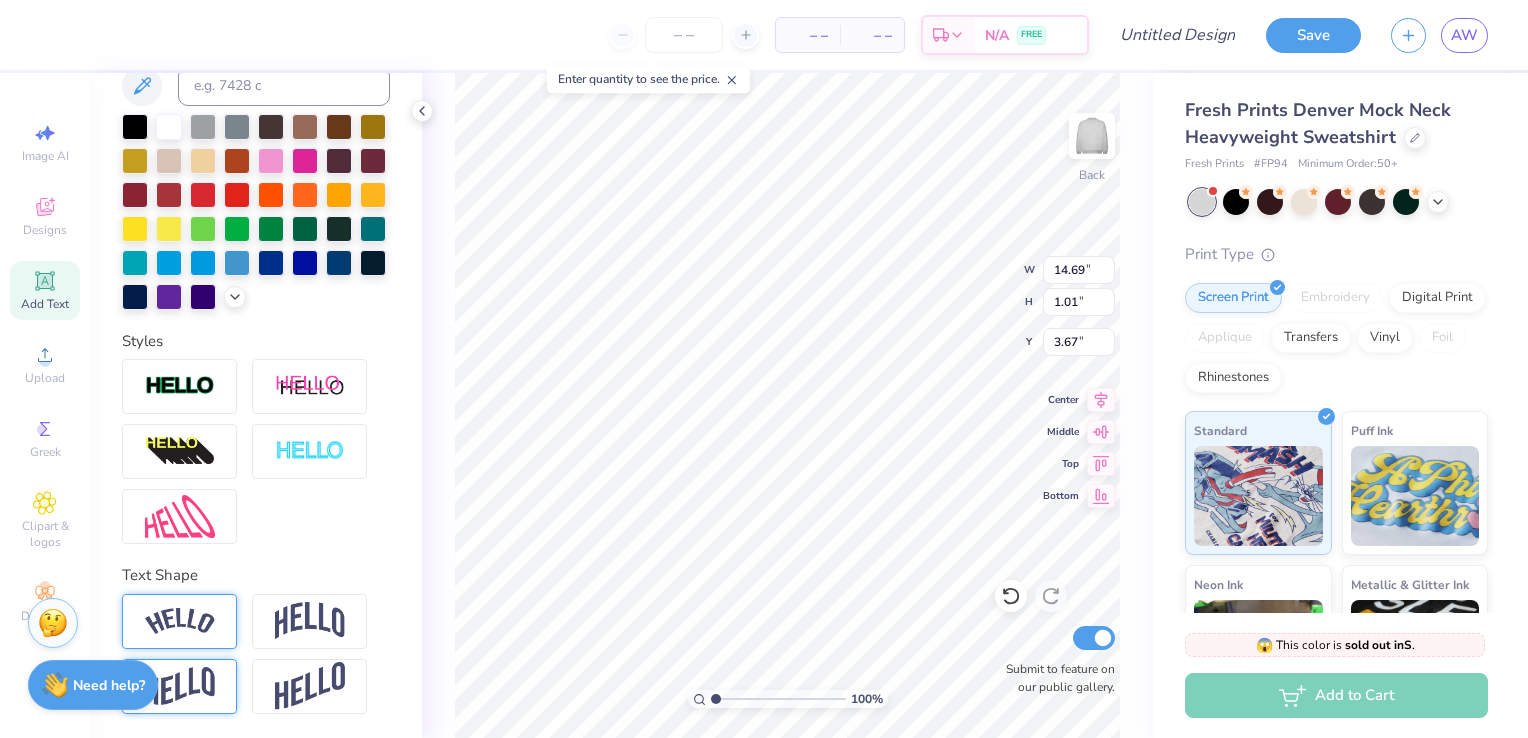 click at bounding box center (179, 621) 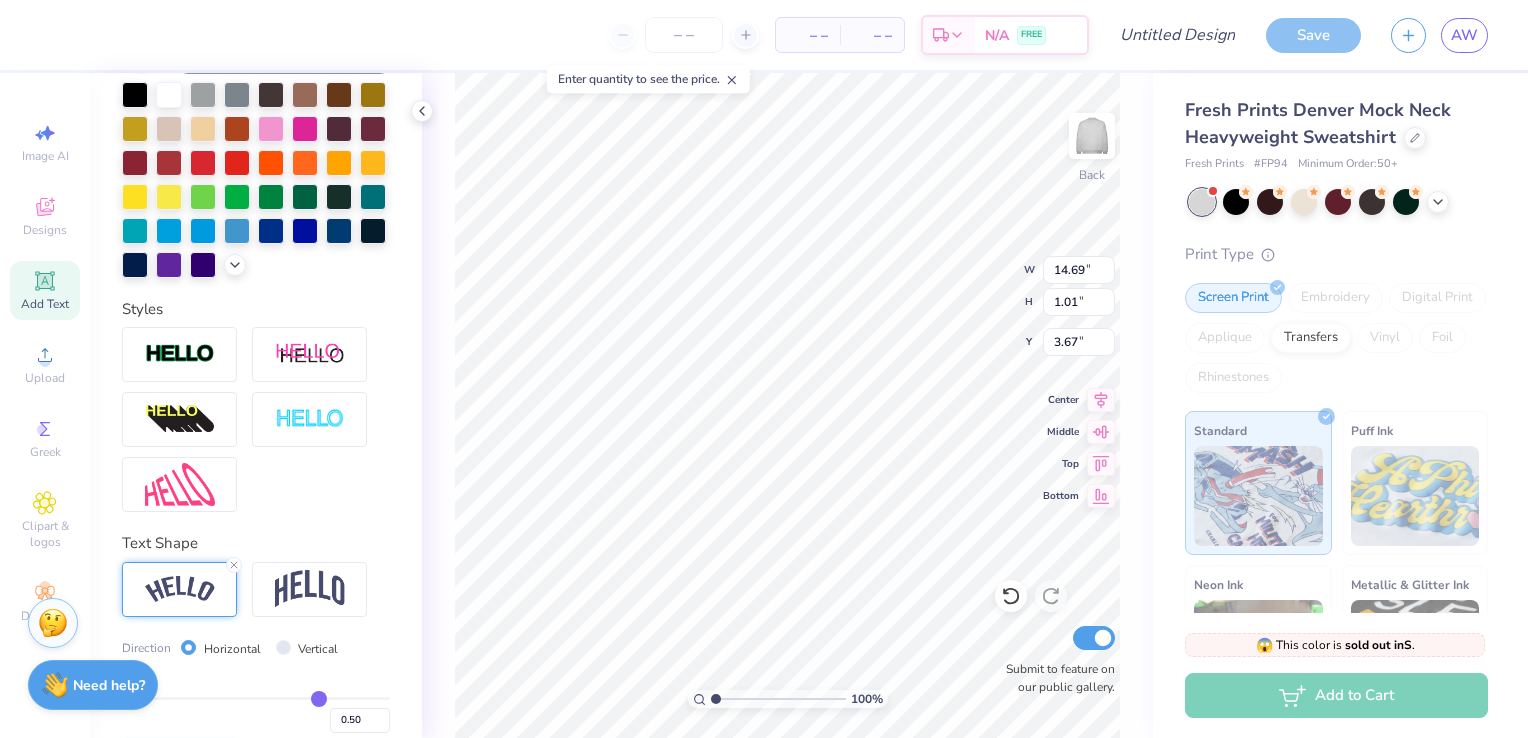 type on "15.96" 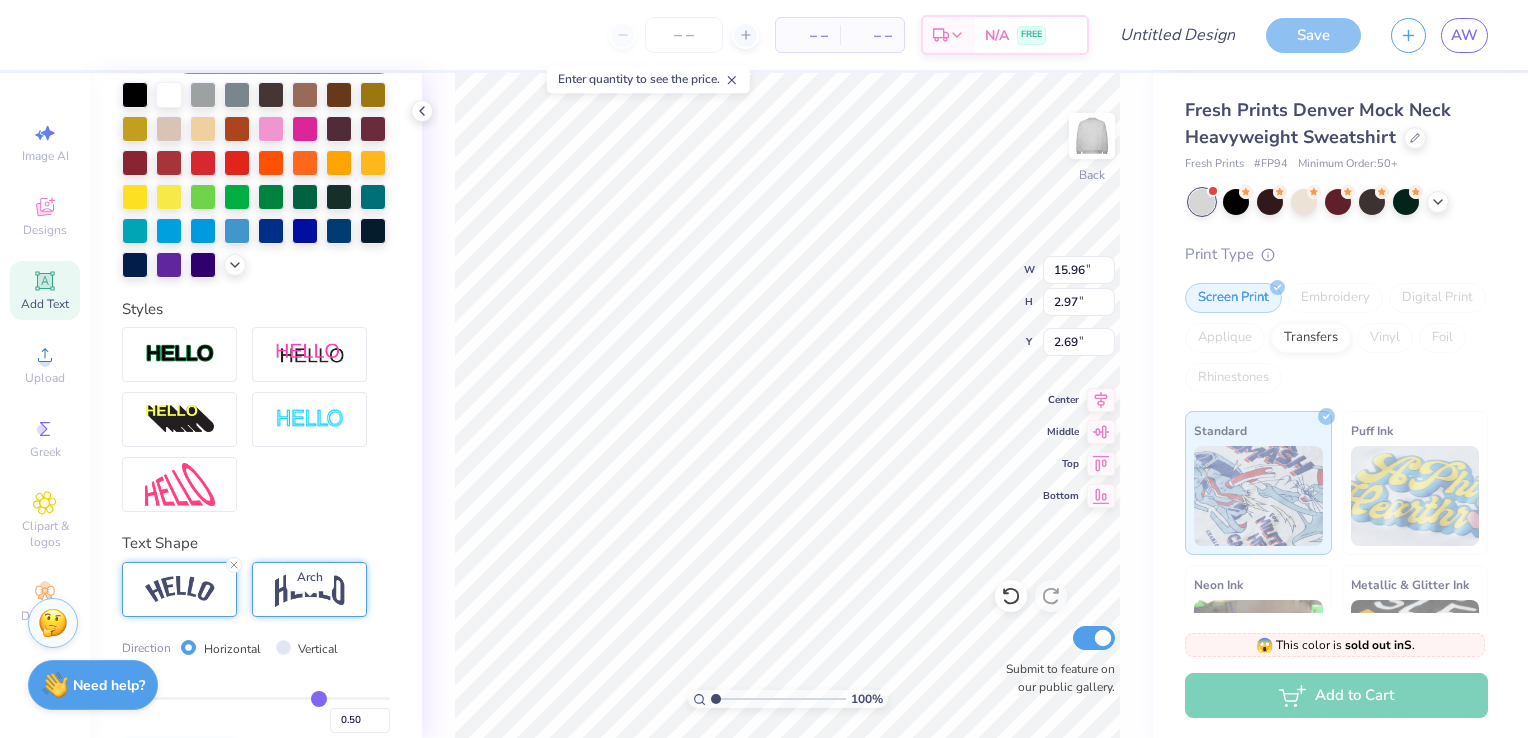 click at bounding box center [310, 589] 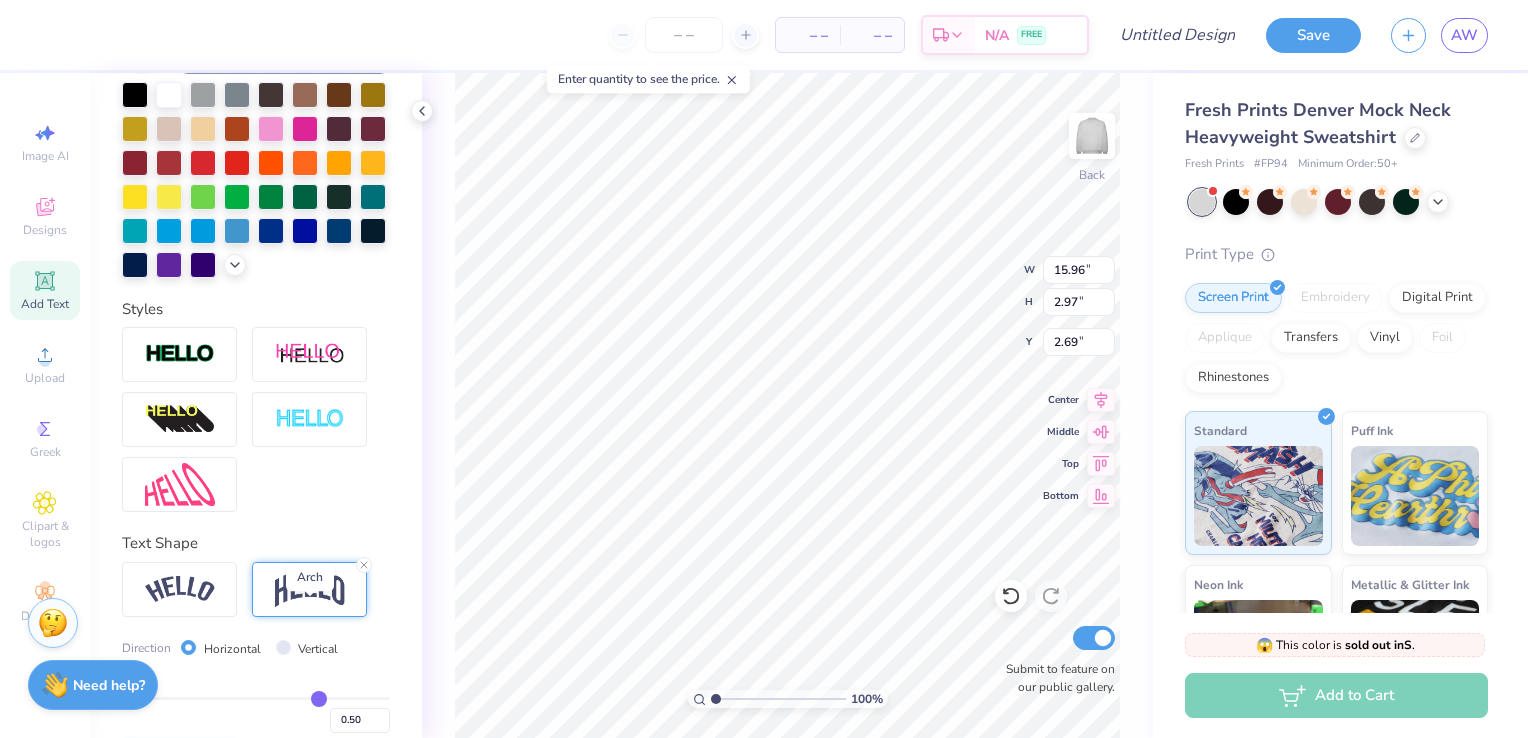 type on "14.69" 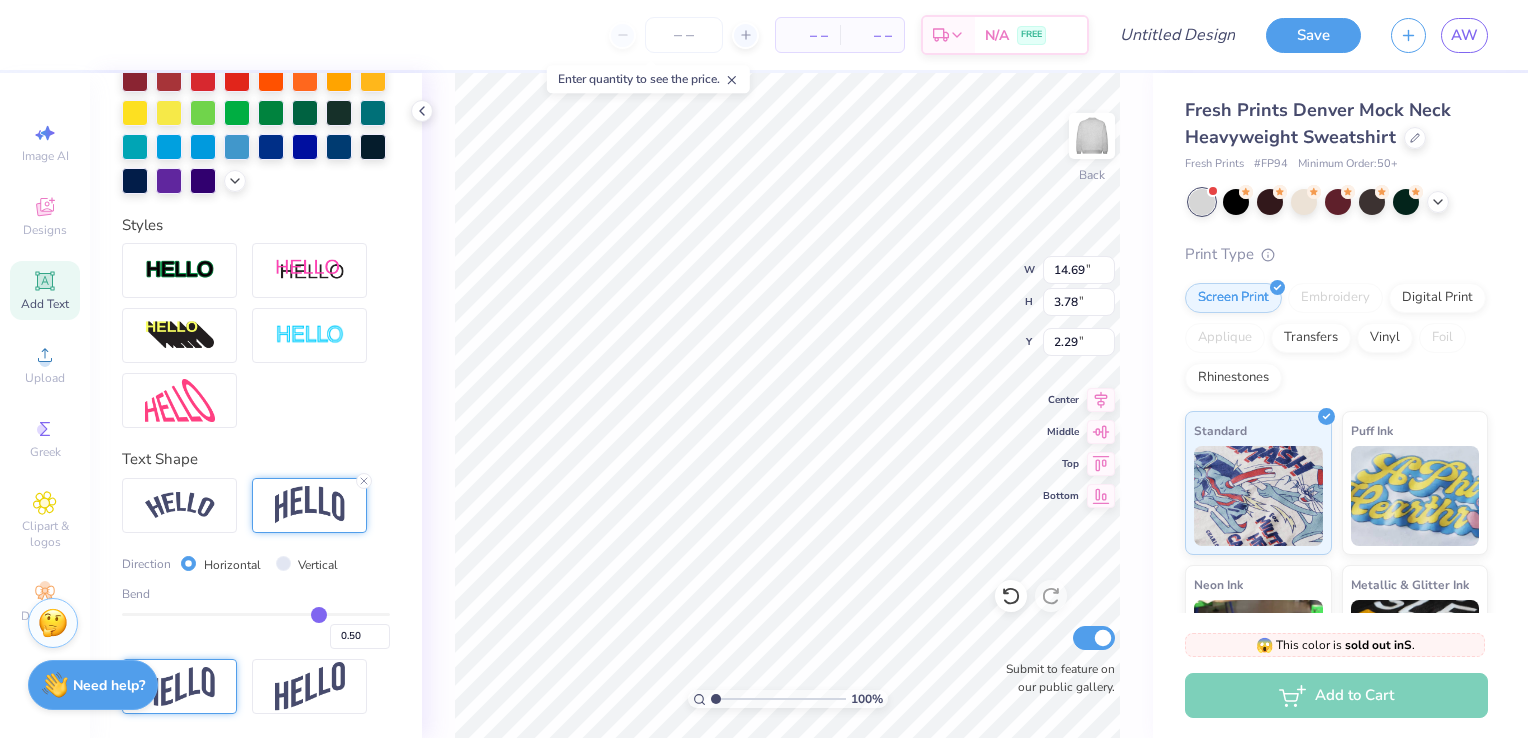 scroll, scrollTop: 573, scrollLeft: 0, axis: vertical 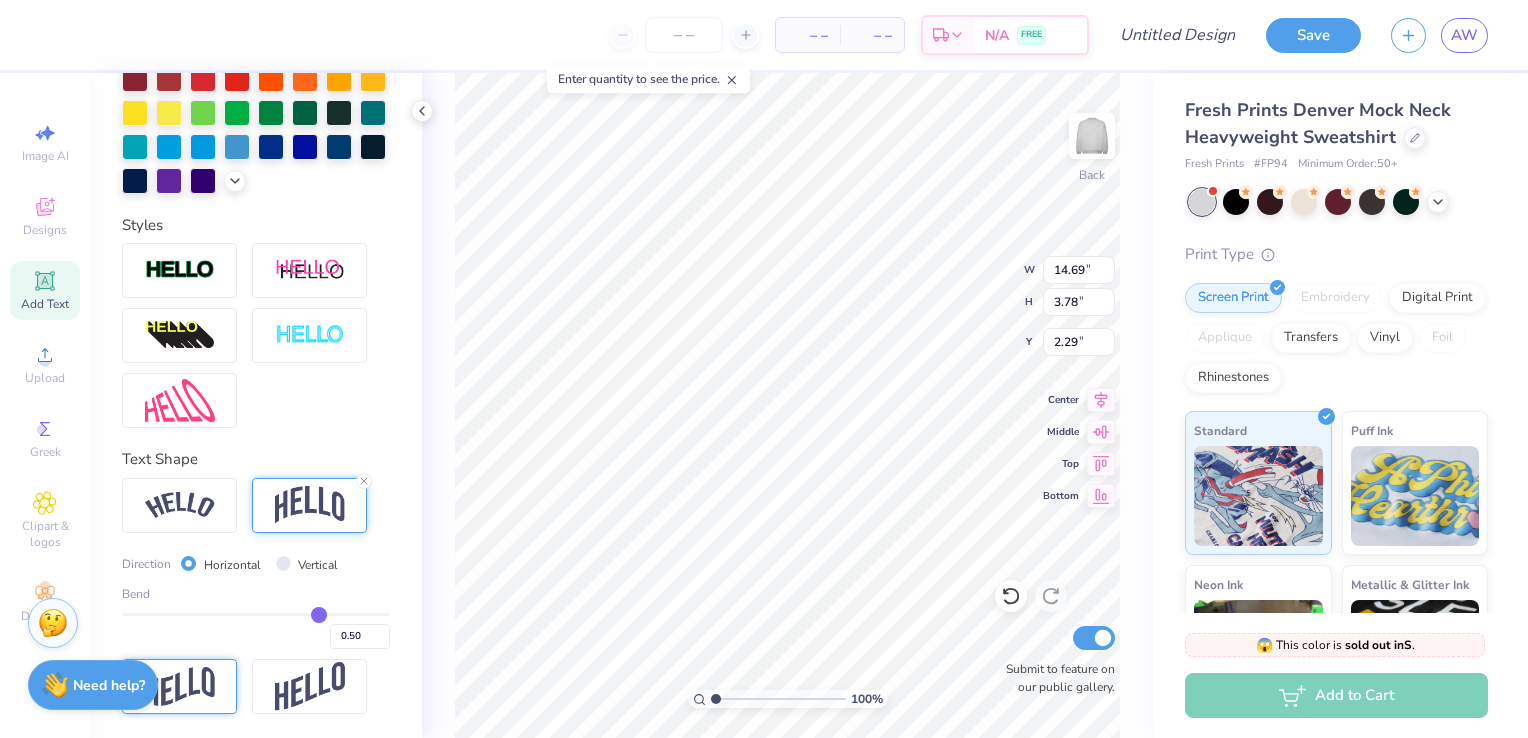 type on "0.52" 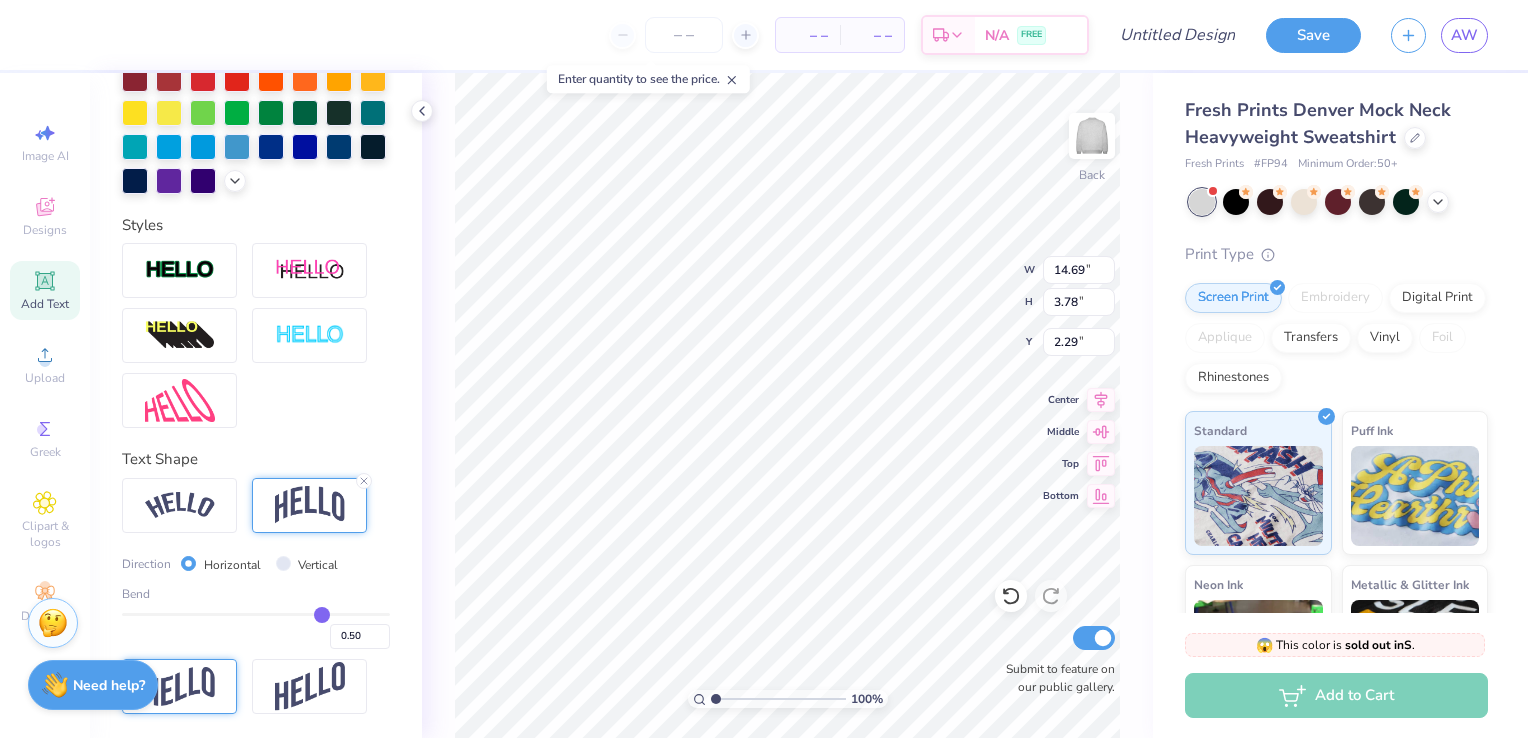 type on "0.52" 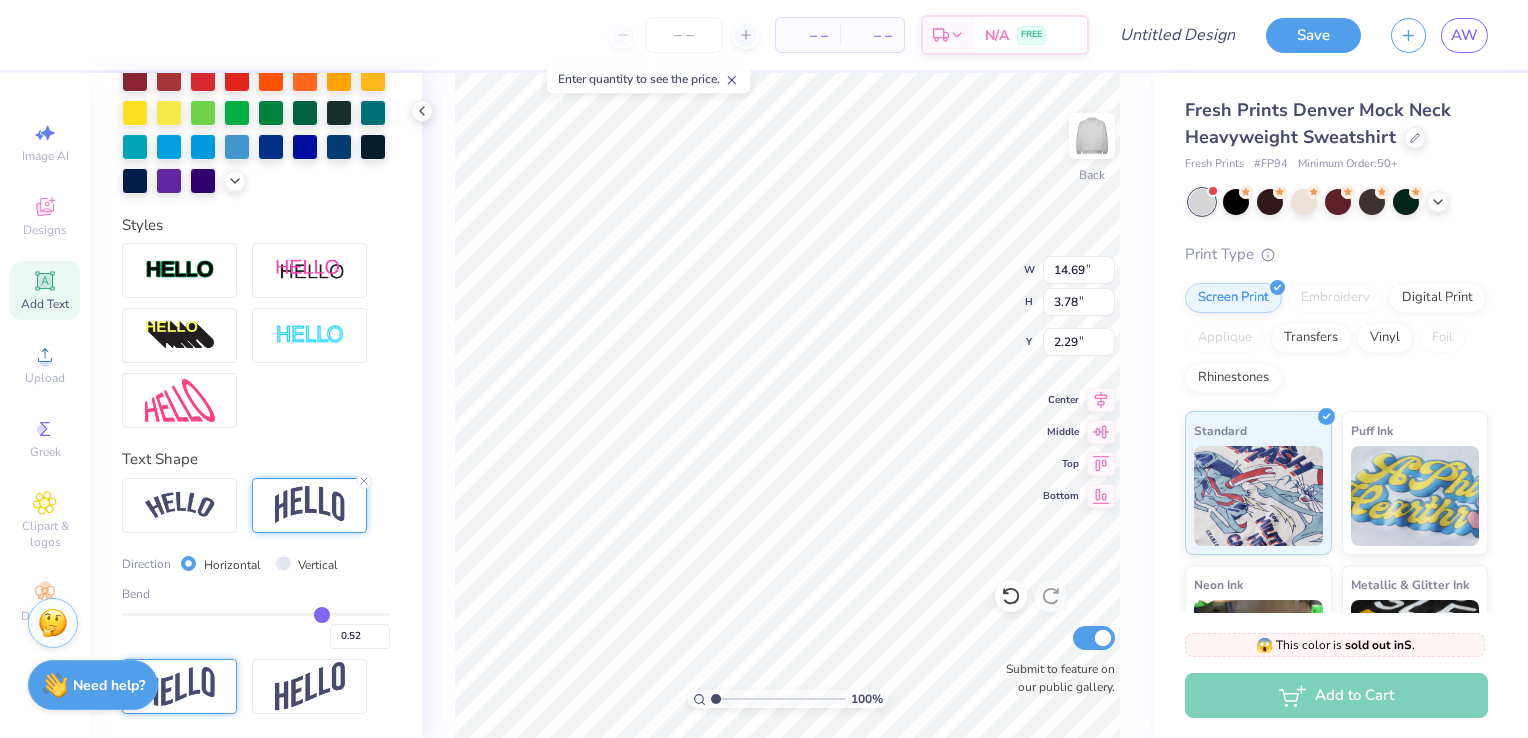 type on "0.51" 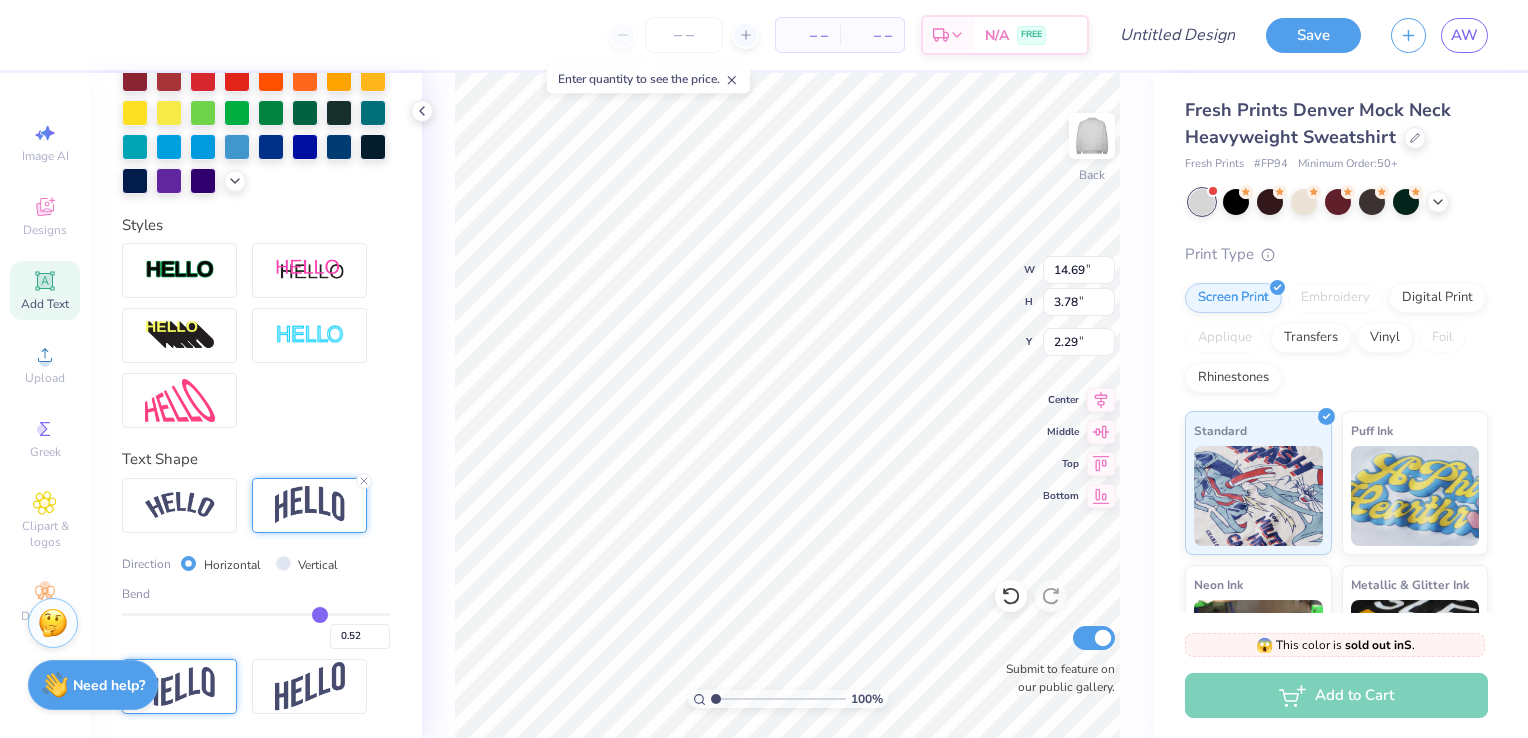 type on "0.51" 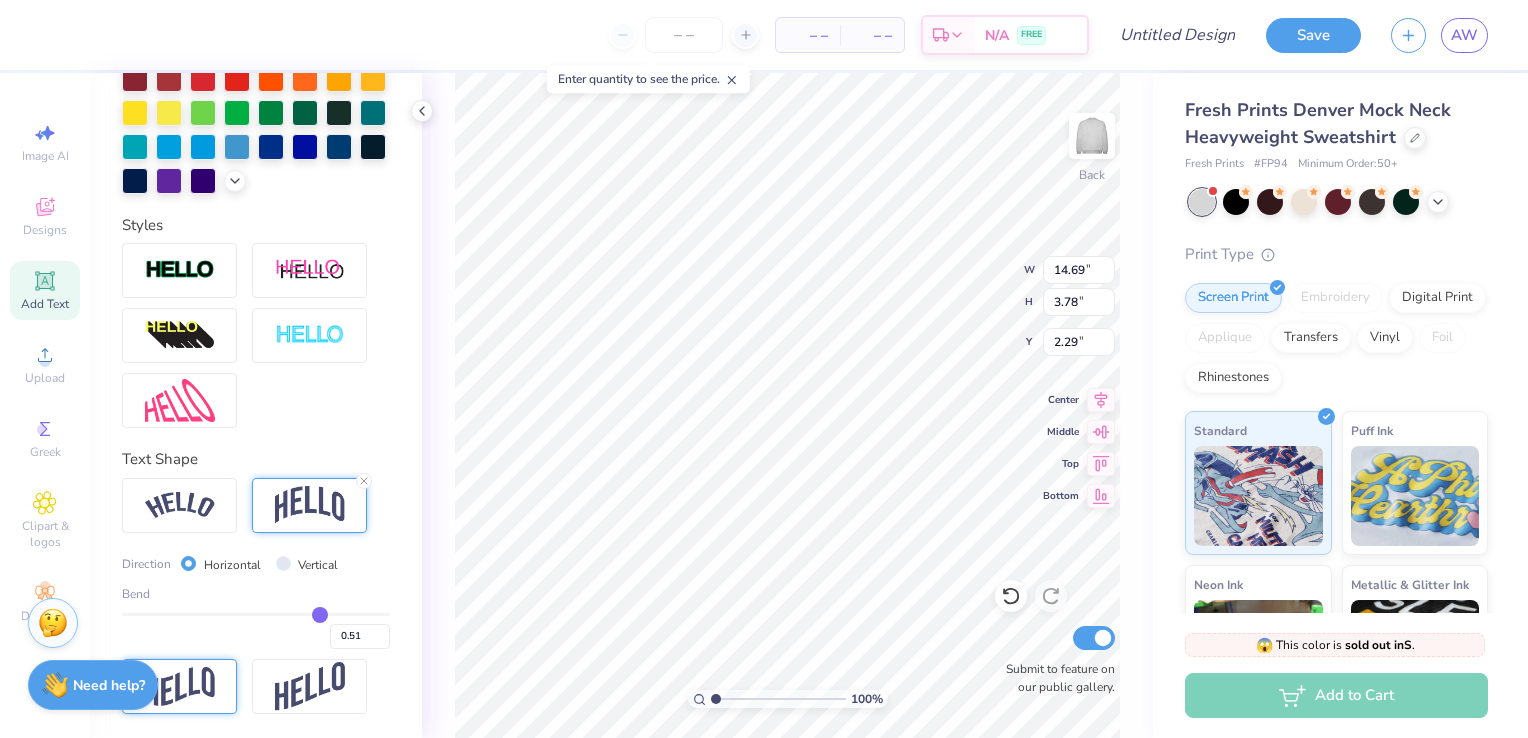 type on "0.5" 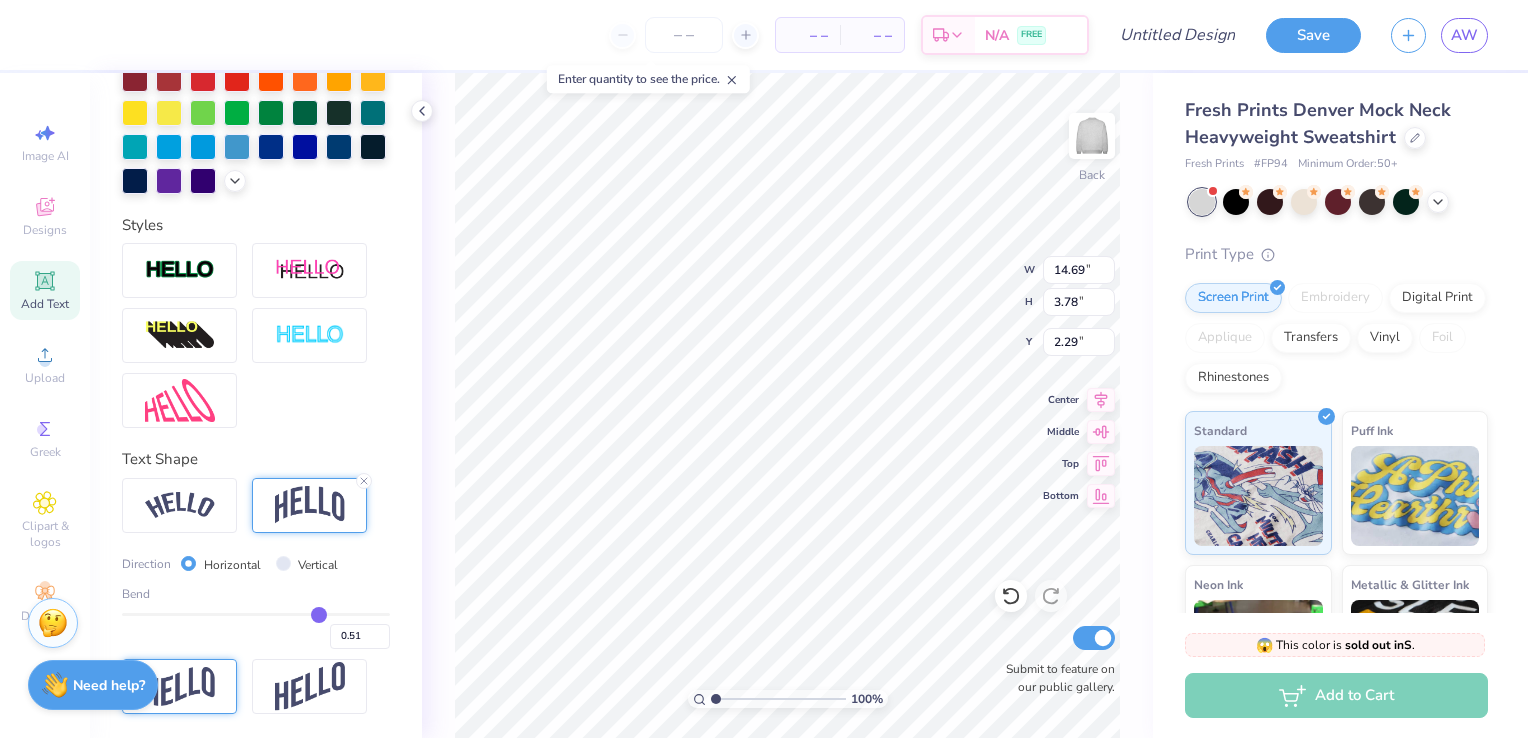 type on "0.50" 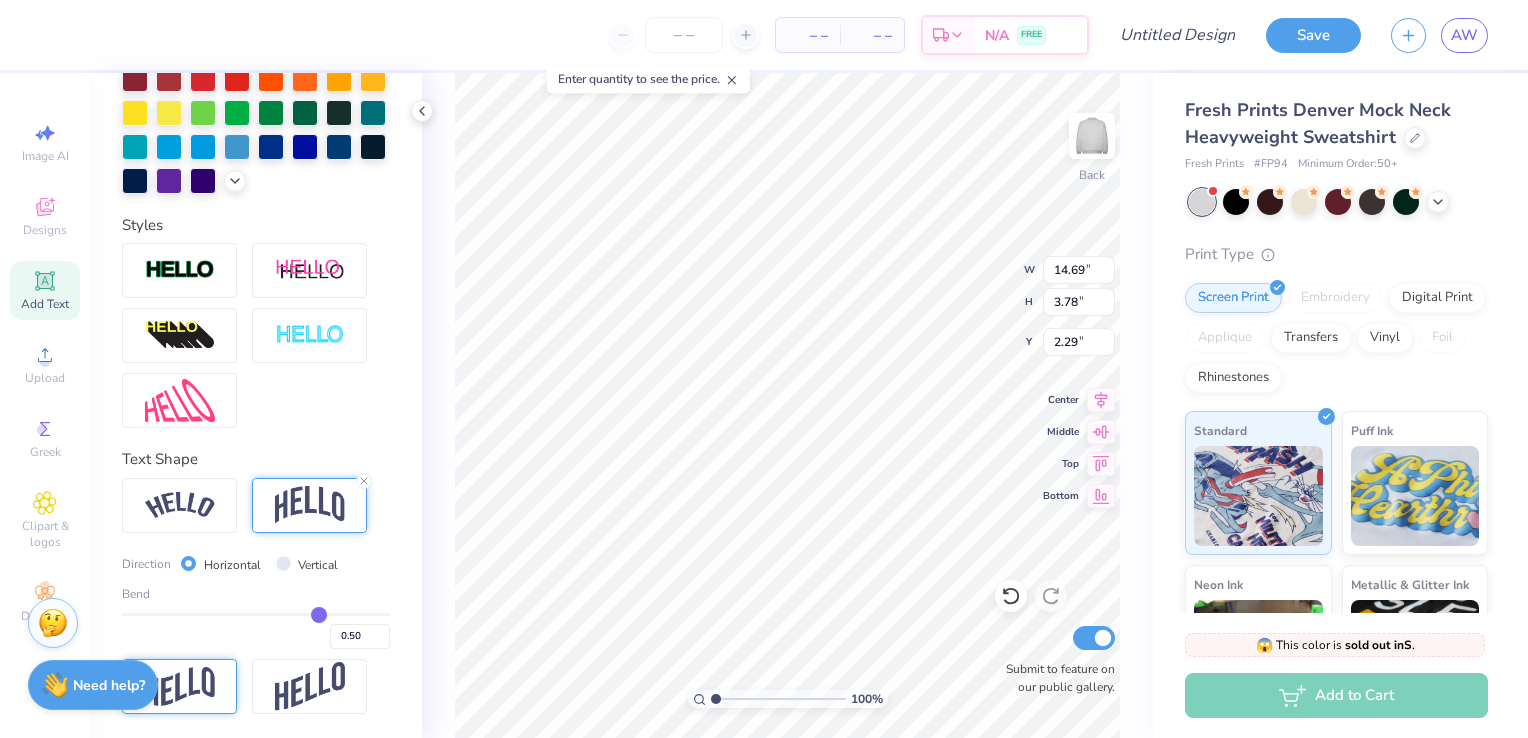 type on "0.49" 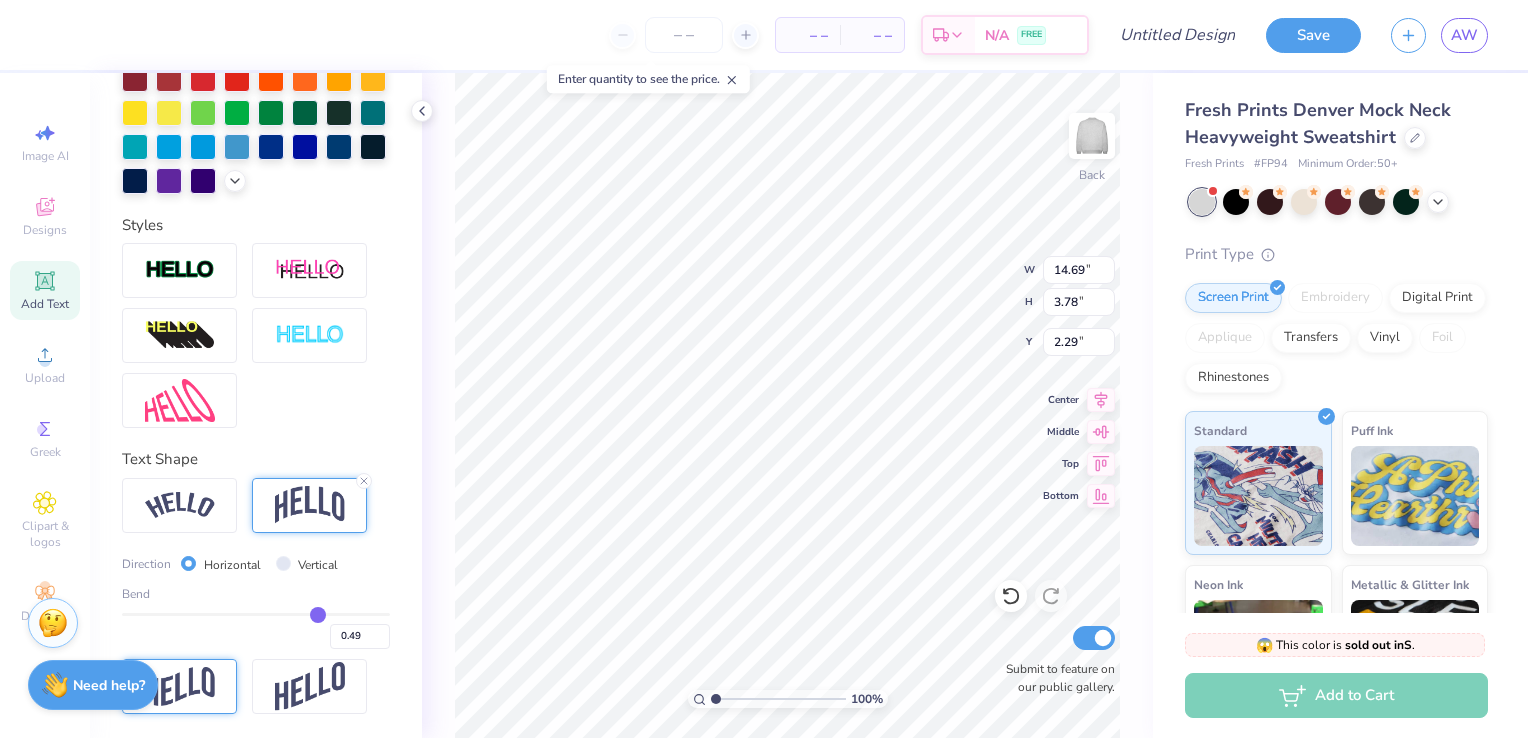 type on "0.48" 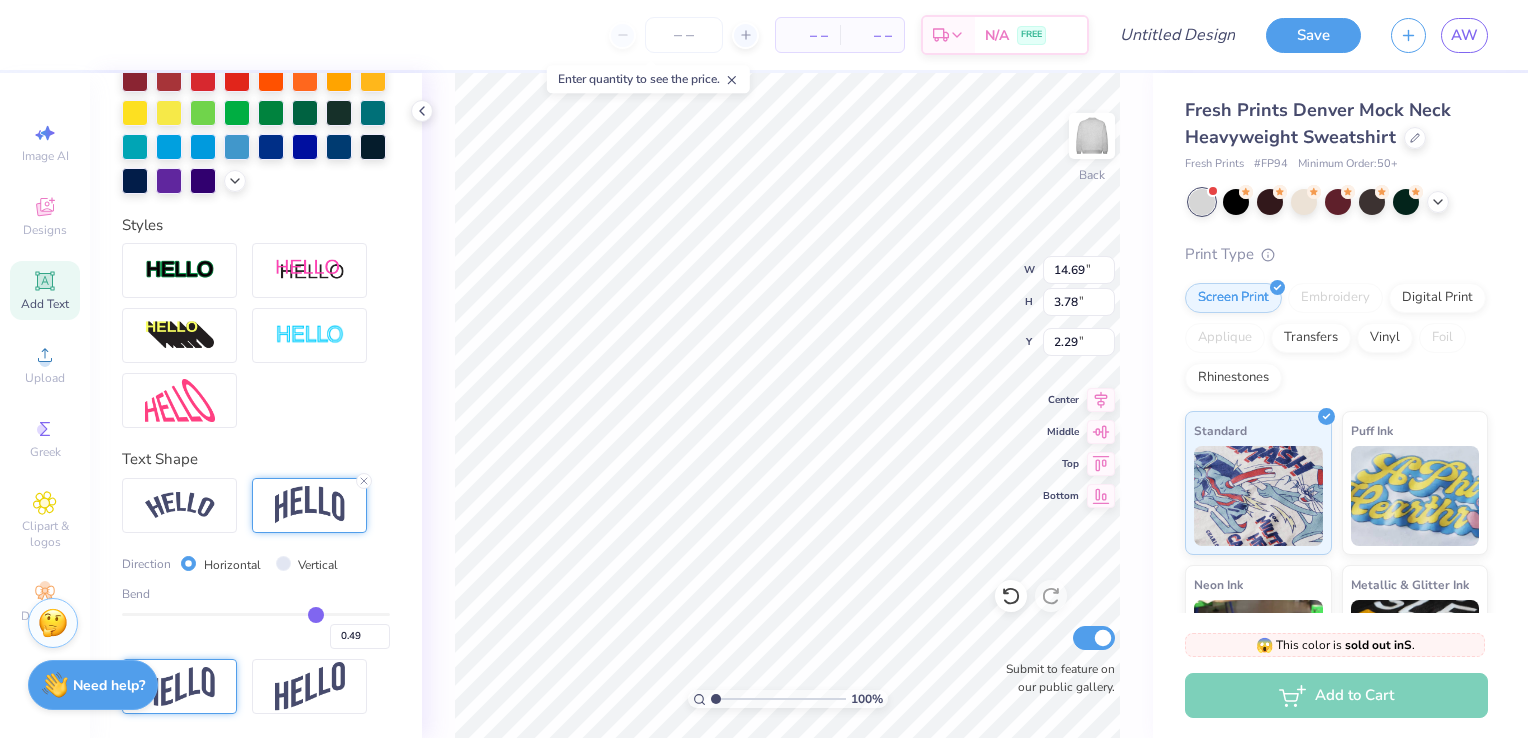type on "0.48" 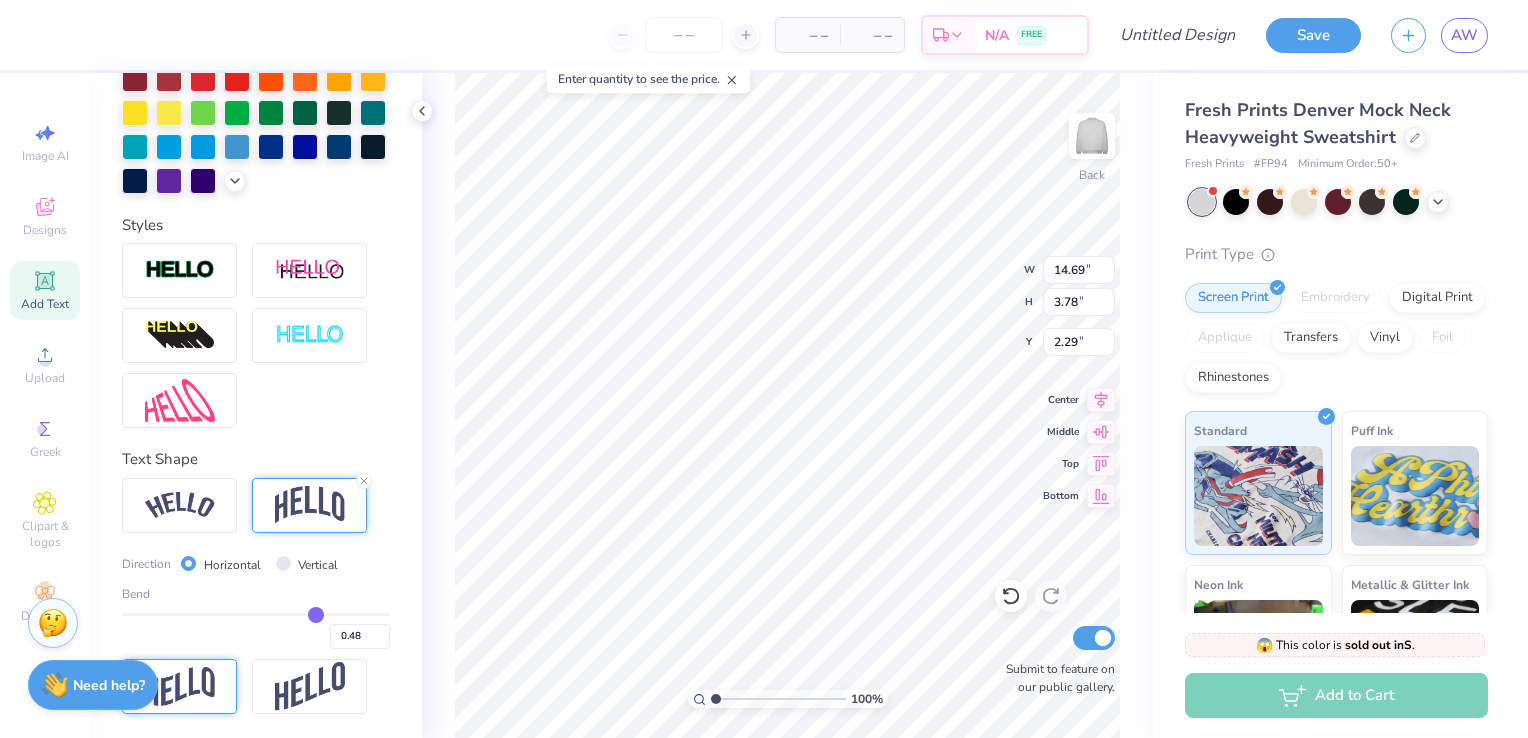 type on "0.47" 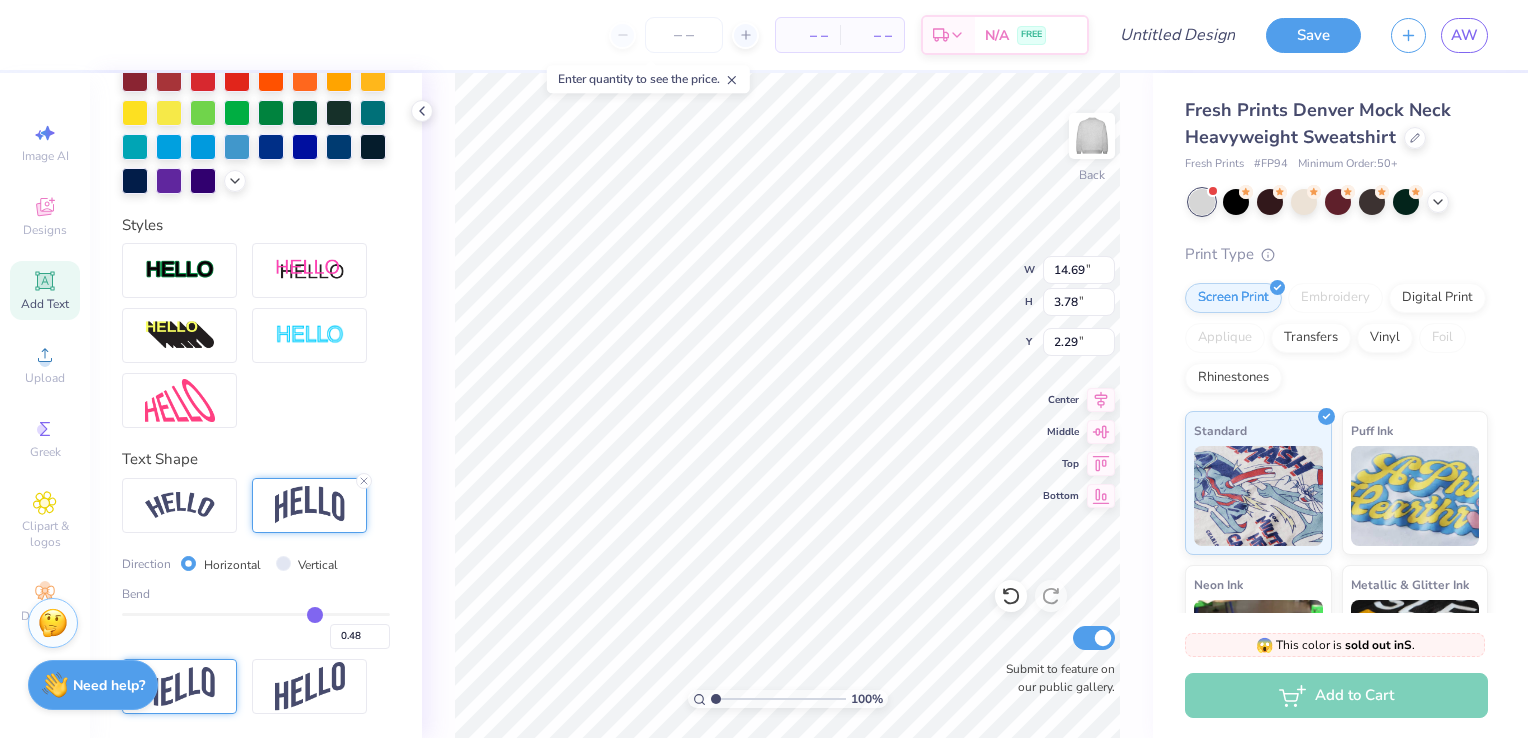 type on "0.47" 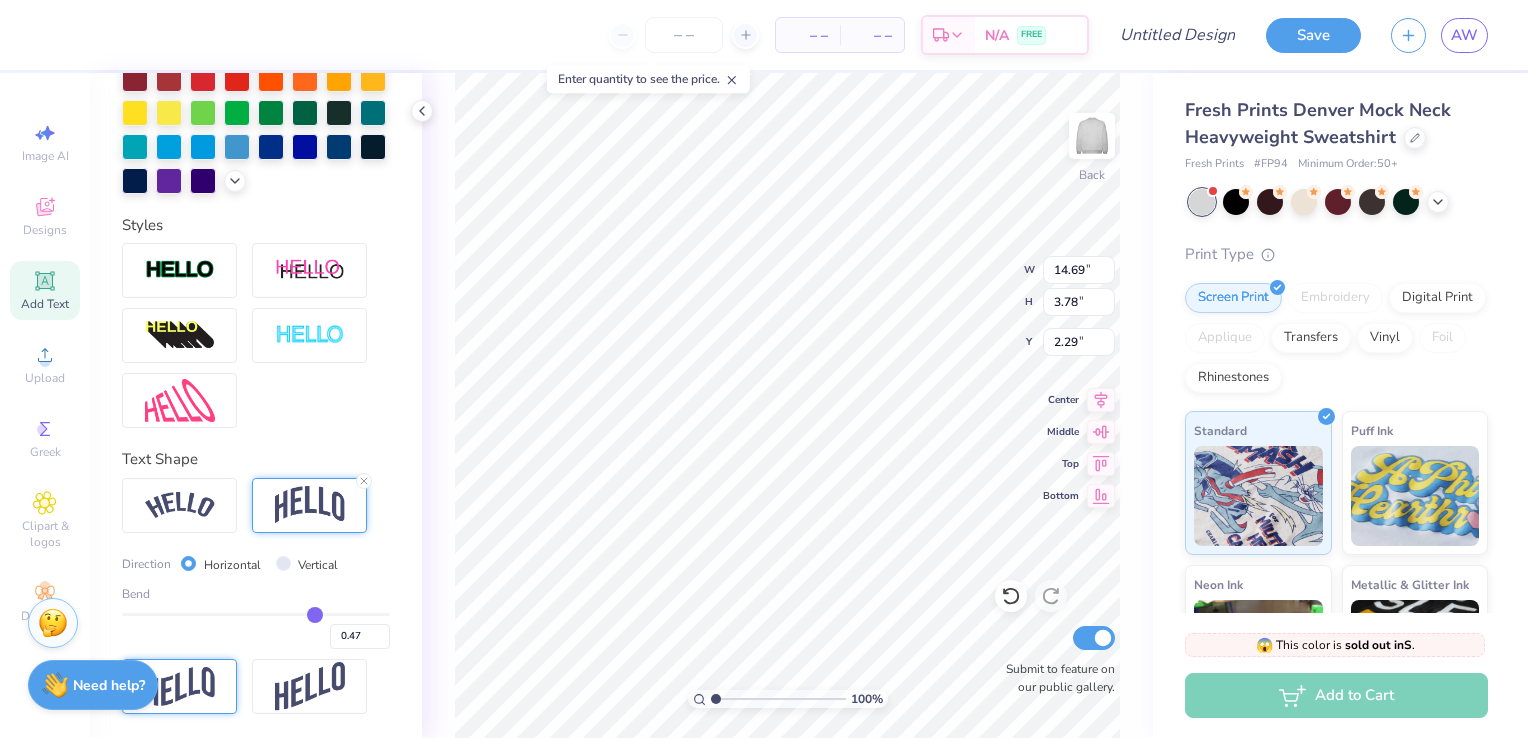 type on "0.46" 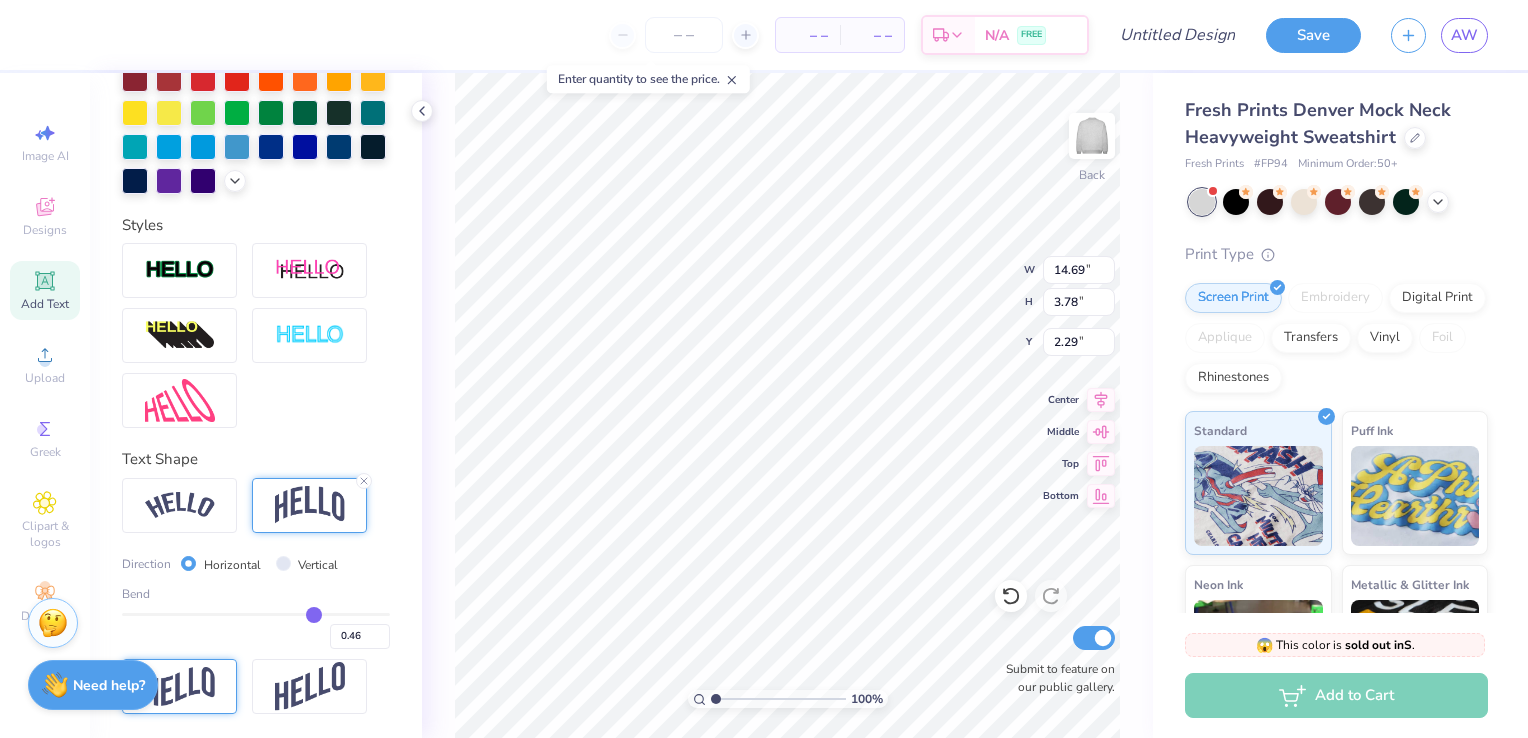 type on "0.45" 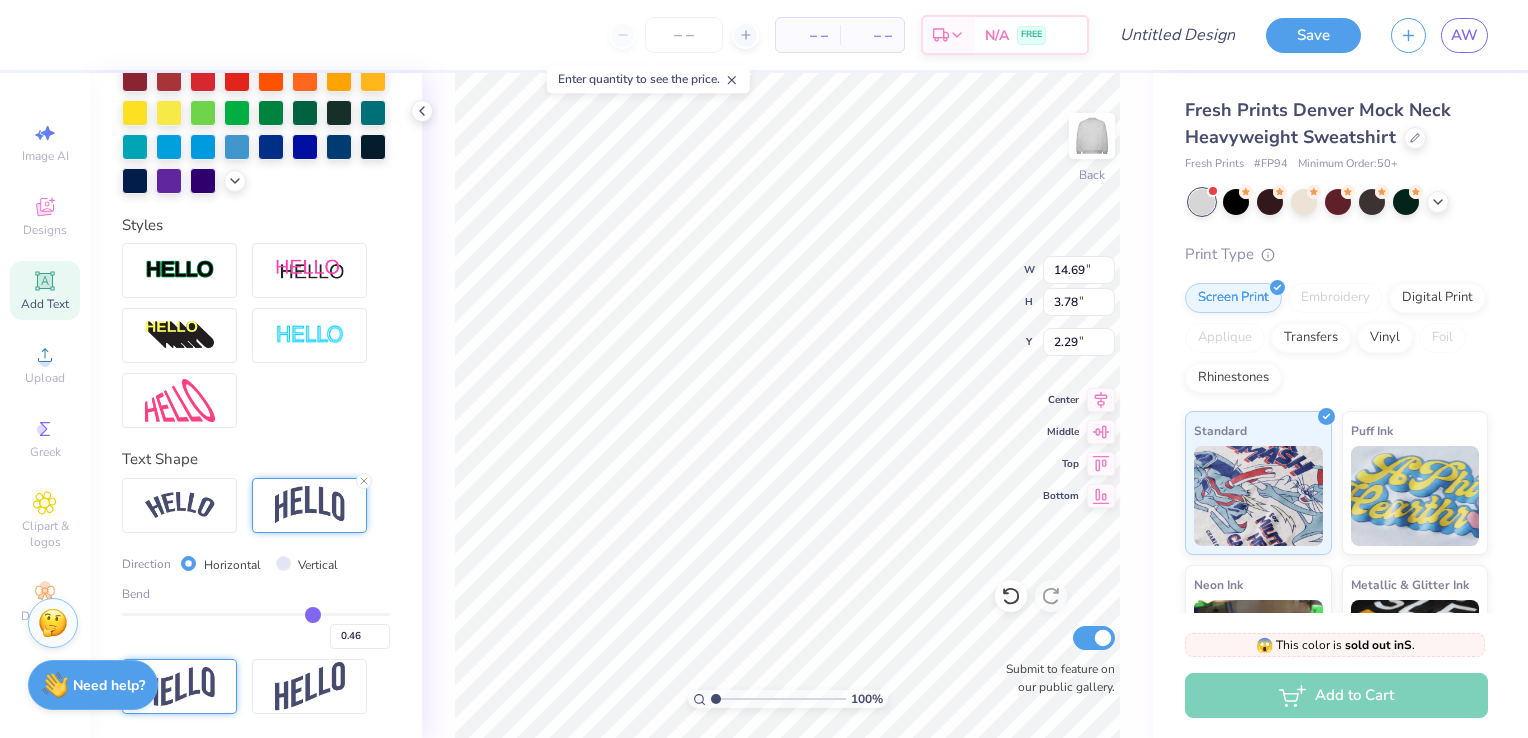 type on "0.45" 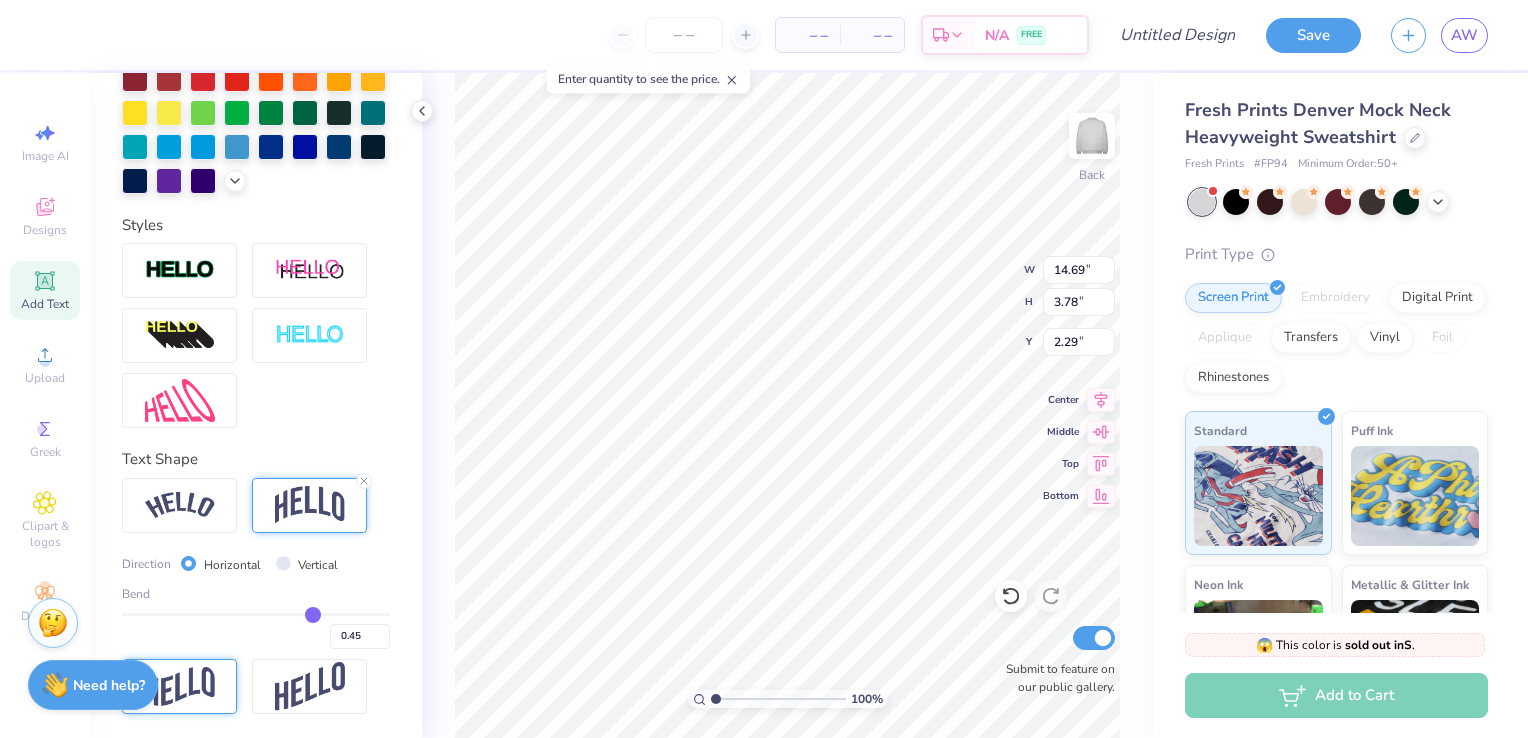 type on "0.44" 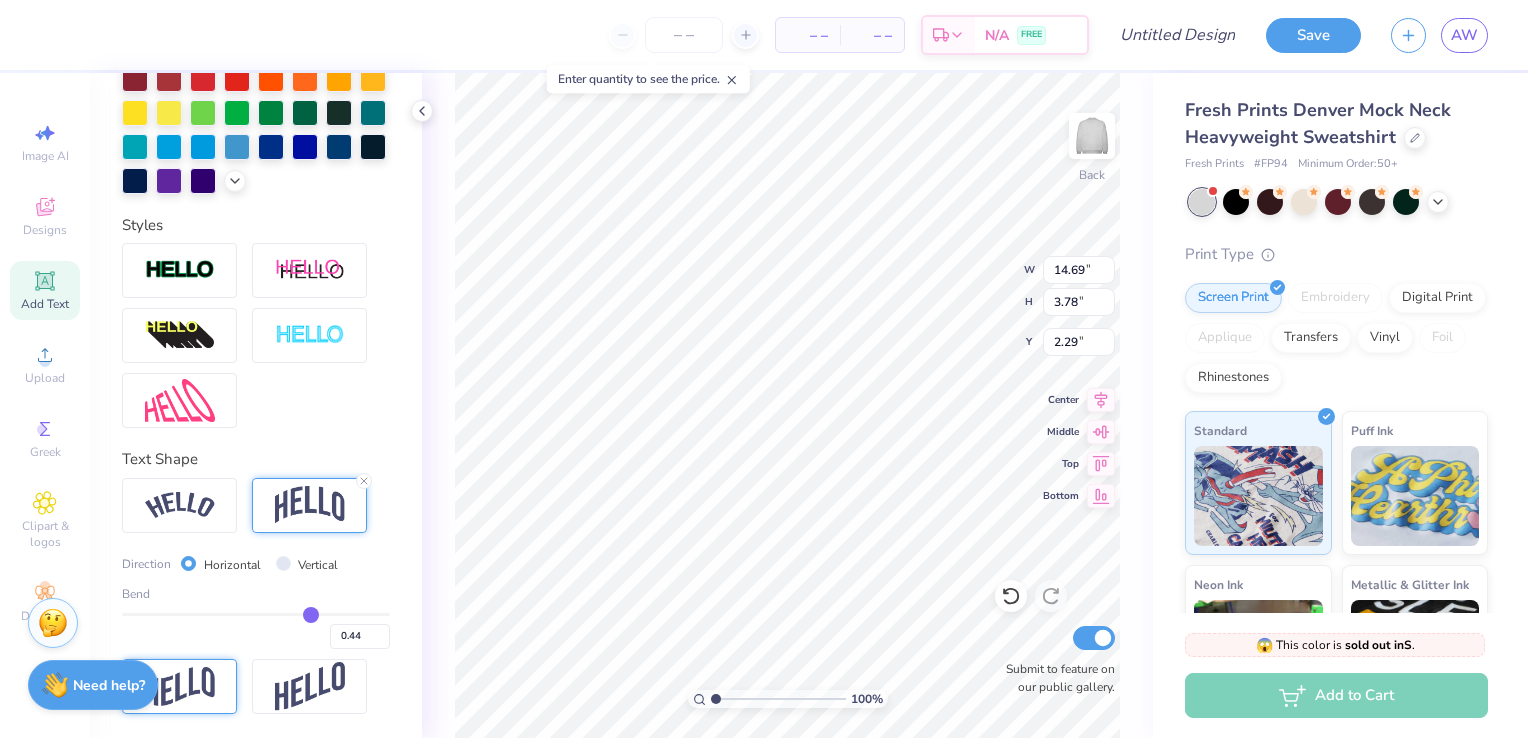 type on "0.43" 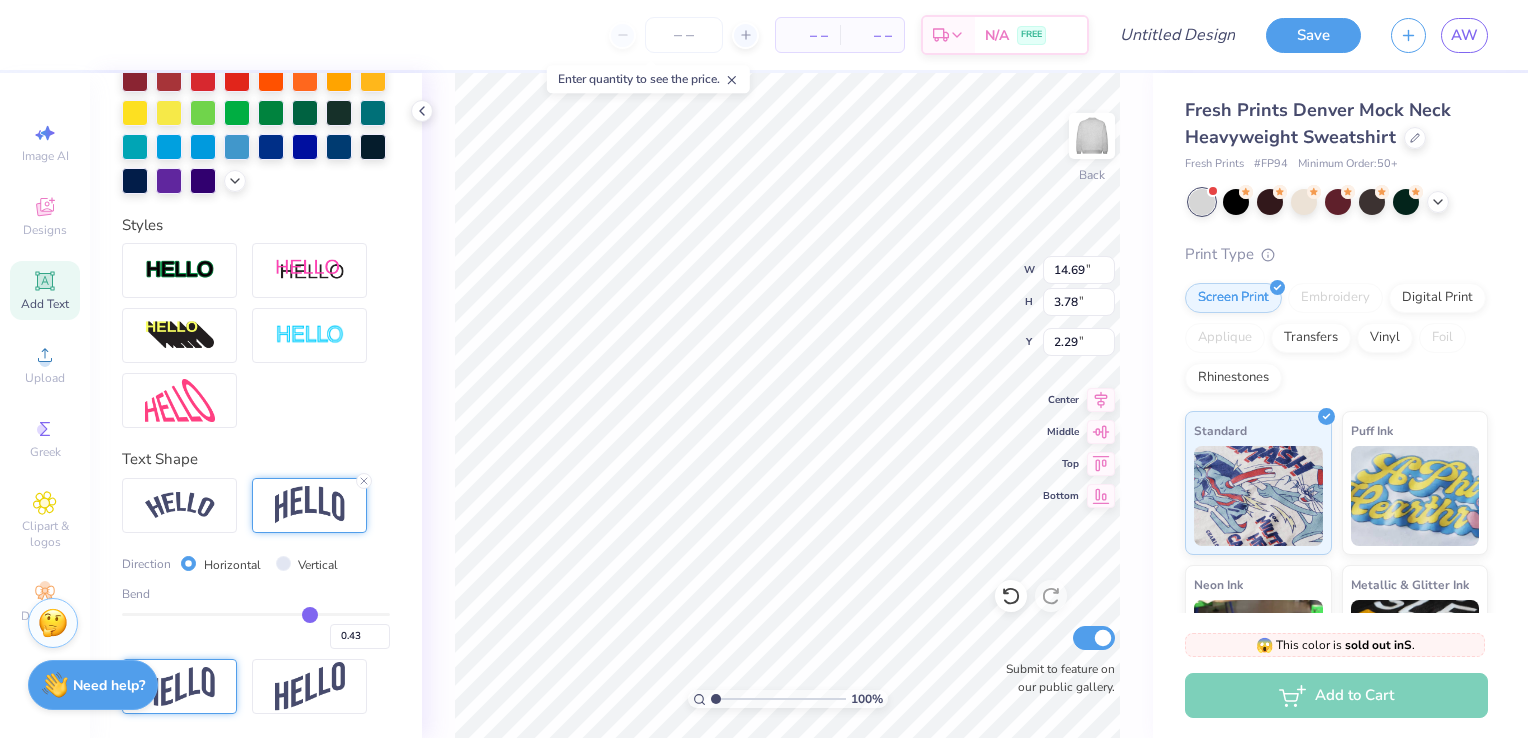 type on "0.42" 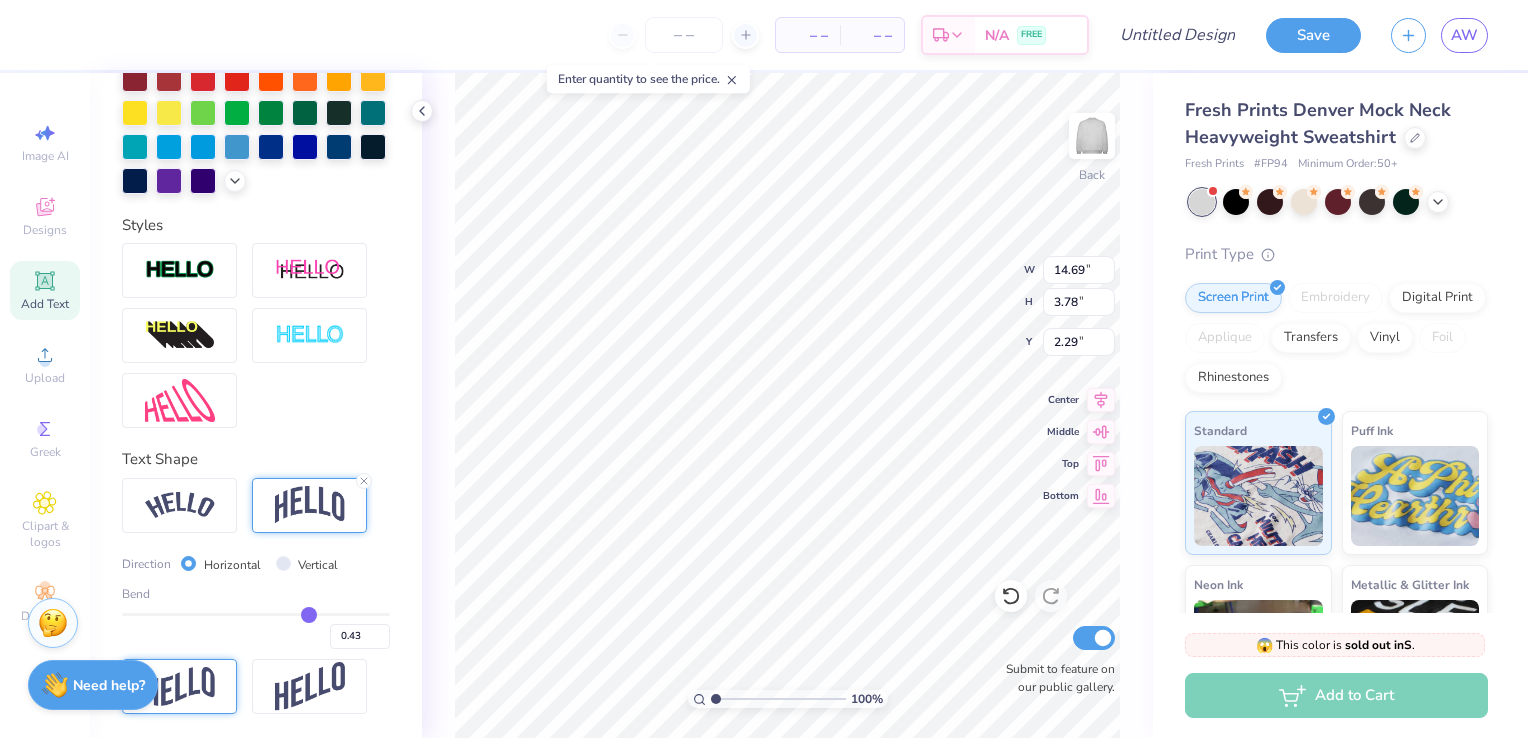 type on "0.42" 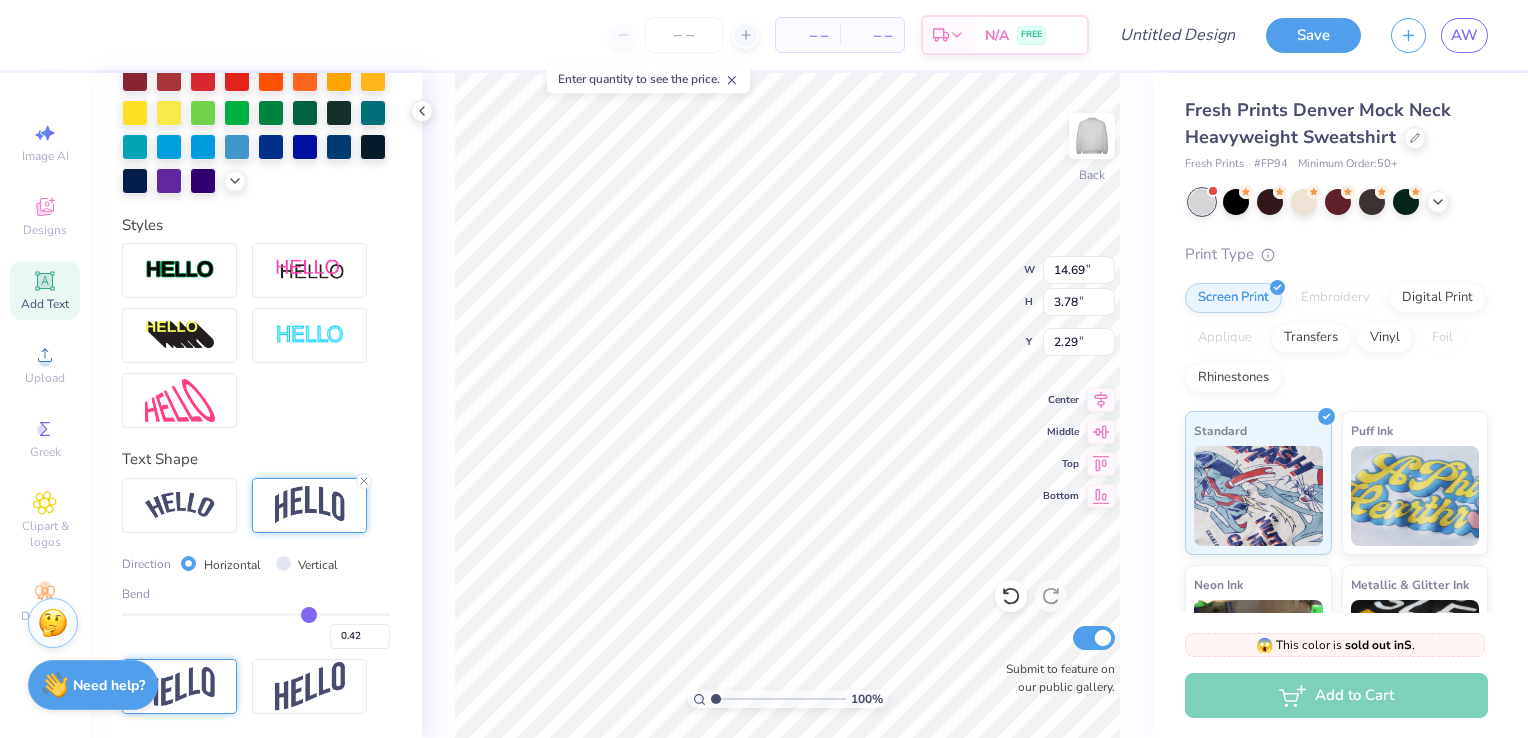type on "0.41" 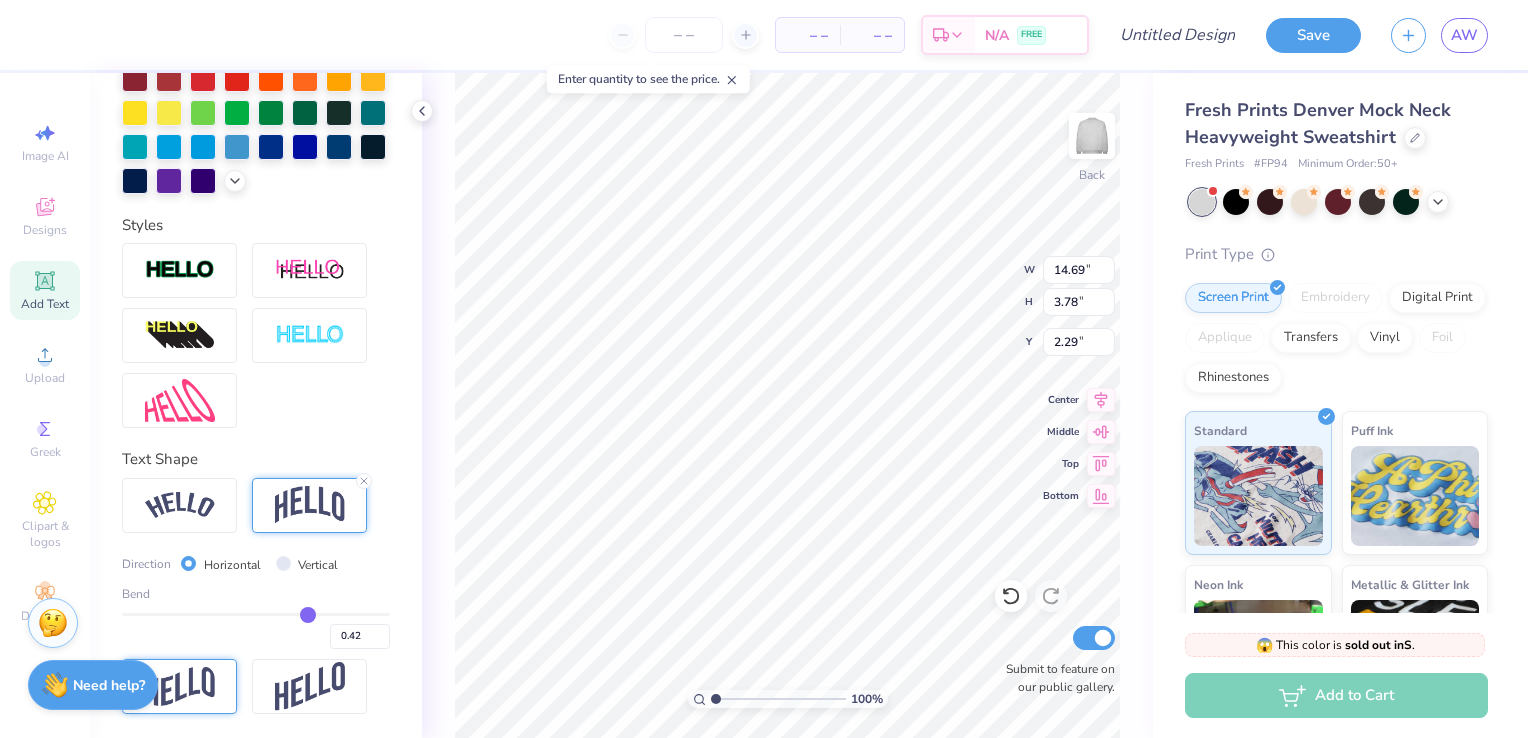 type on "0.41" 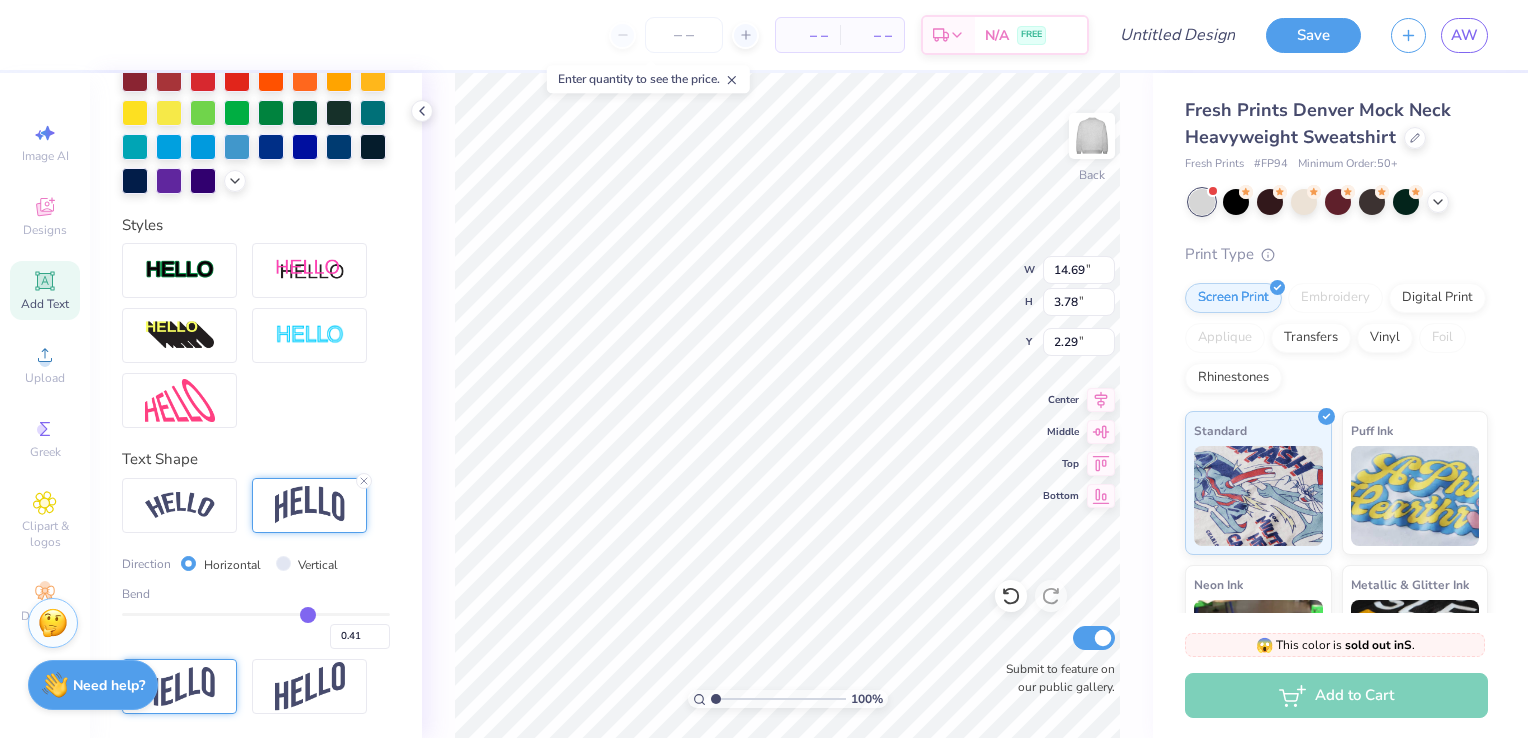 type on "0.4" 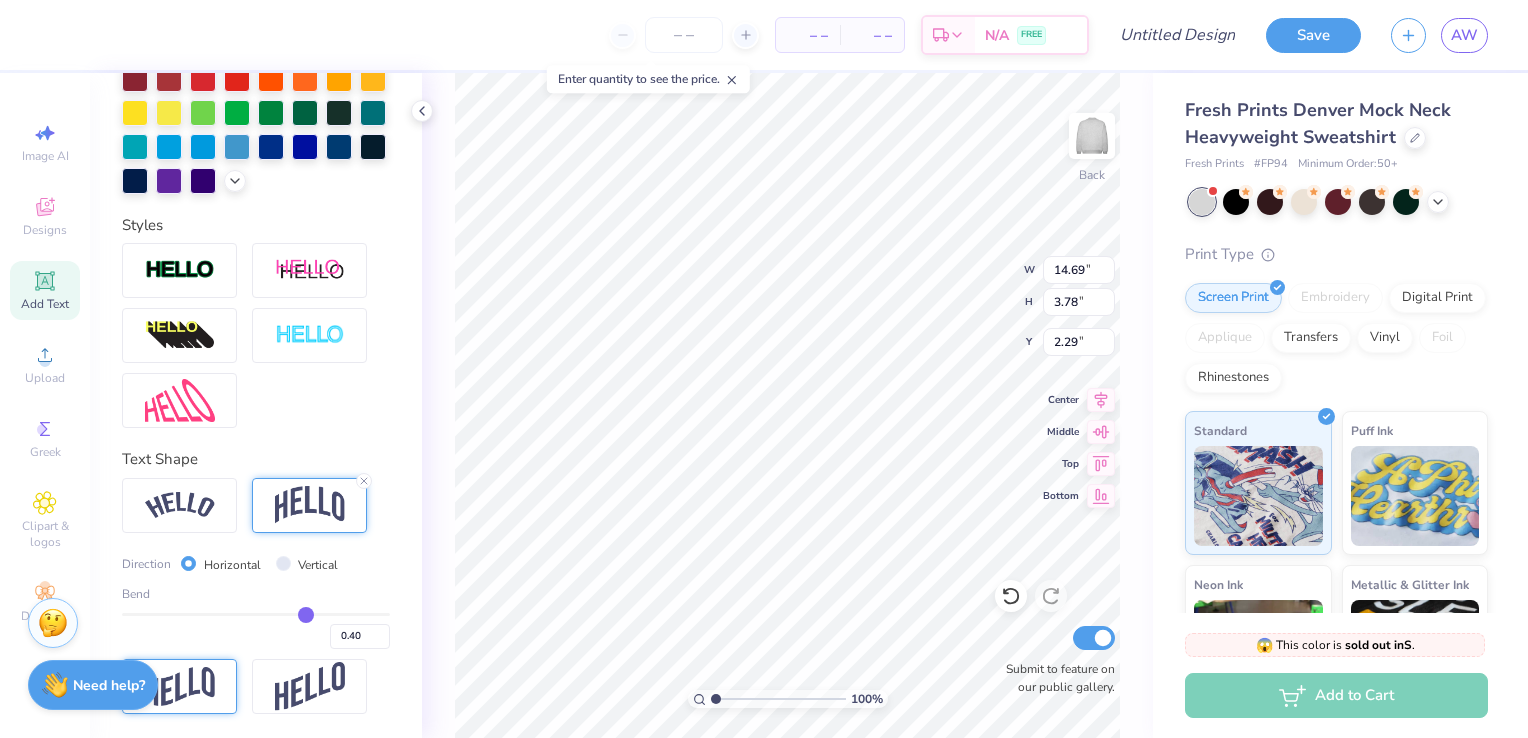 type on "0.39" 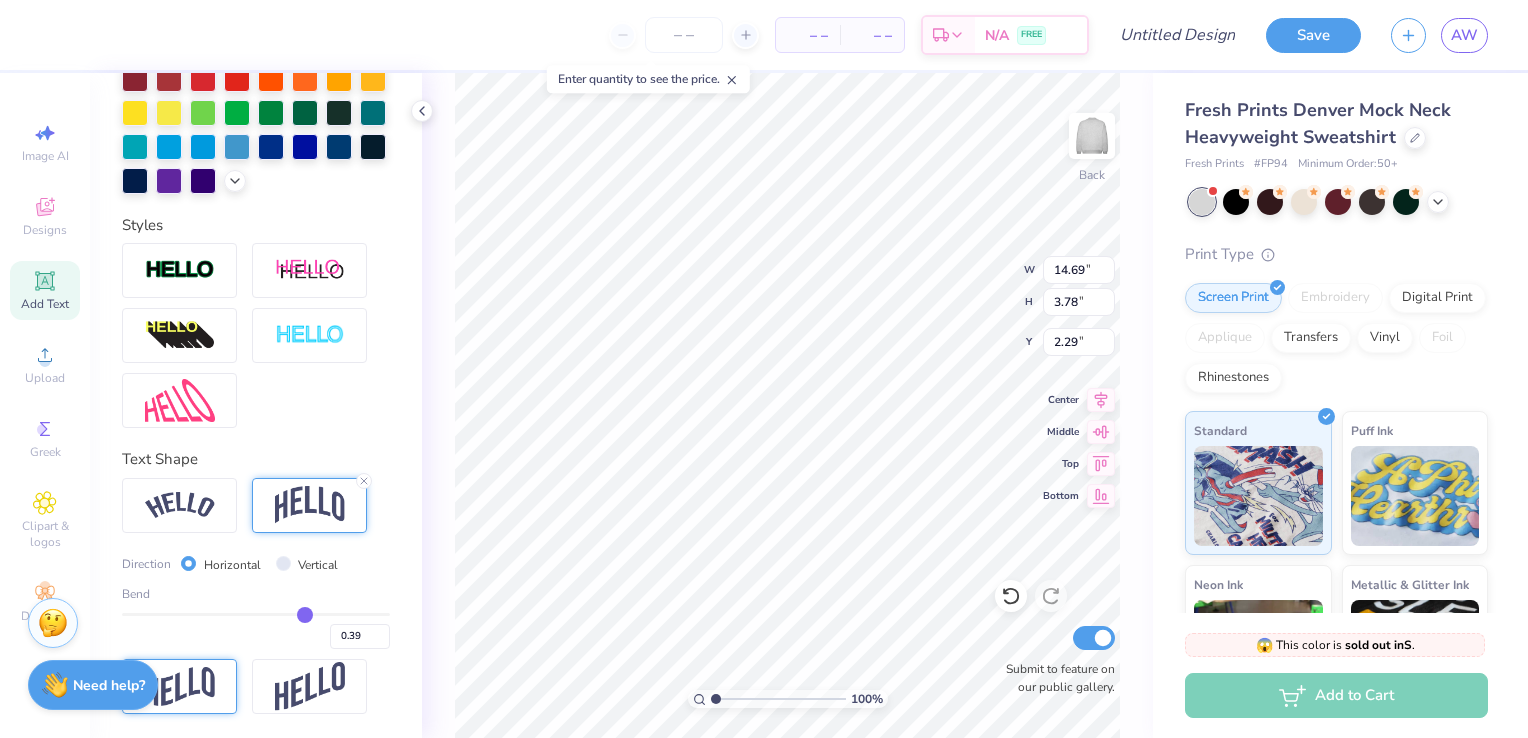 type on "0.38" 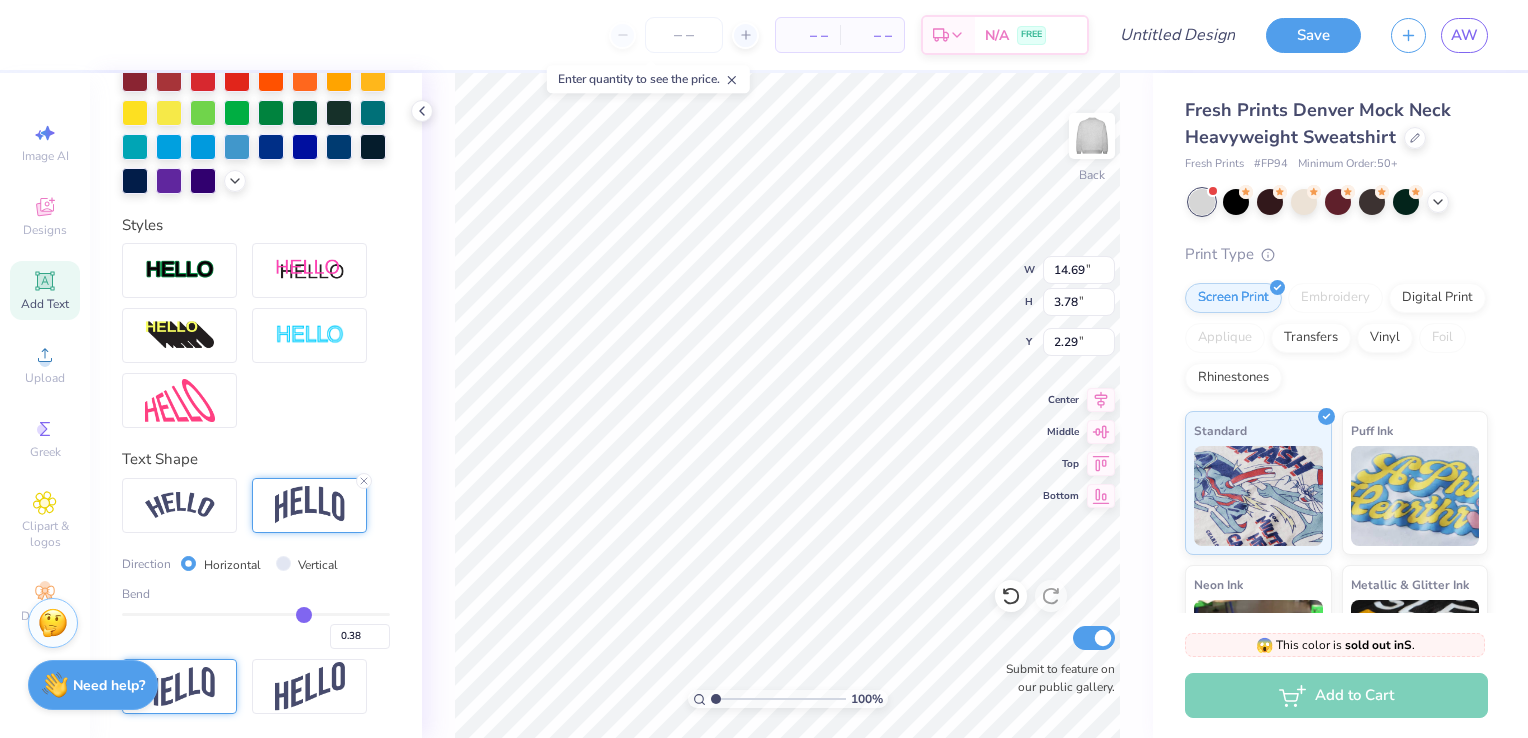 type on "0.36" 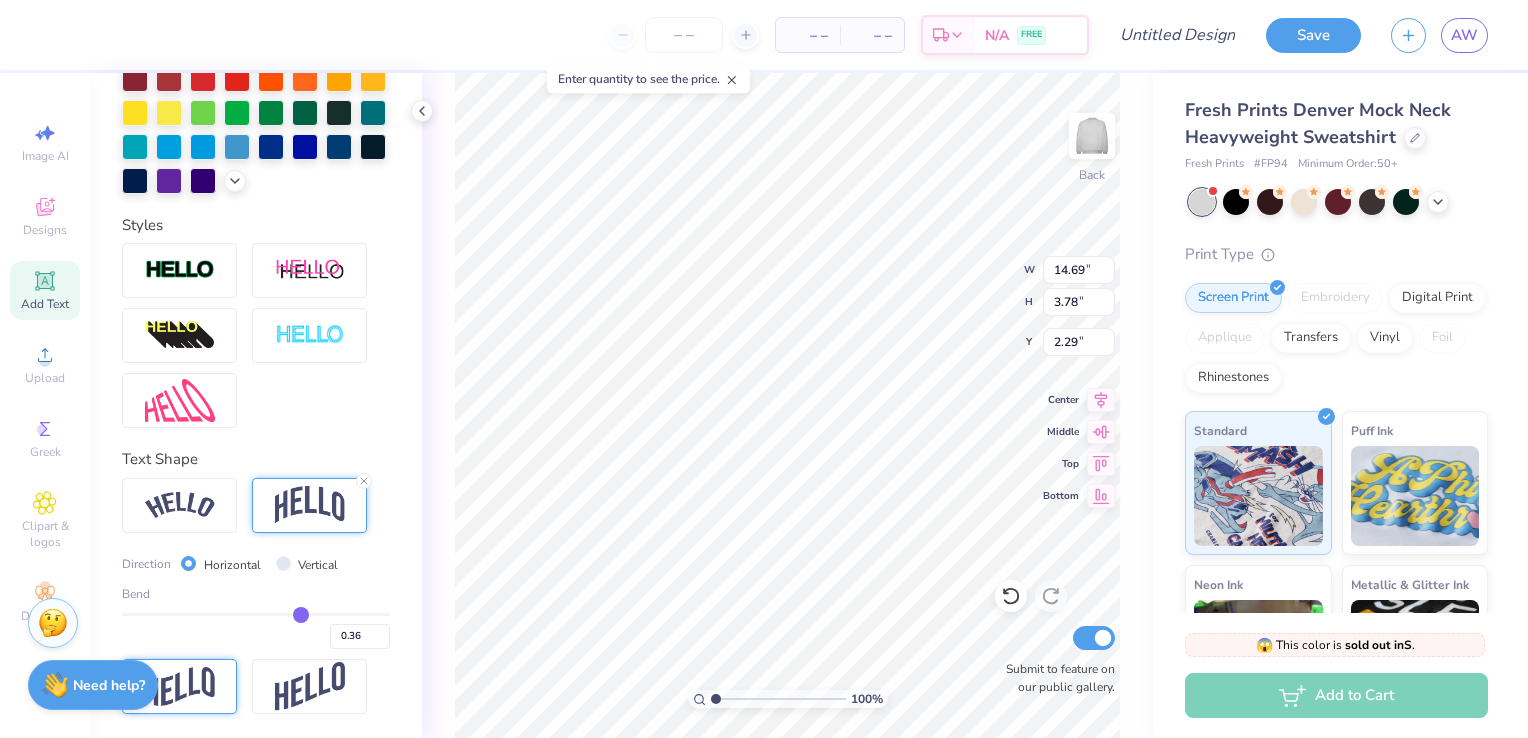 type on "0.35" 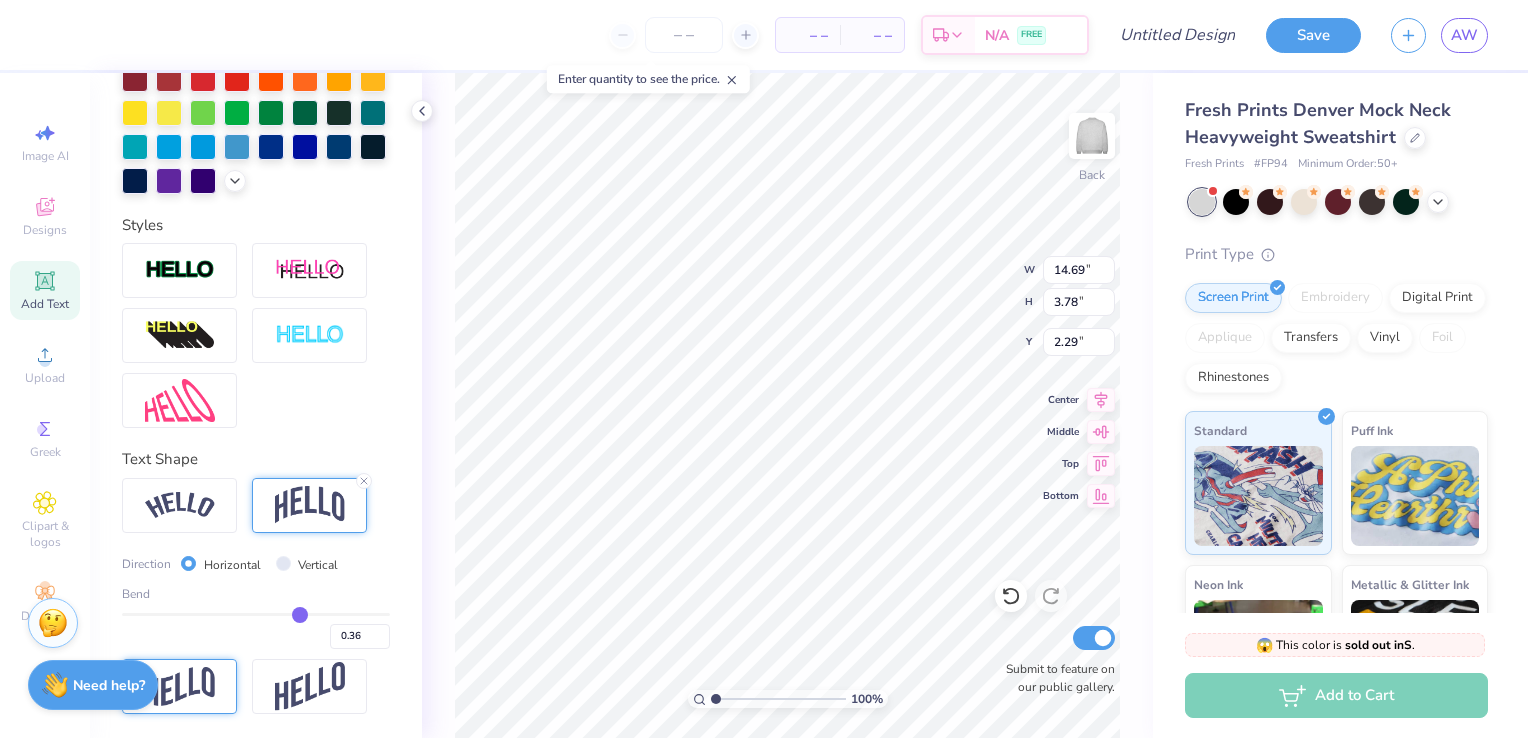 type on "0.35" 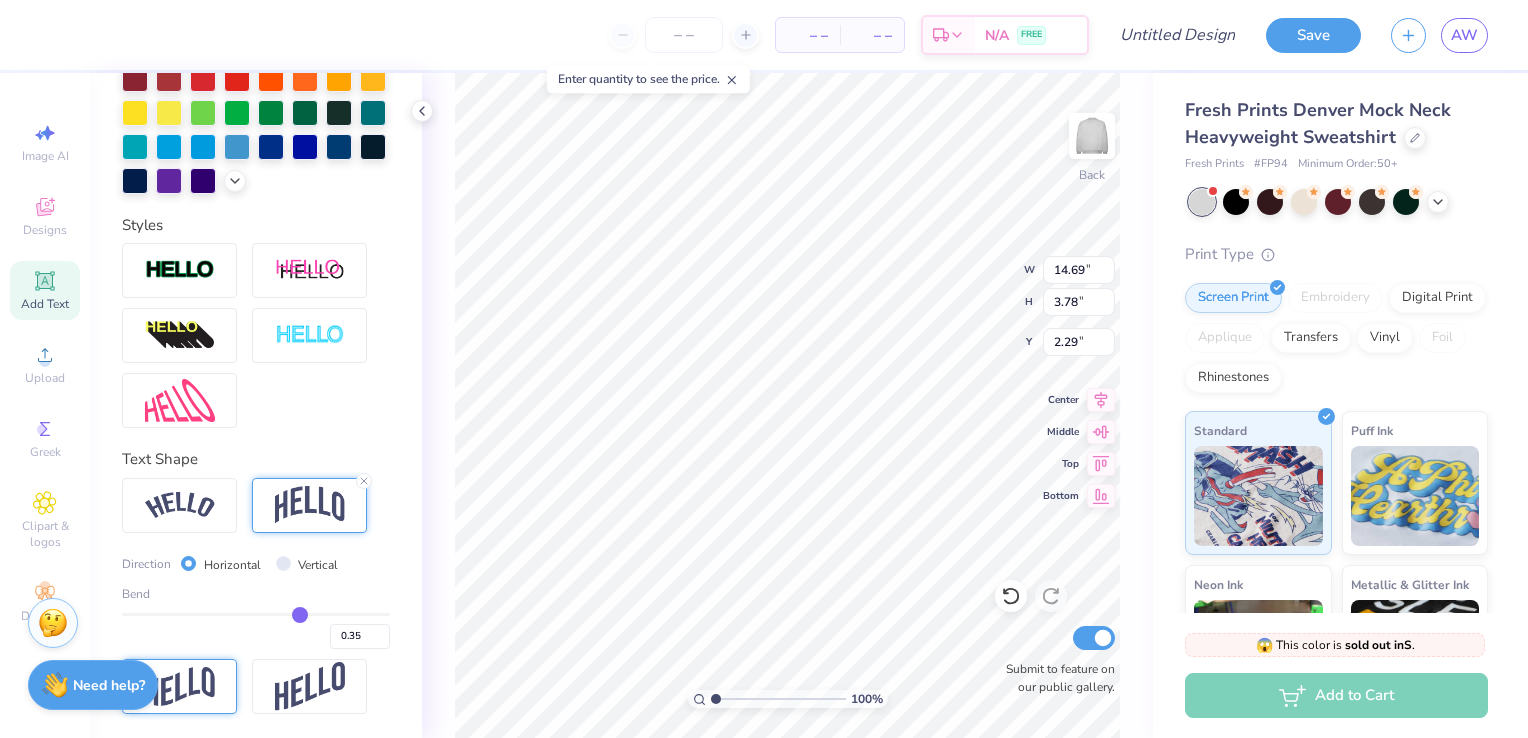 type on "0.34" 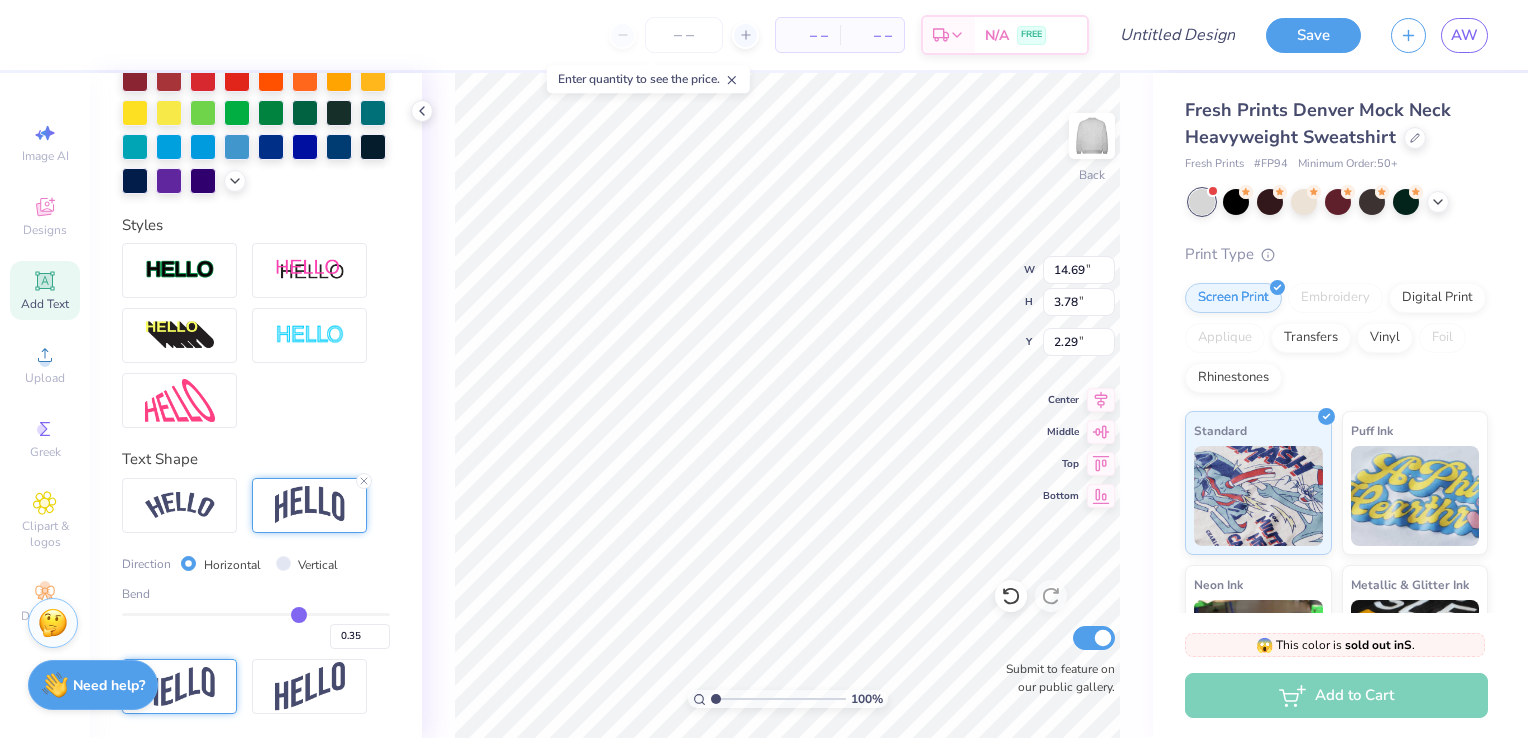 type on "0.34" 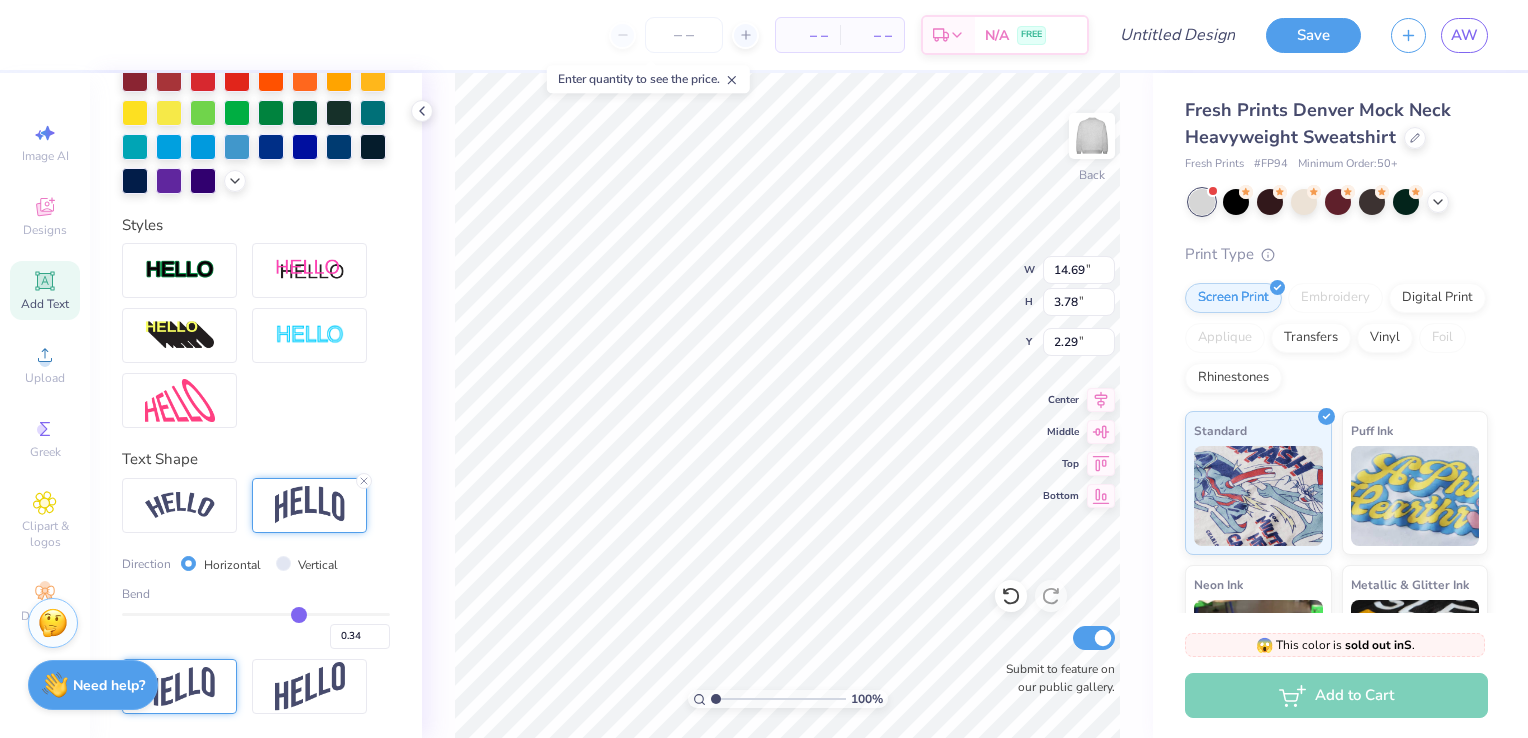 type on "0.33" 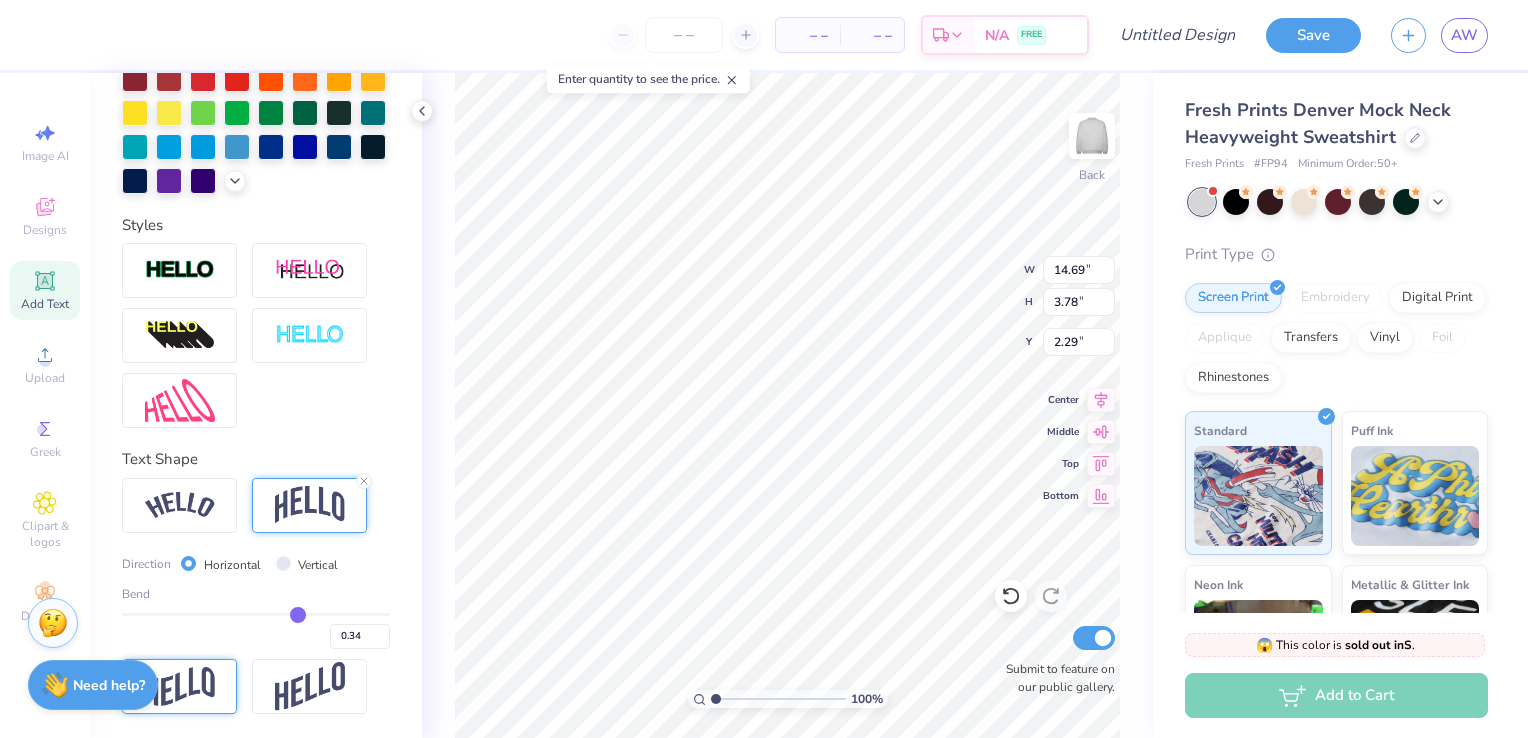 type on "0.33" 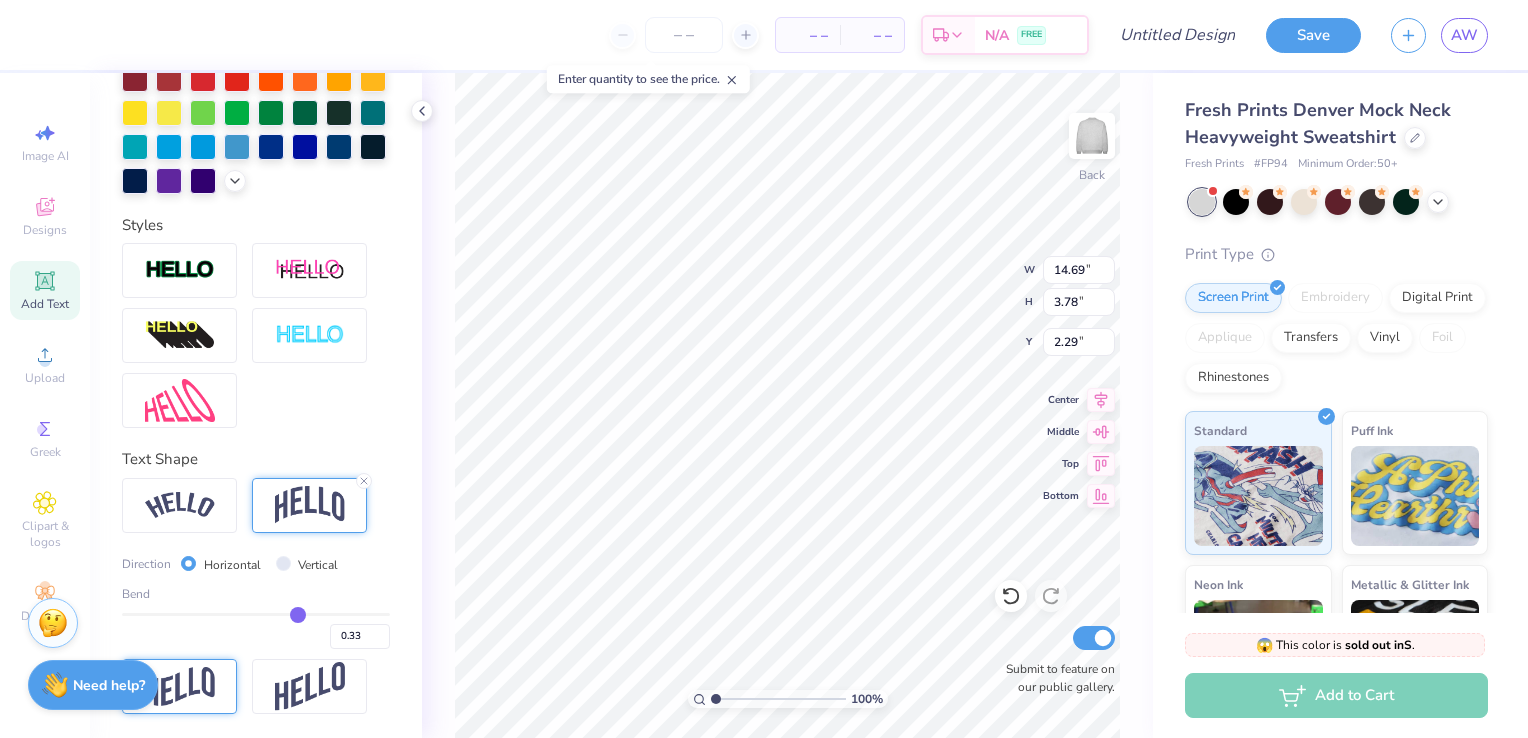 type on "0.31" 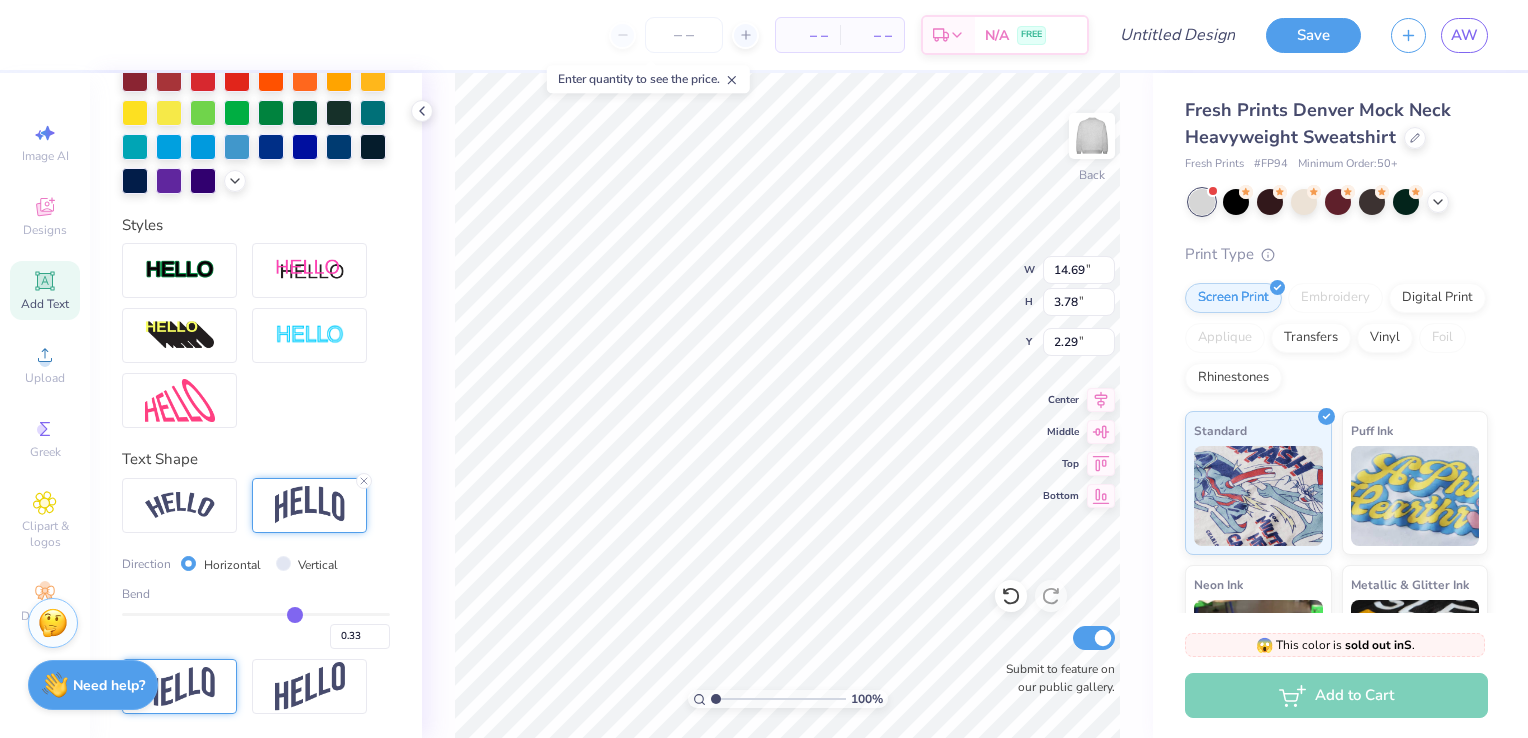 type on "0.31" 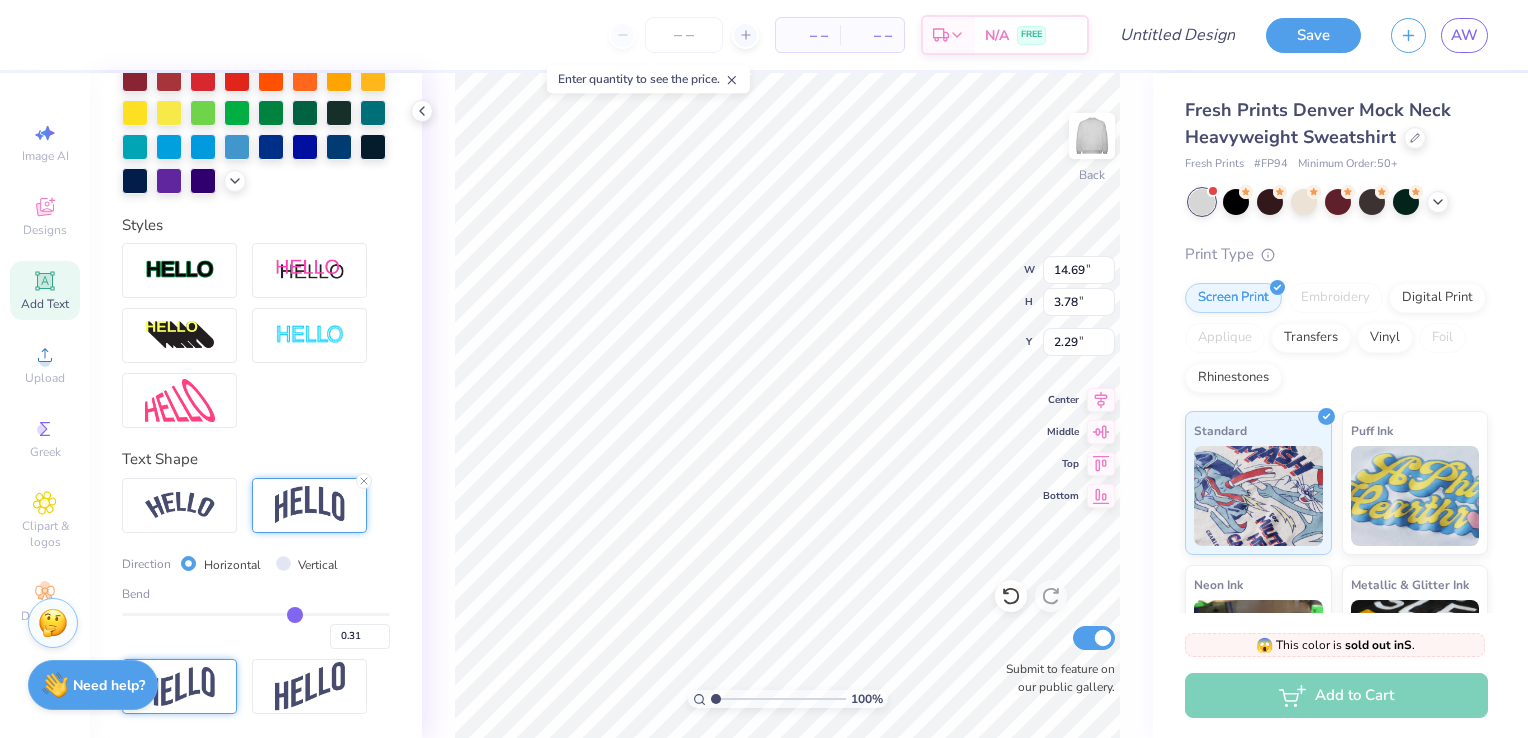 type on "0.29" 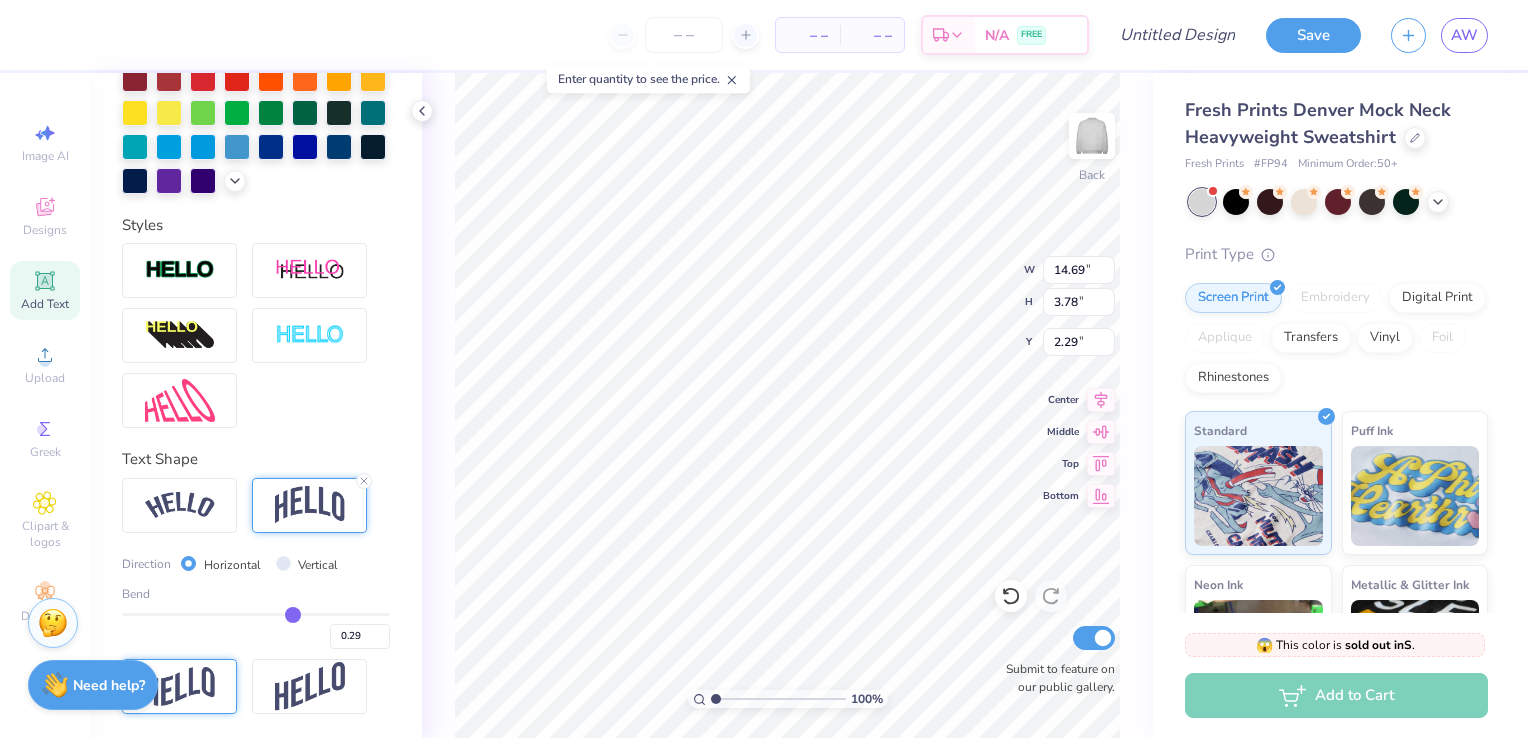 type on "0.27" 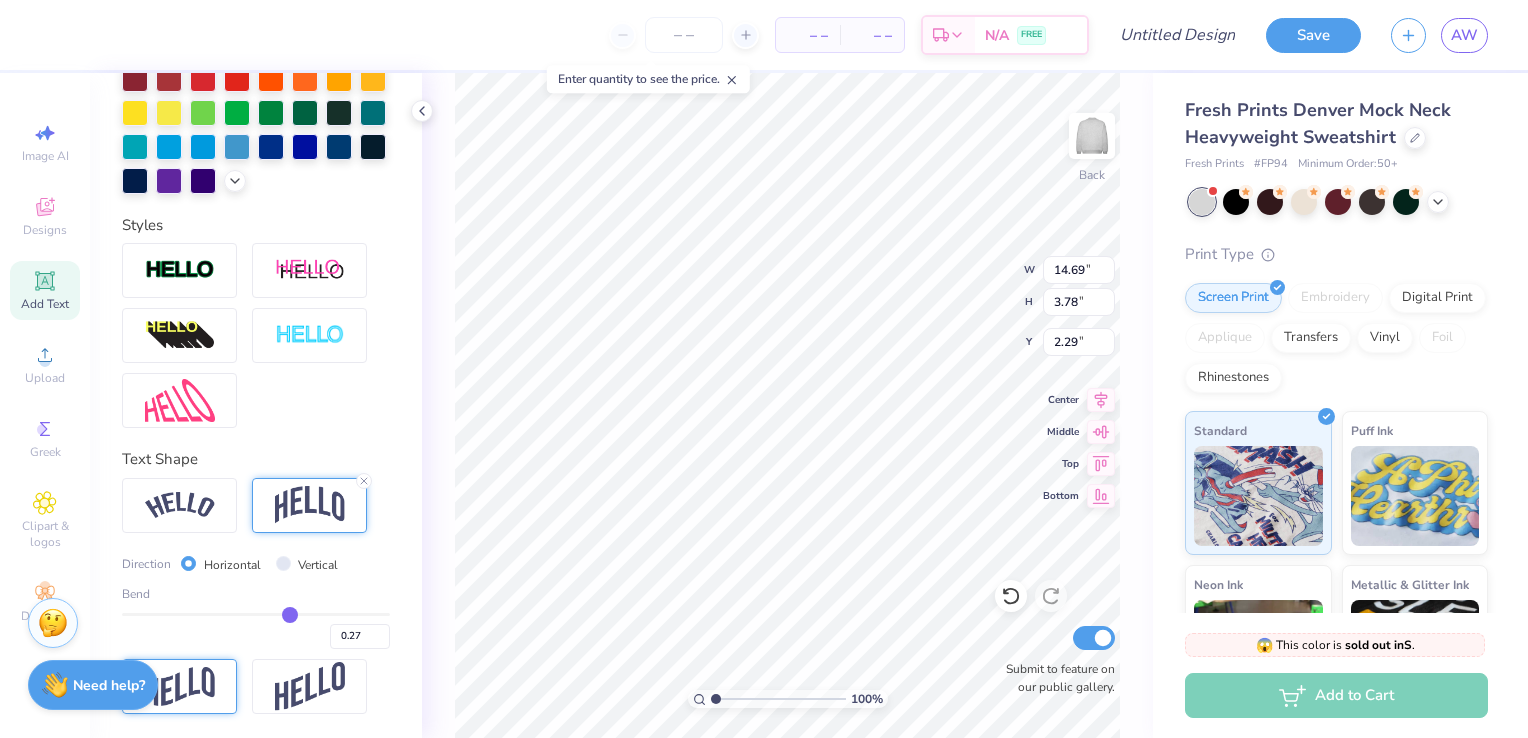 type on "0.26" 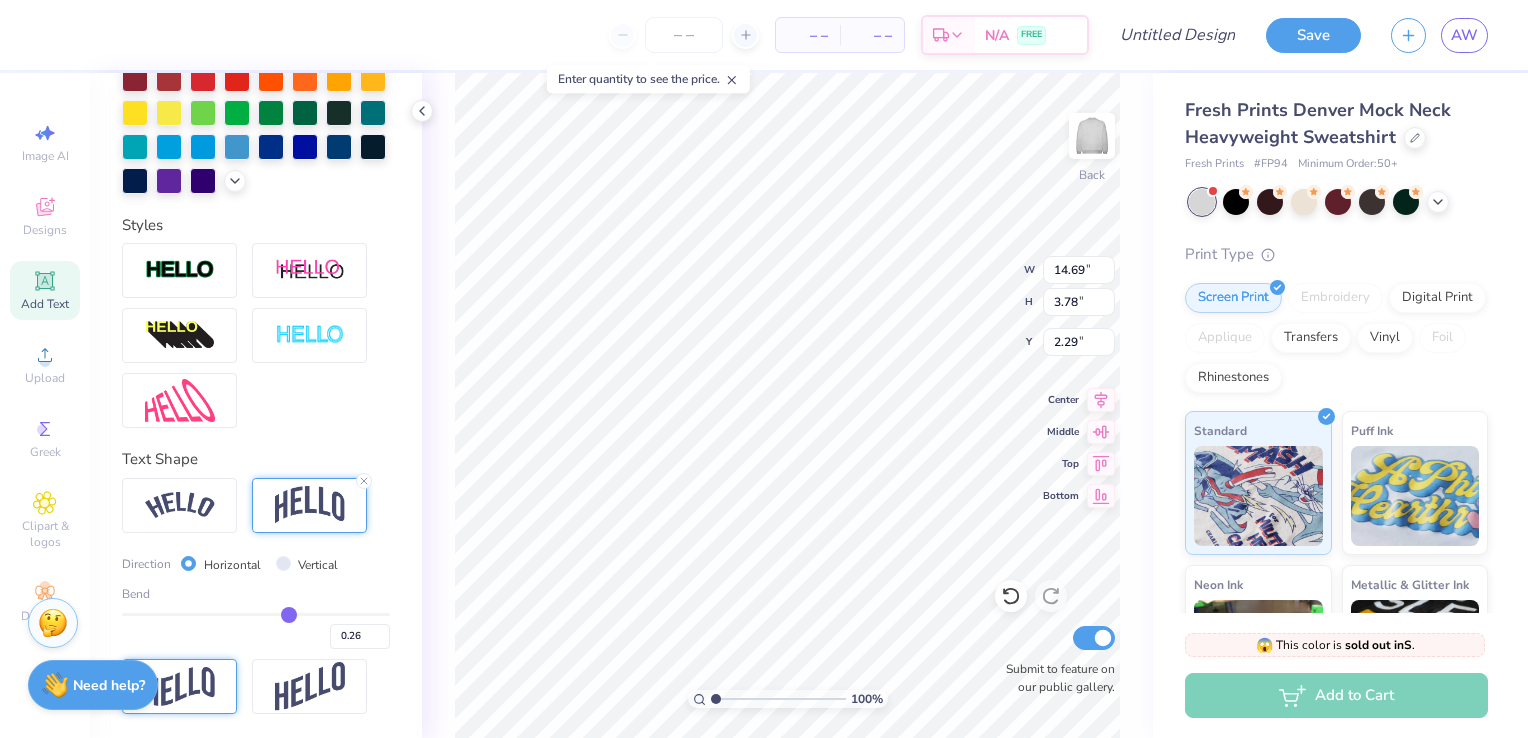 type on "0.25" 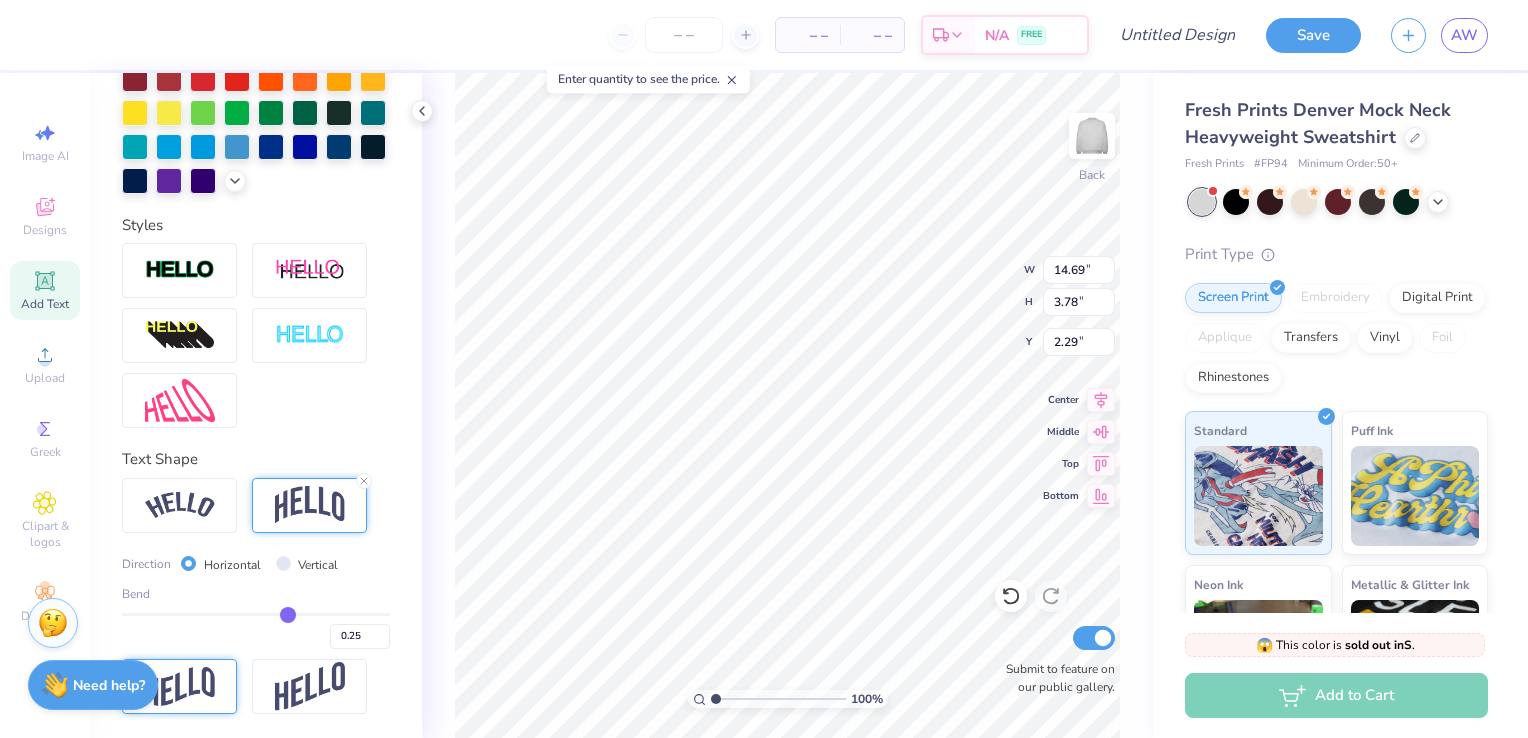 type on "0.24" 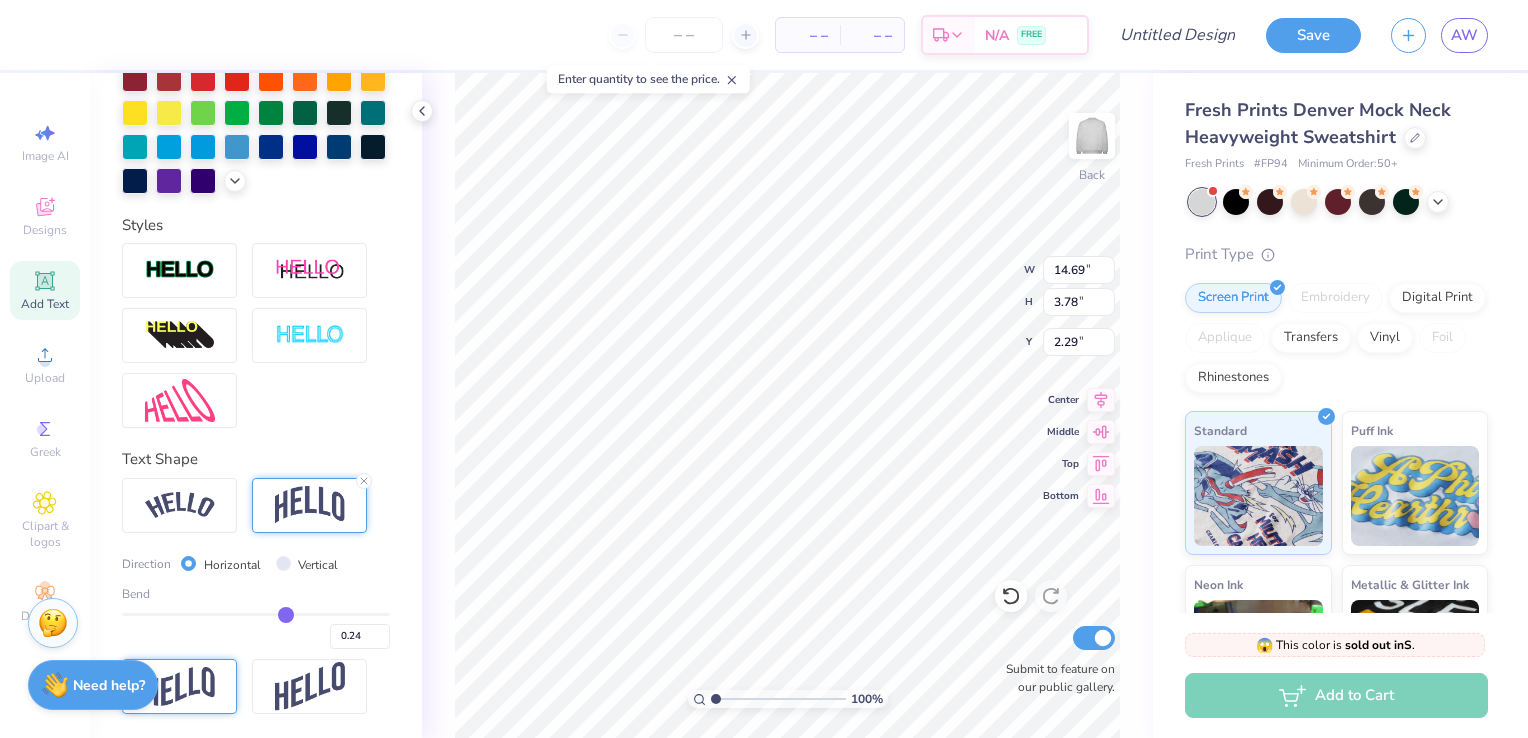 type on "0.23" 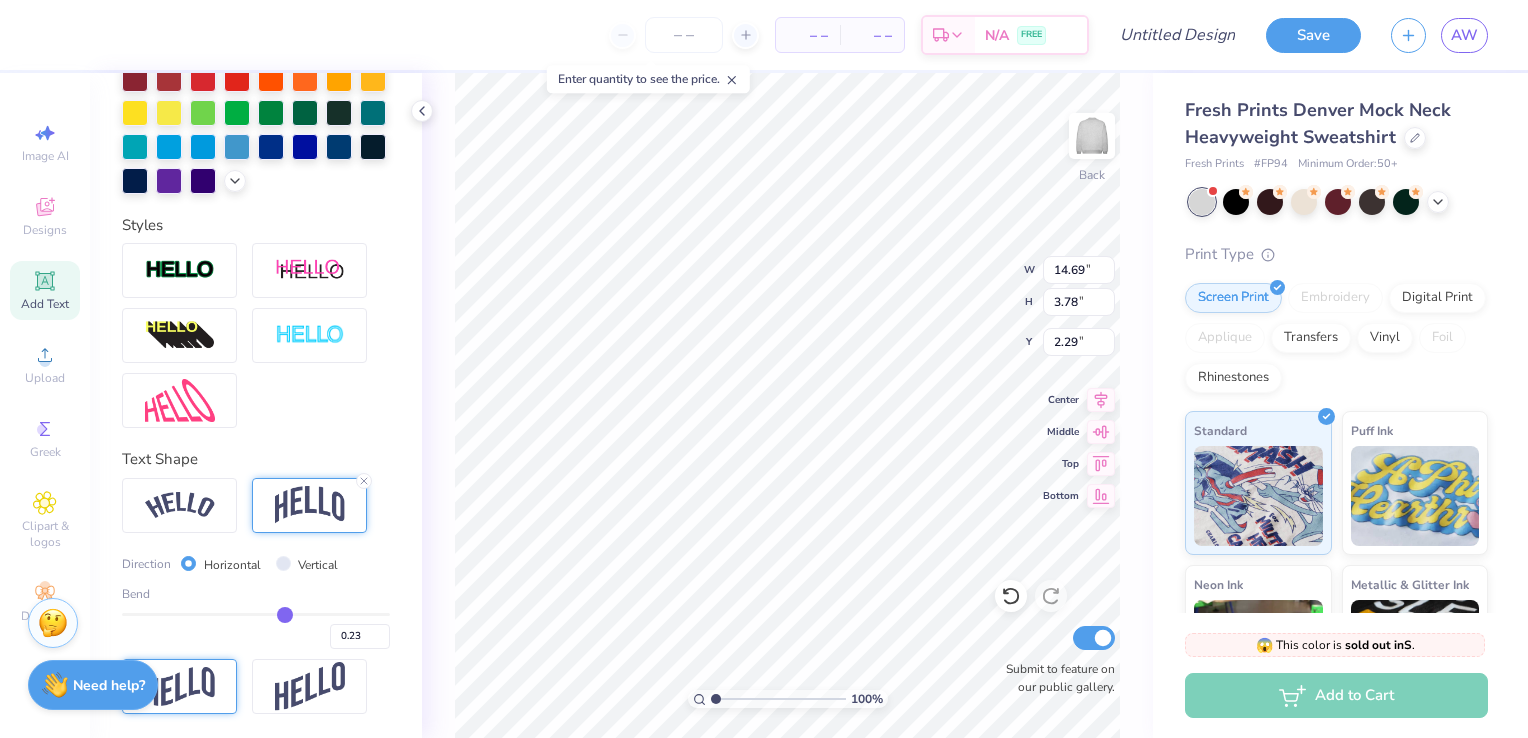 type on "0.21" 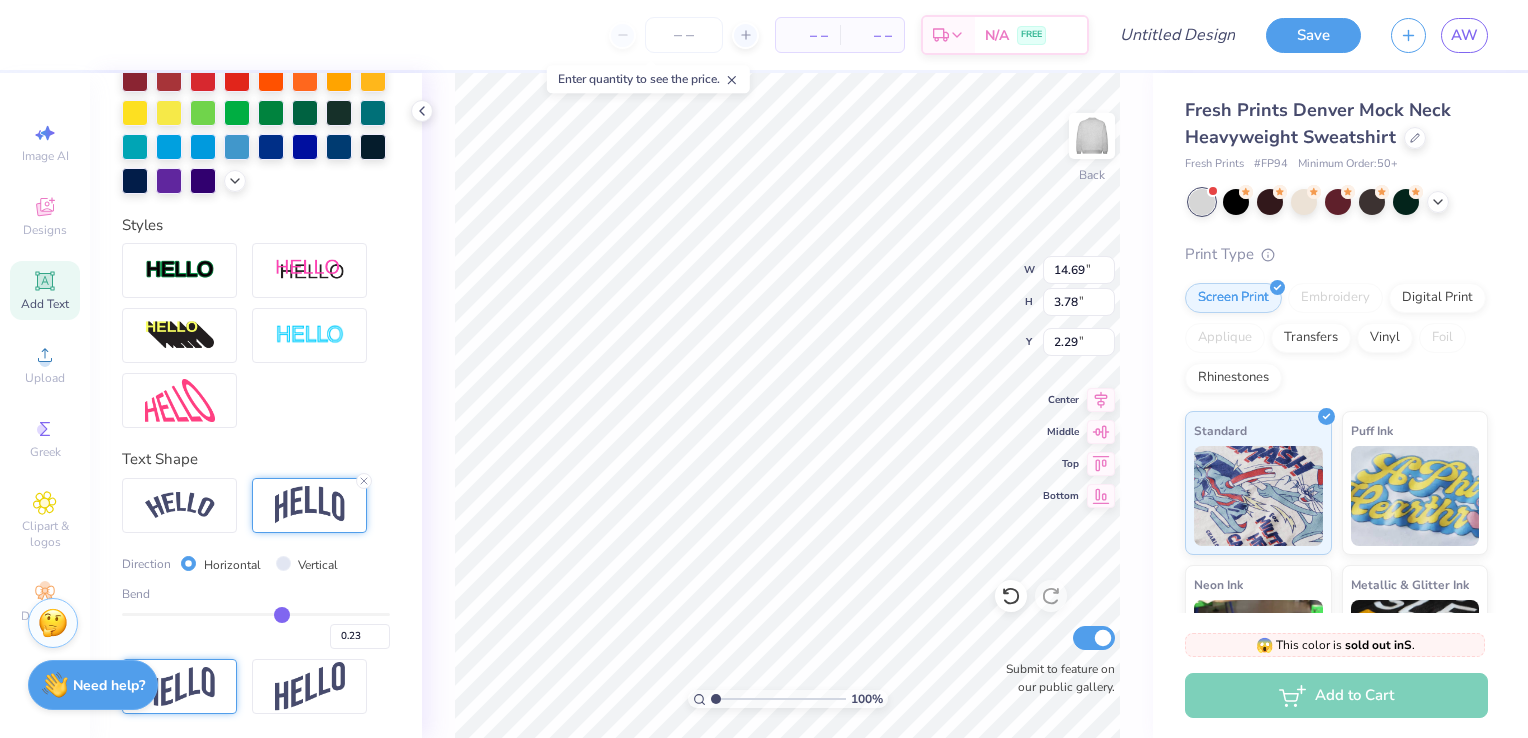 type on "0.21" 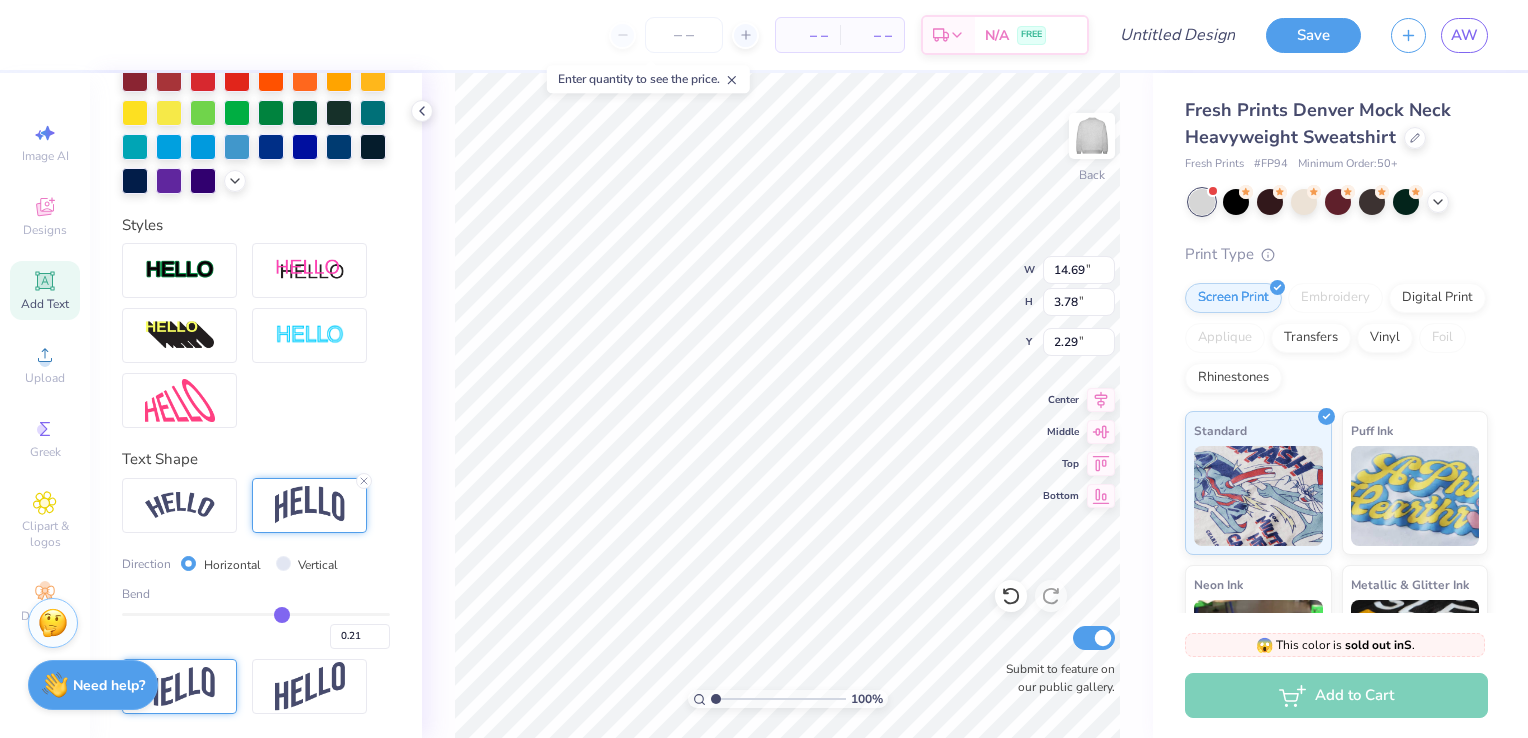 type on "0.2" 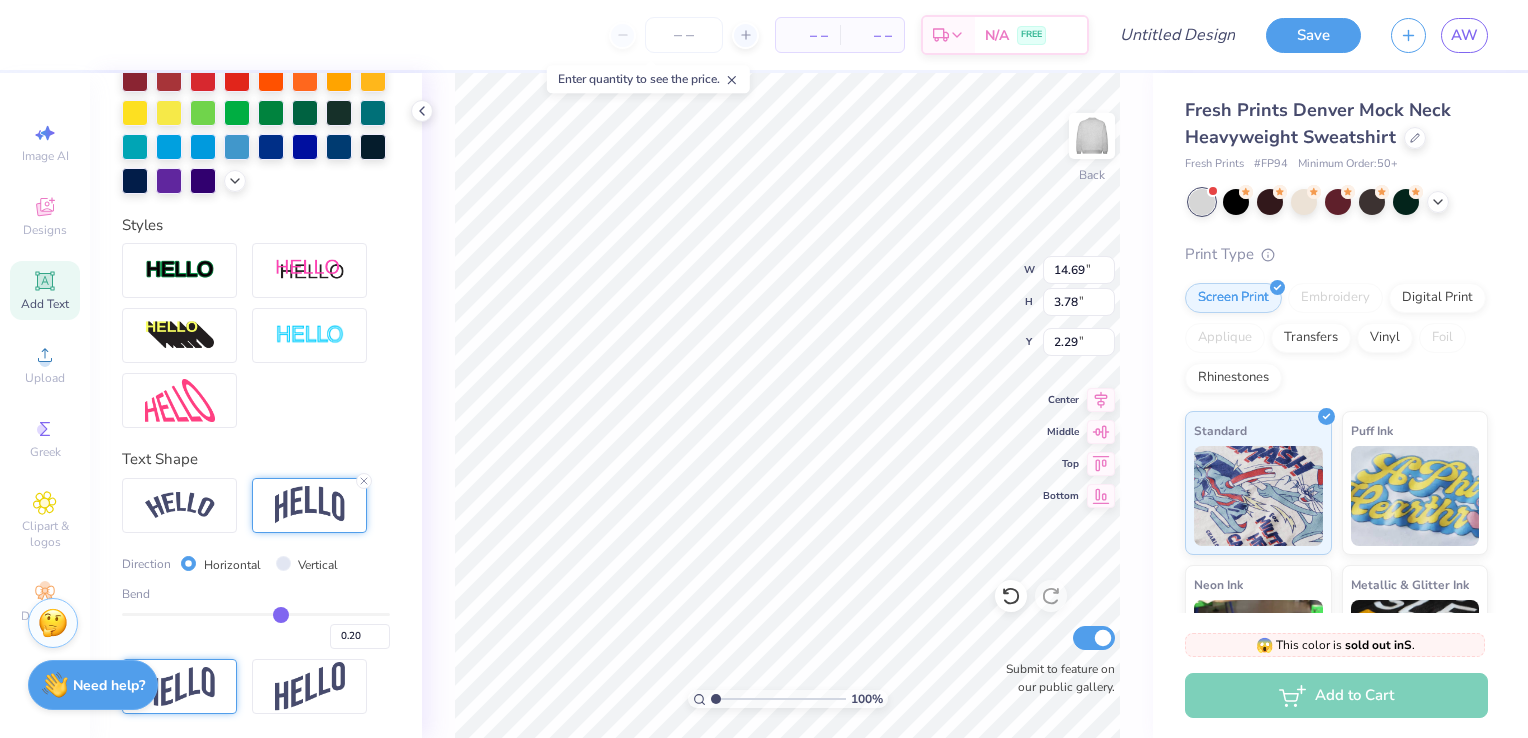 type on "0.19" 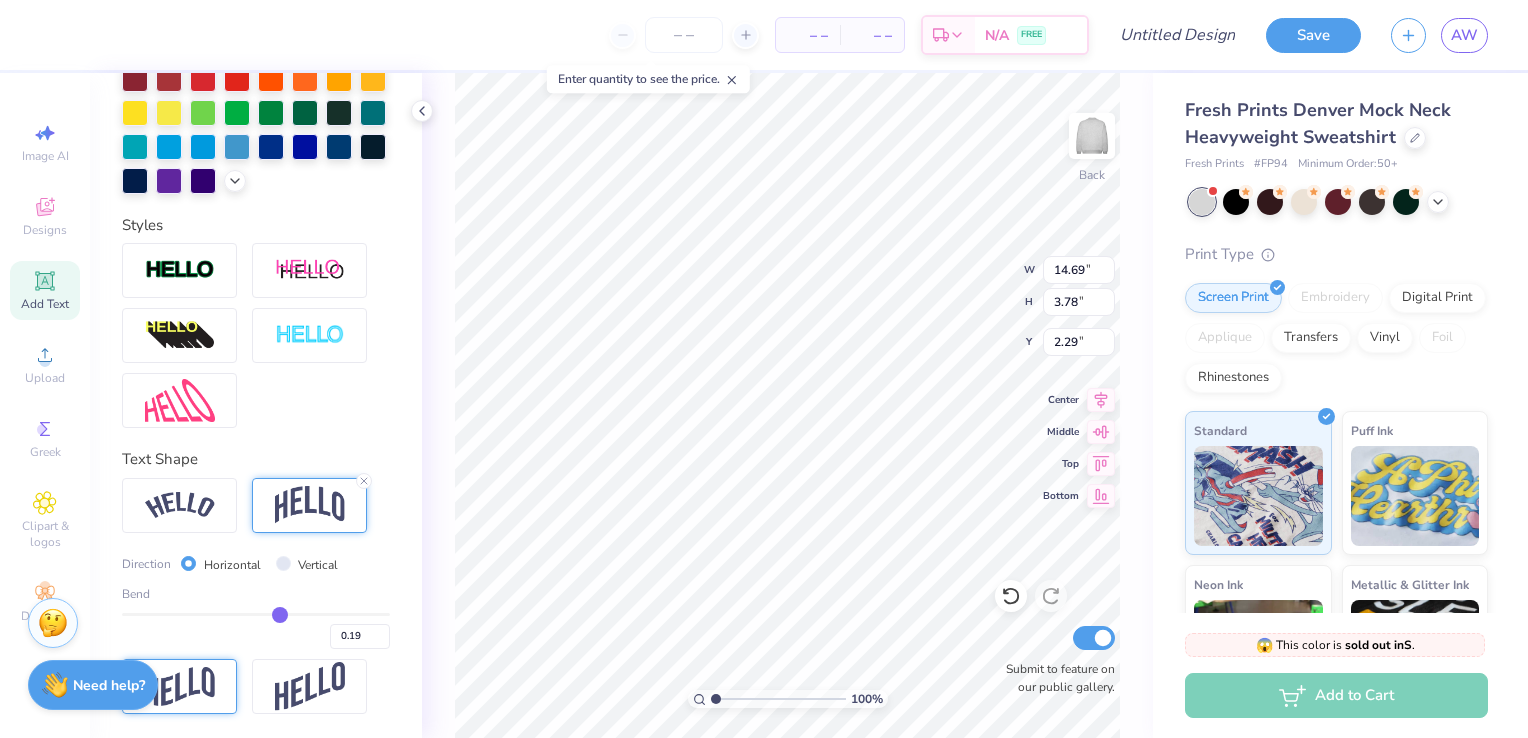 type on "0.17" 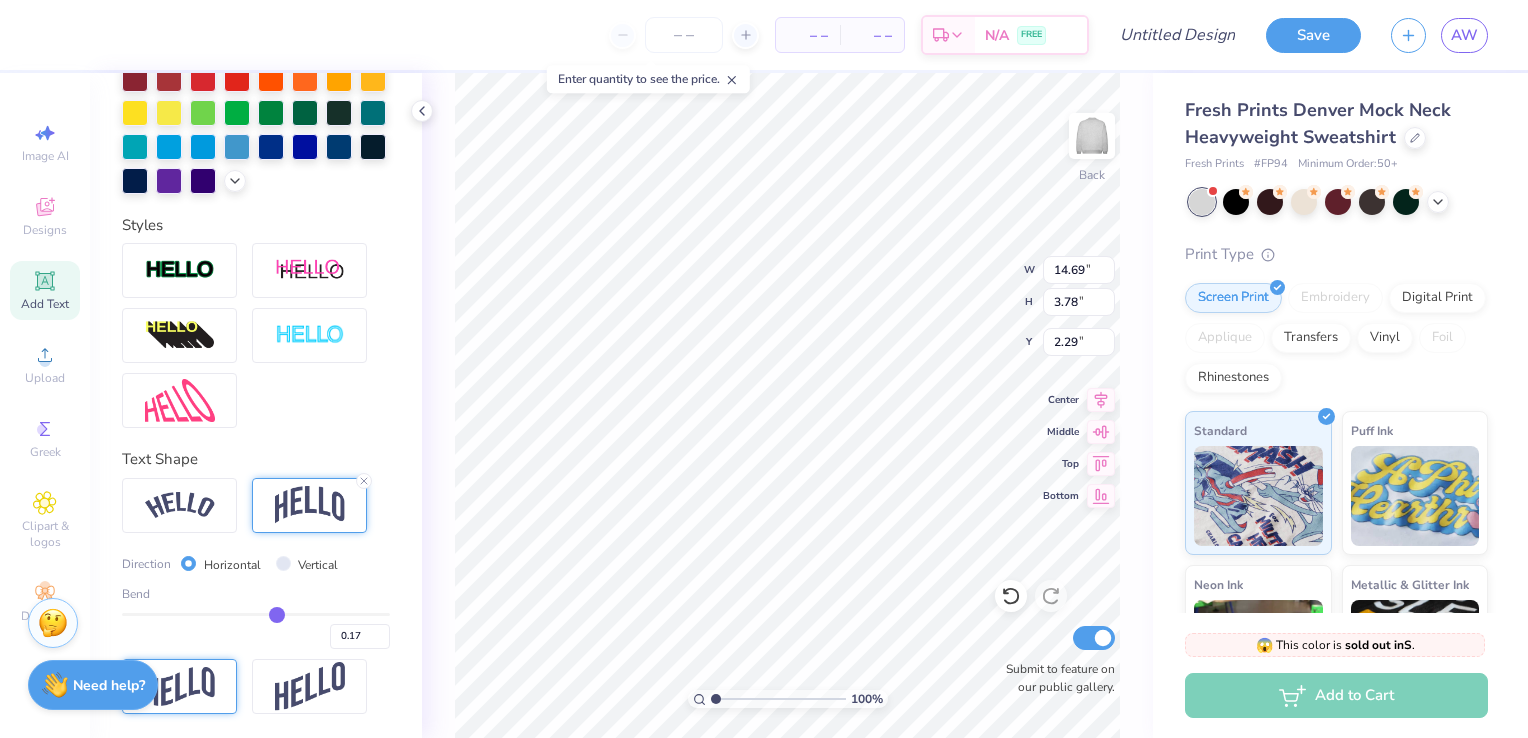 type on "0.16" 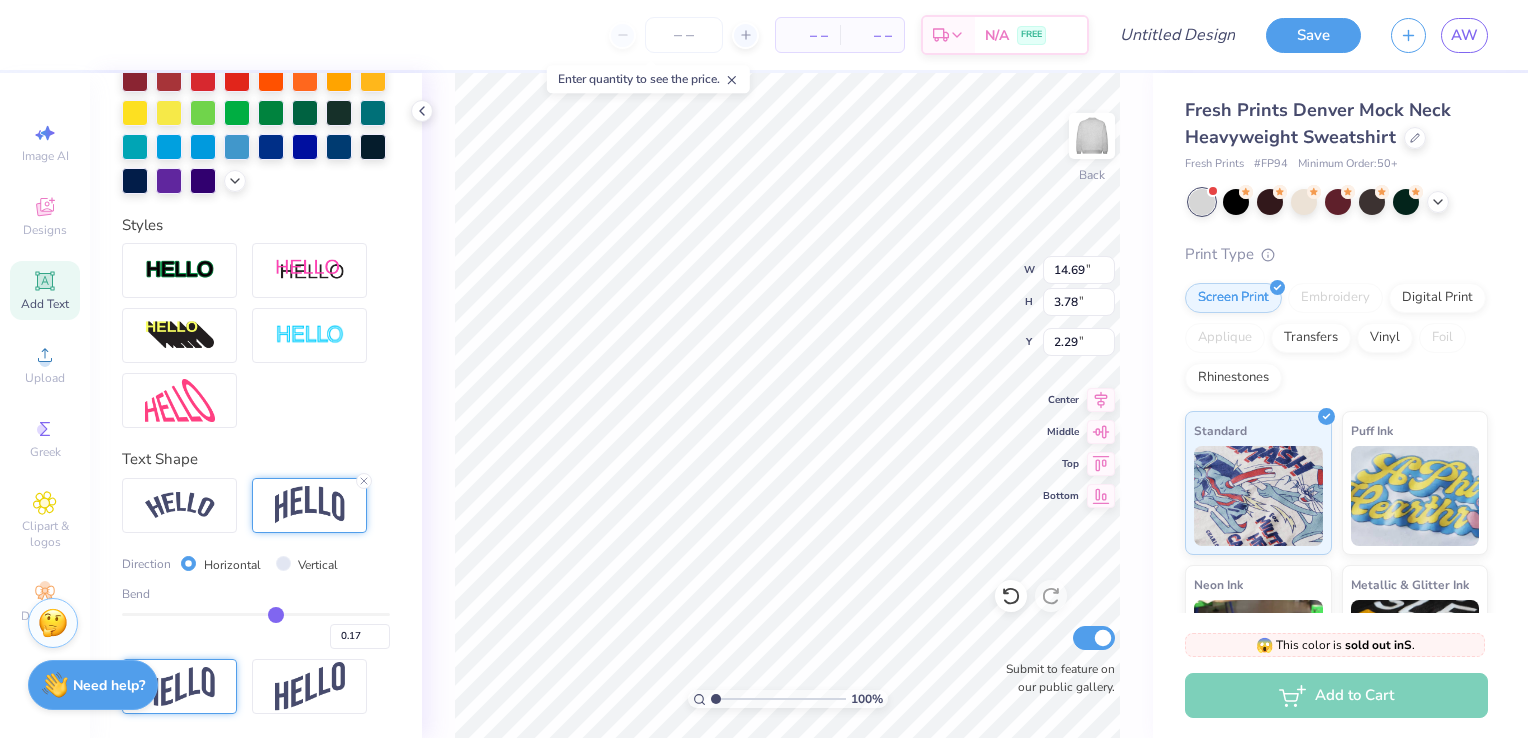 type on "0.16" 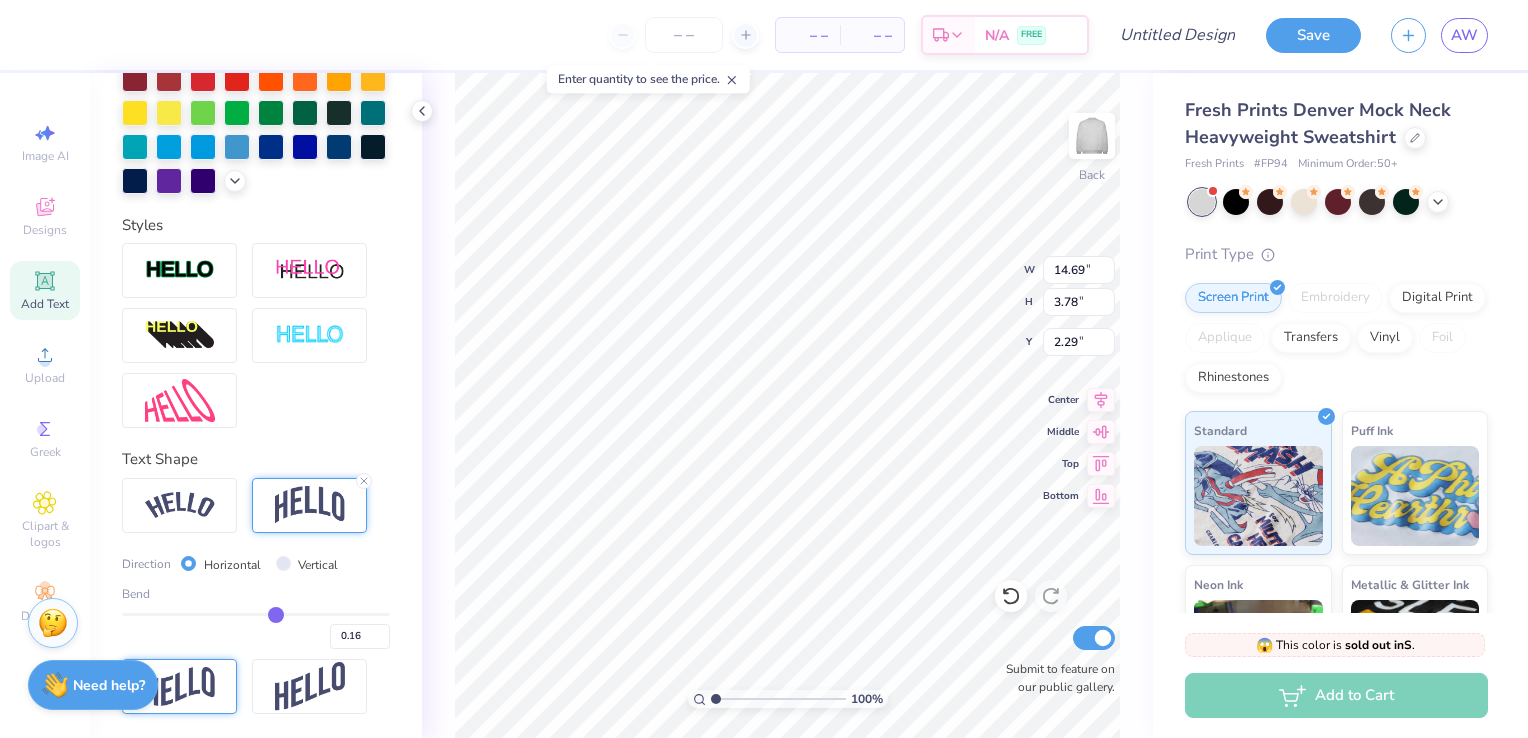 type on "0.15" 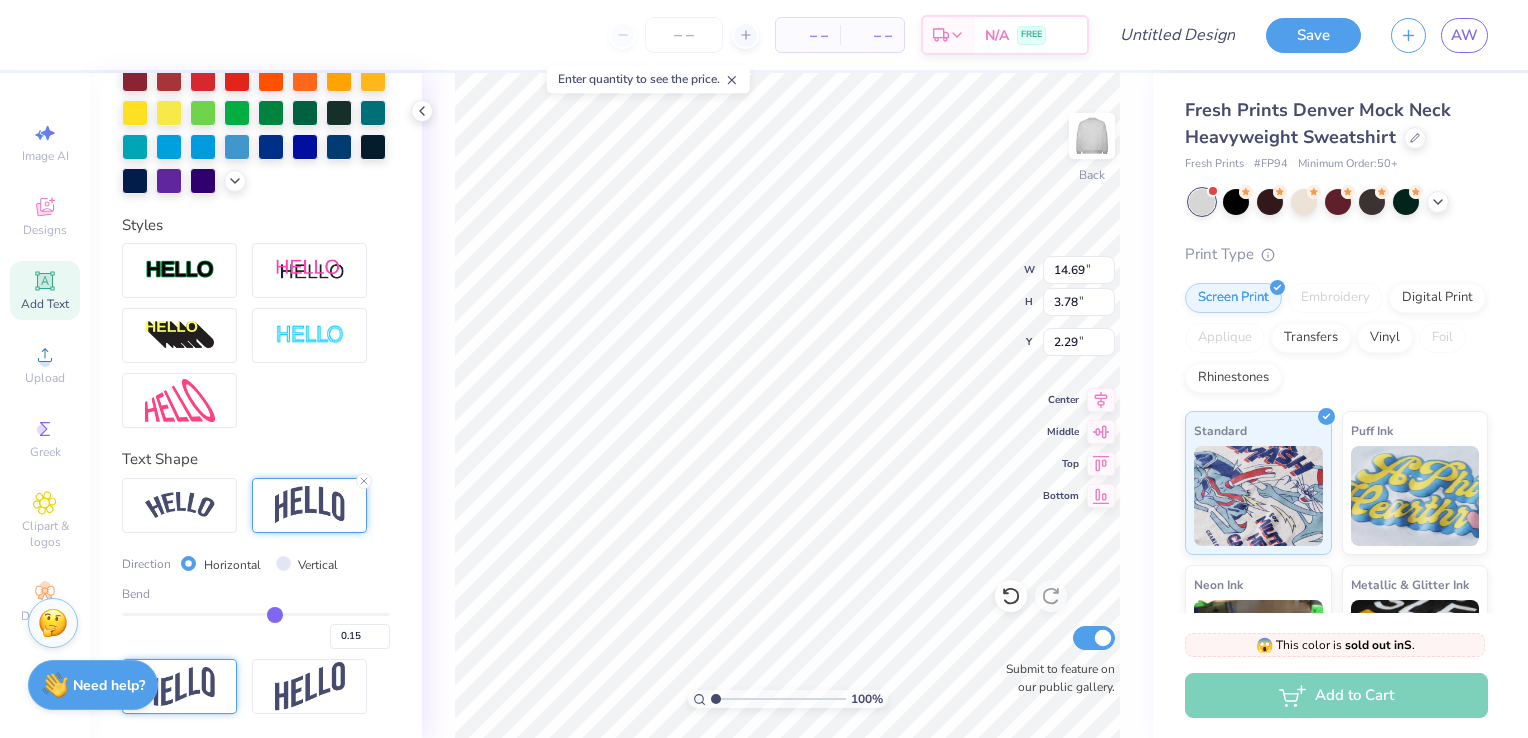 type on "0.13" 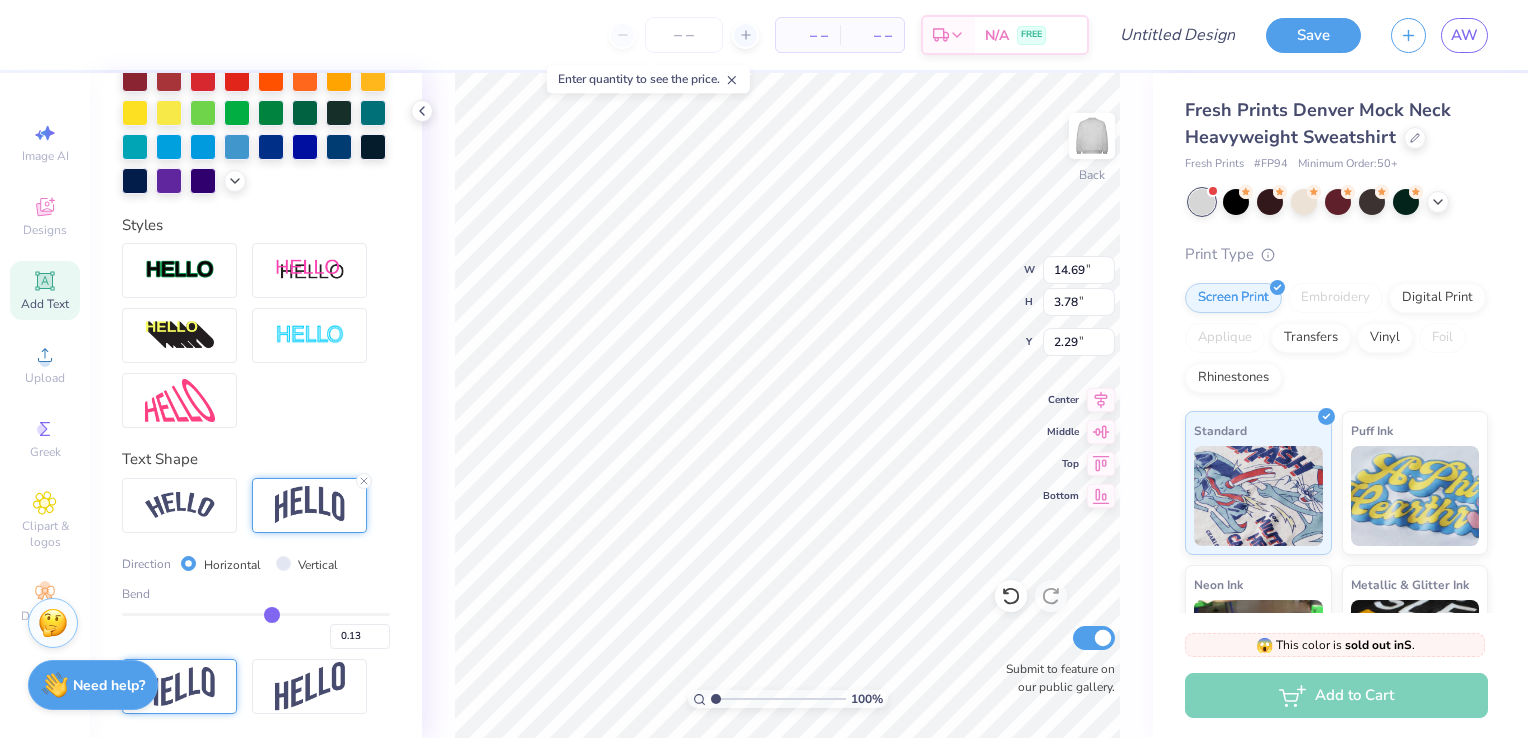 type on "0.12" 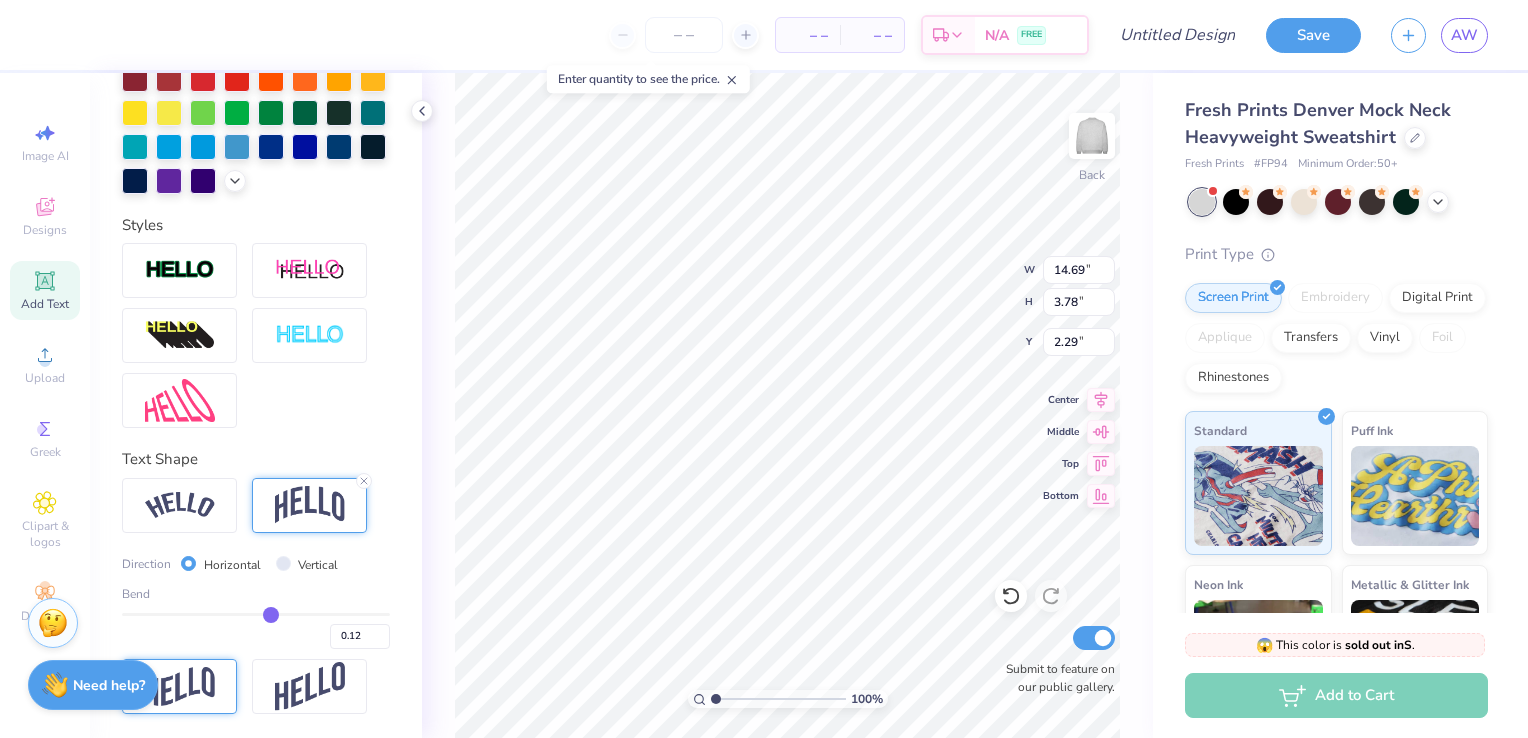 type on "0.11" 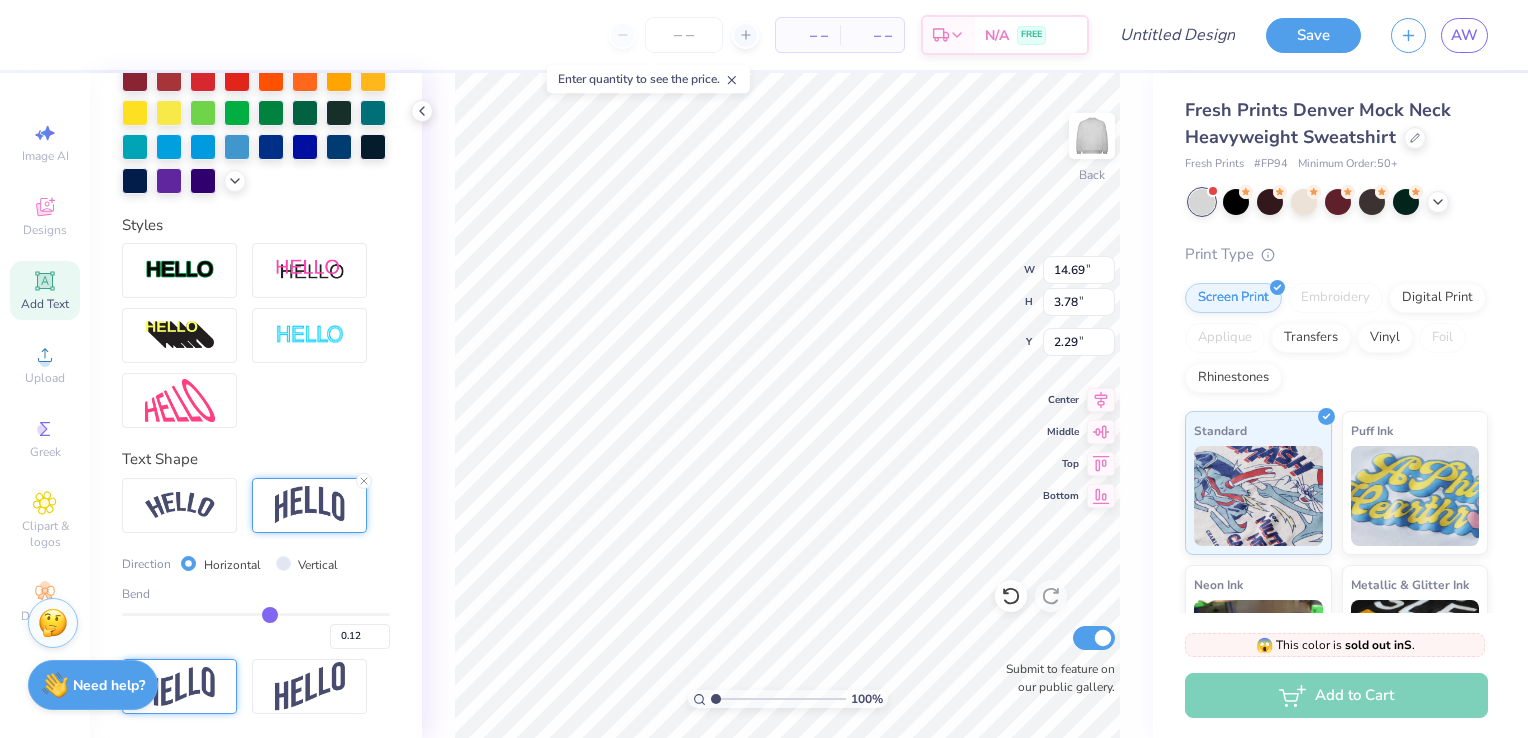 type on "0.11" 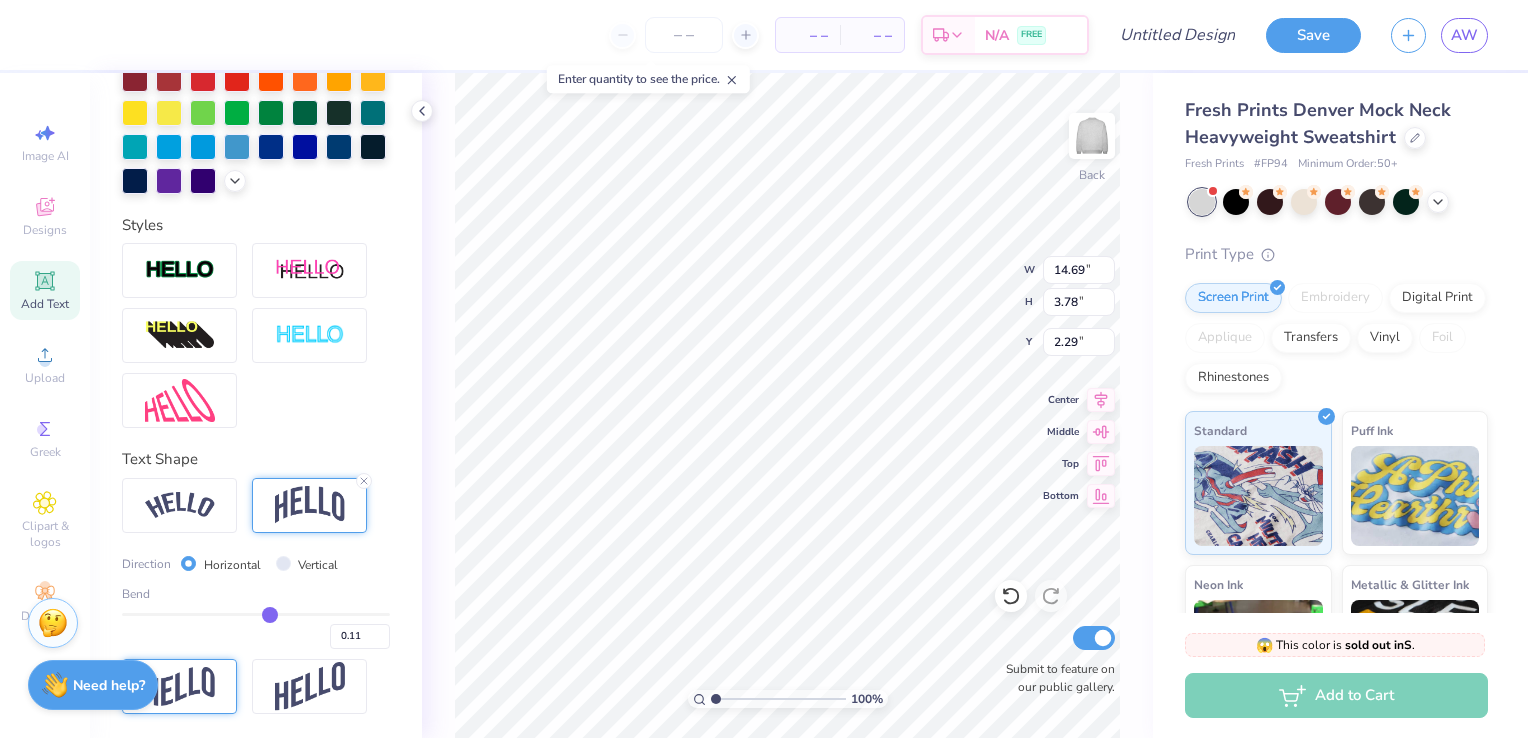 type on "0.09" 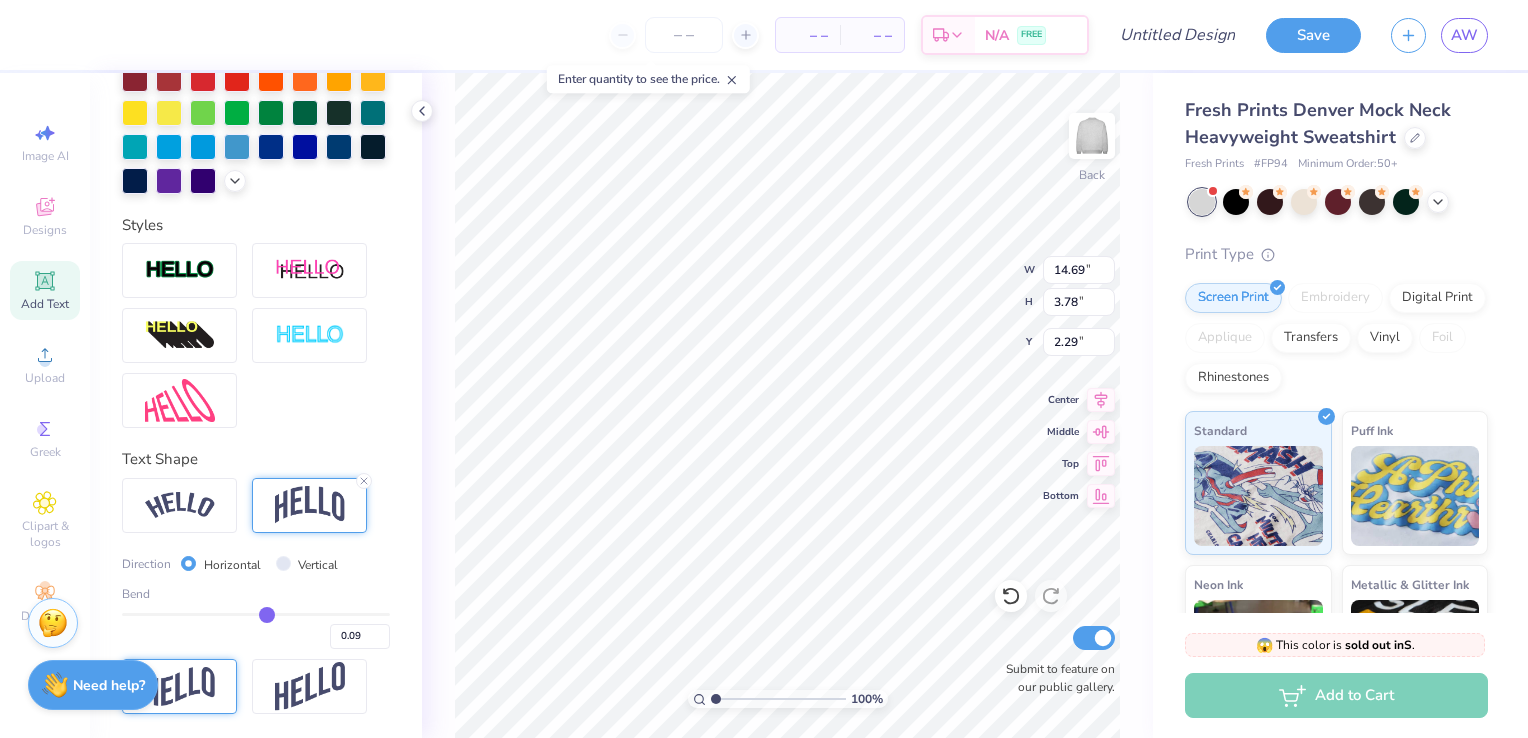 type on "0.08" 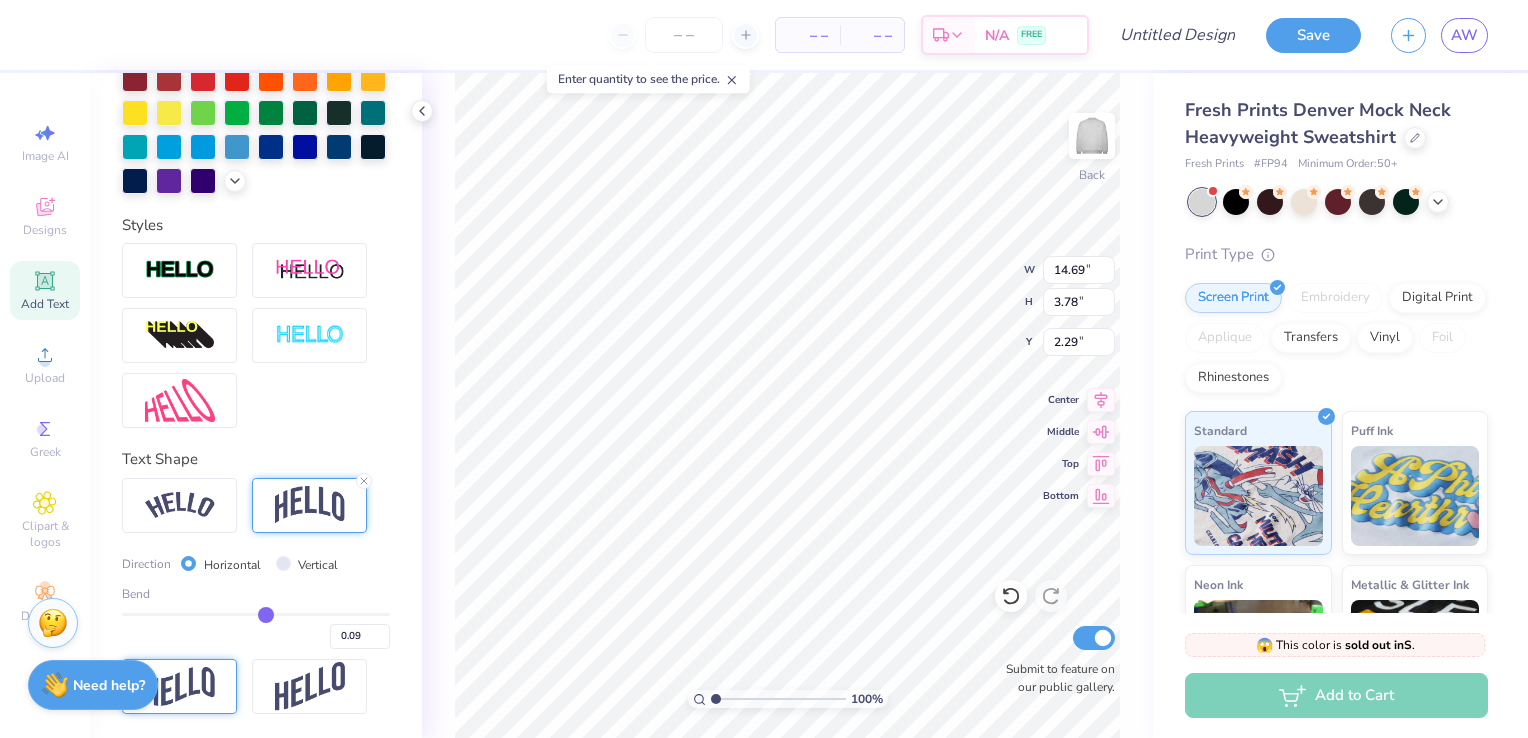 type on "0.08" 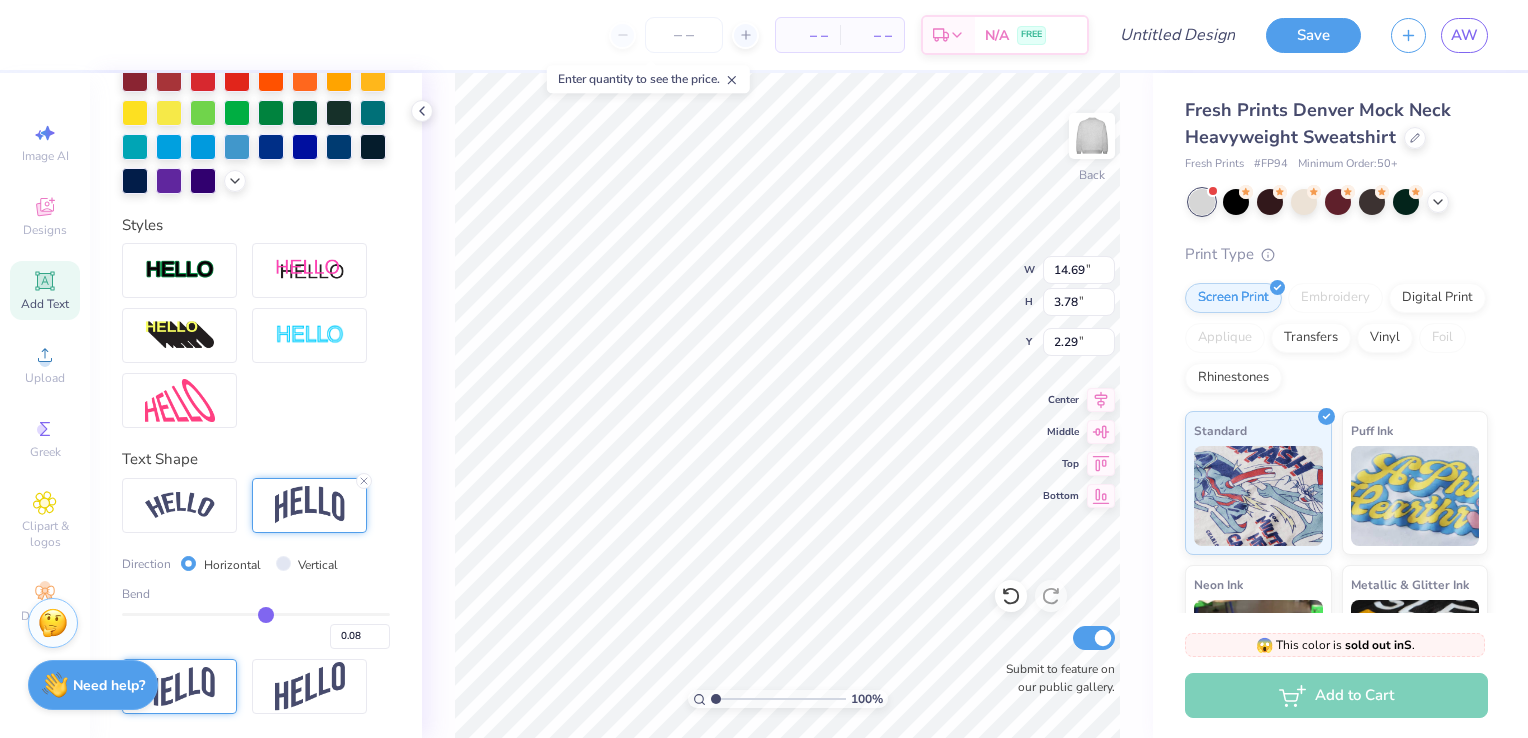 type on "0.07" 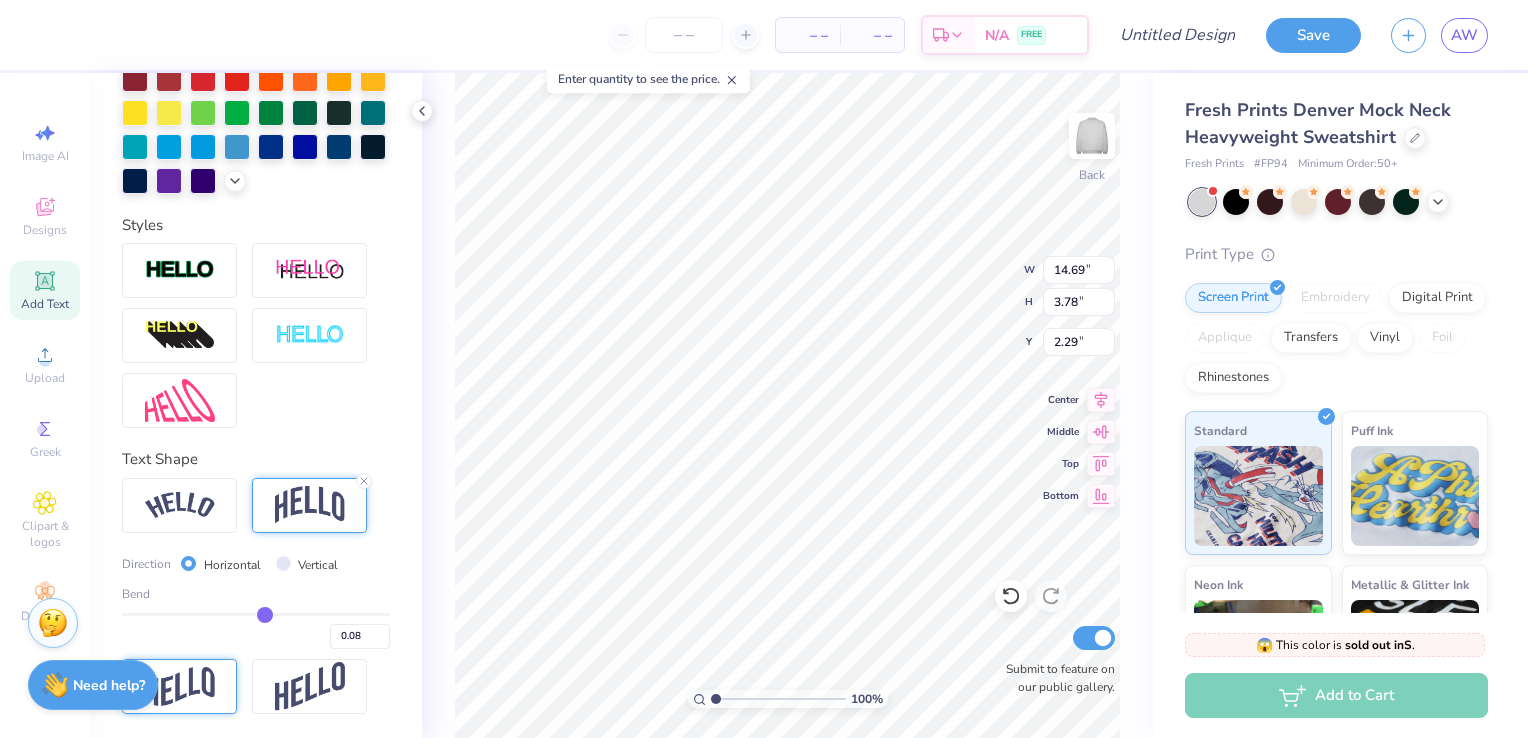 type on "0.07" 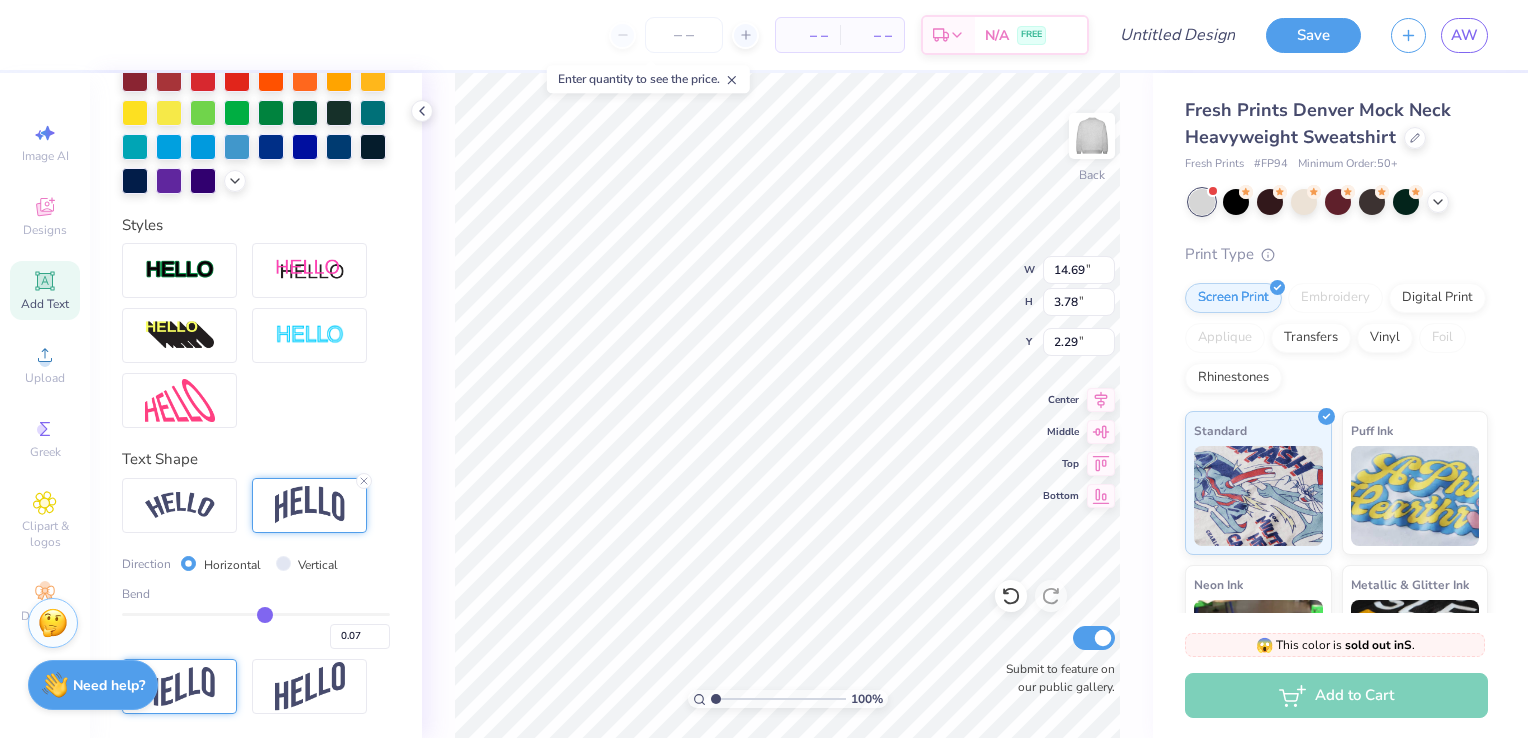 type on "0.06" 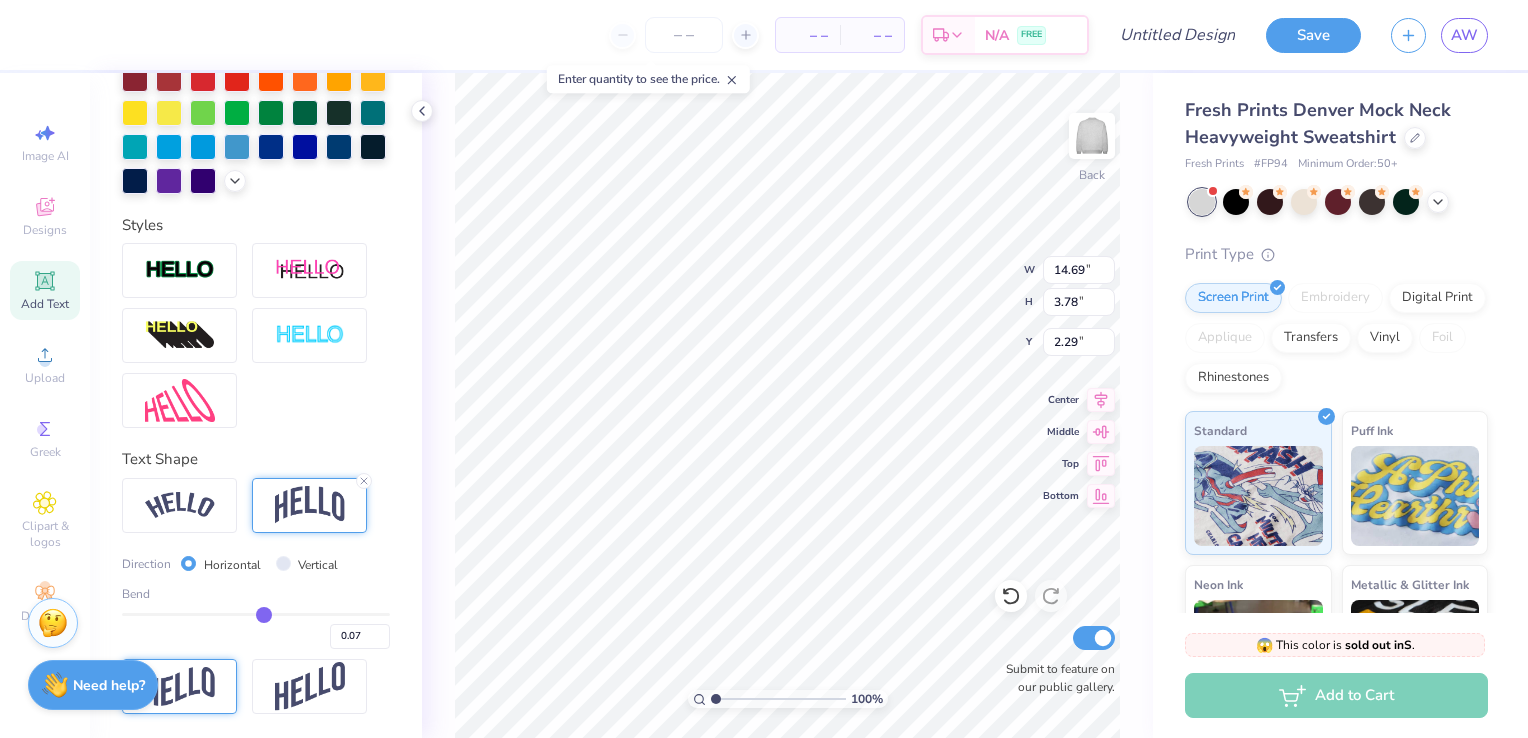 type on "0.06" 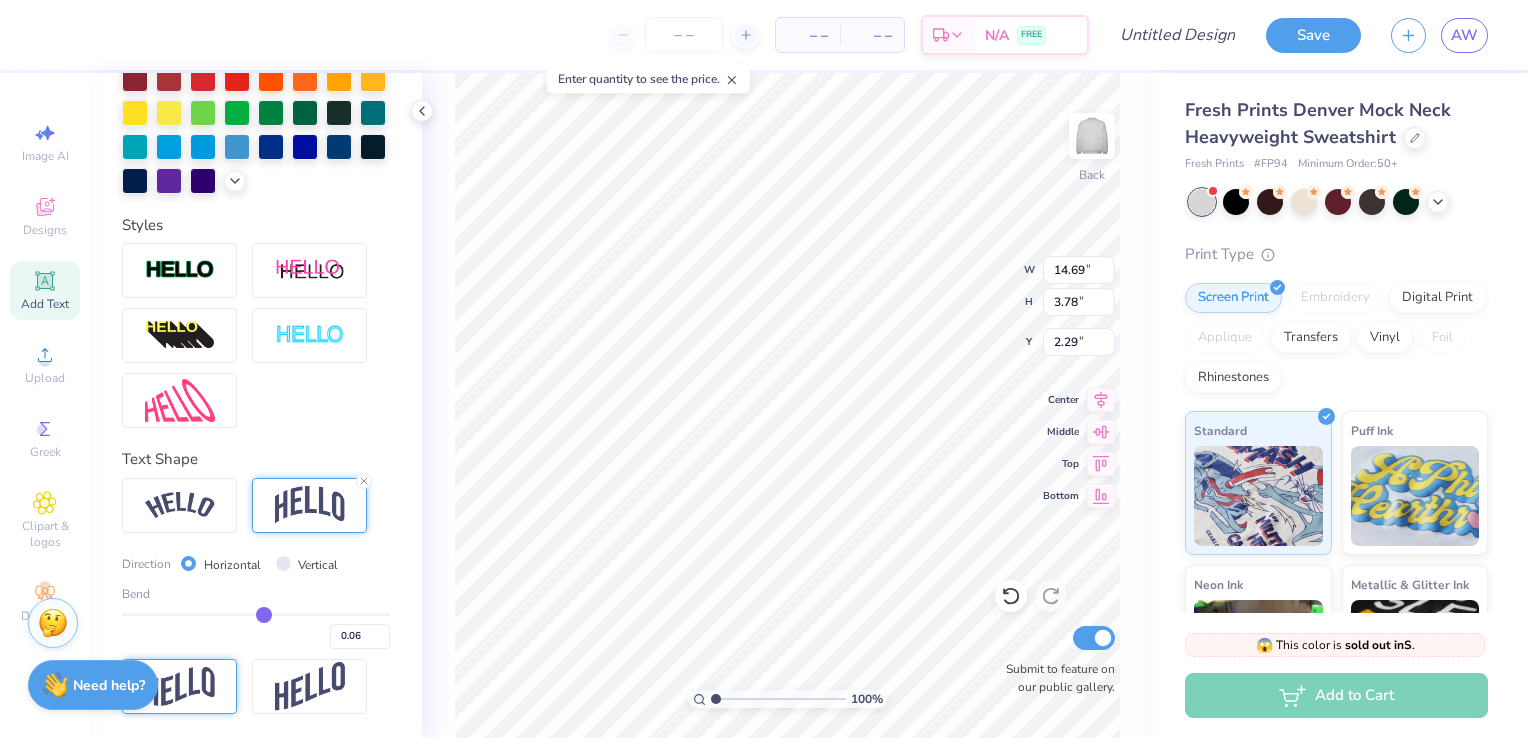 type on "0.05" 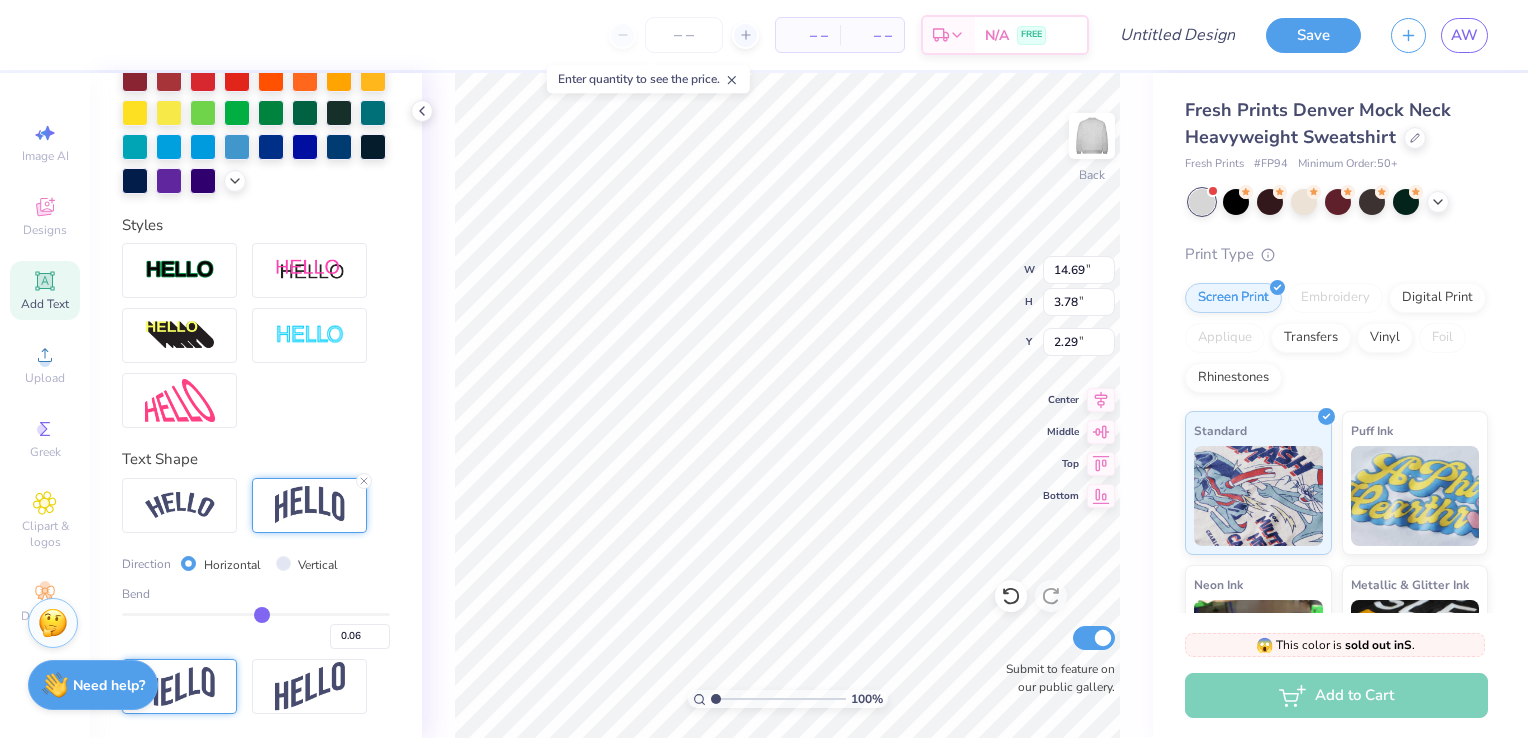 type on "0.05" 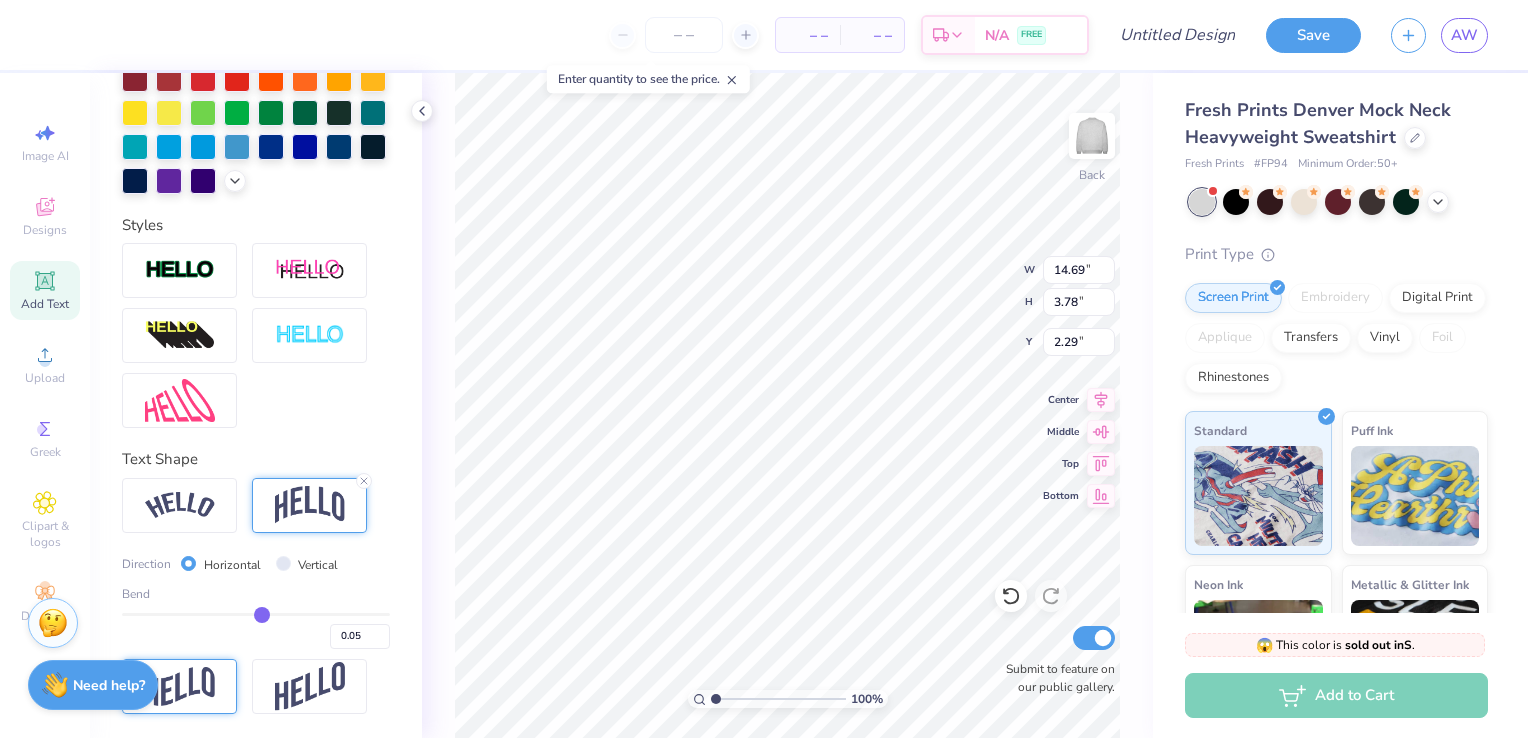 type on "0.04" 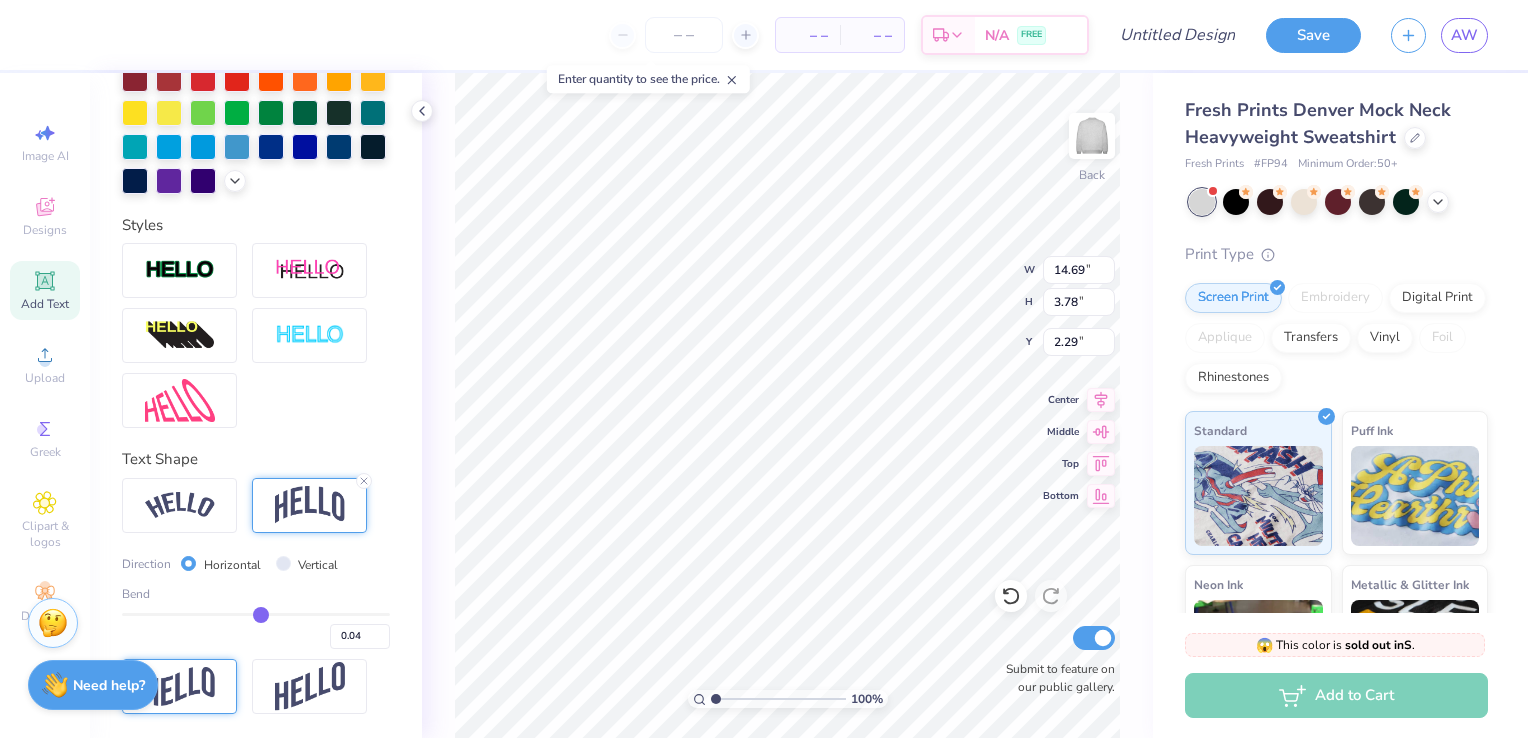 type on "0.03" 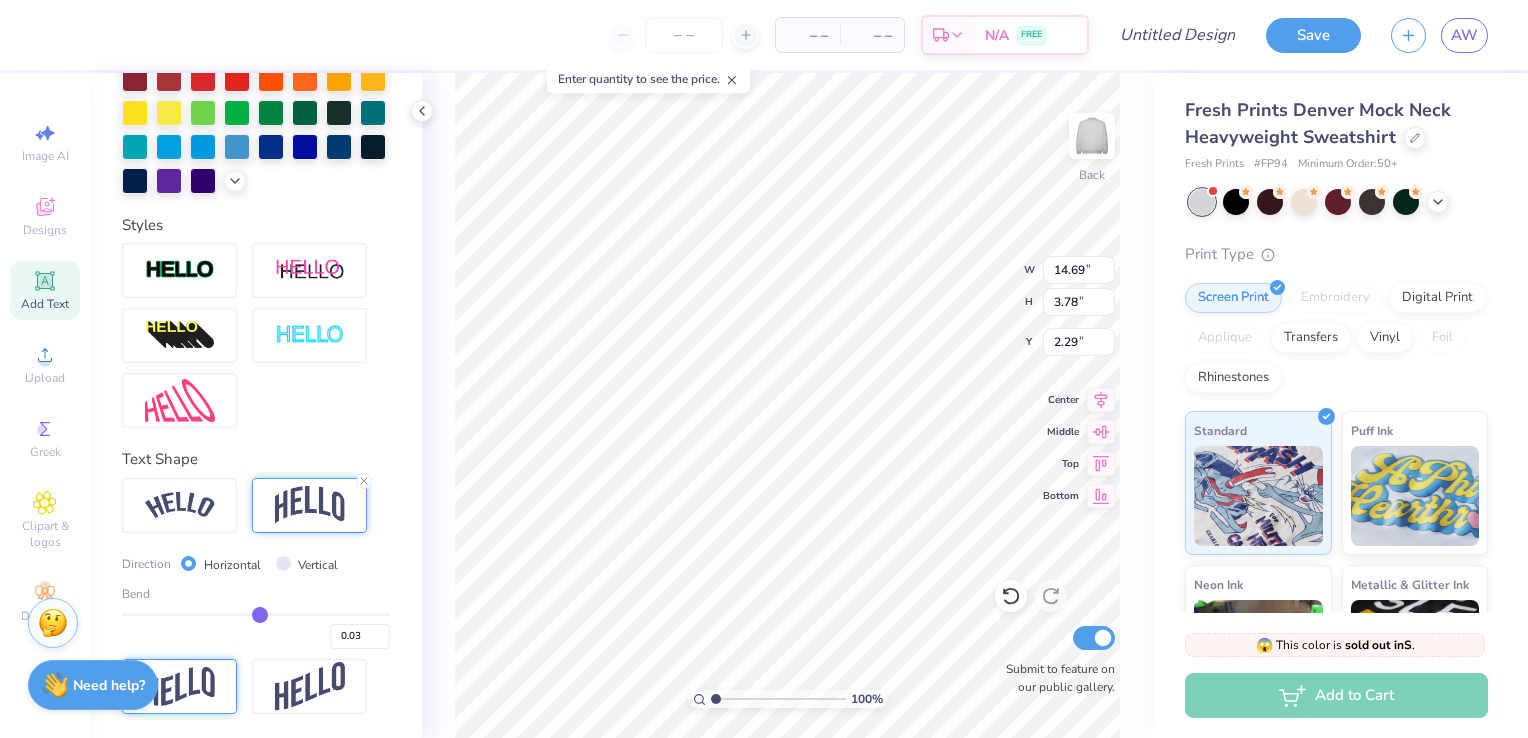 type on "0.02" 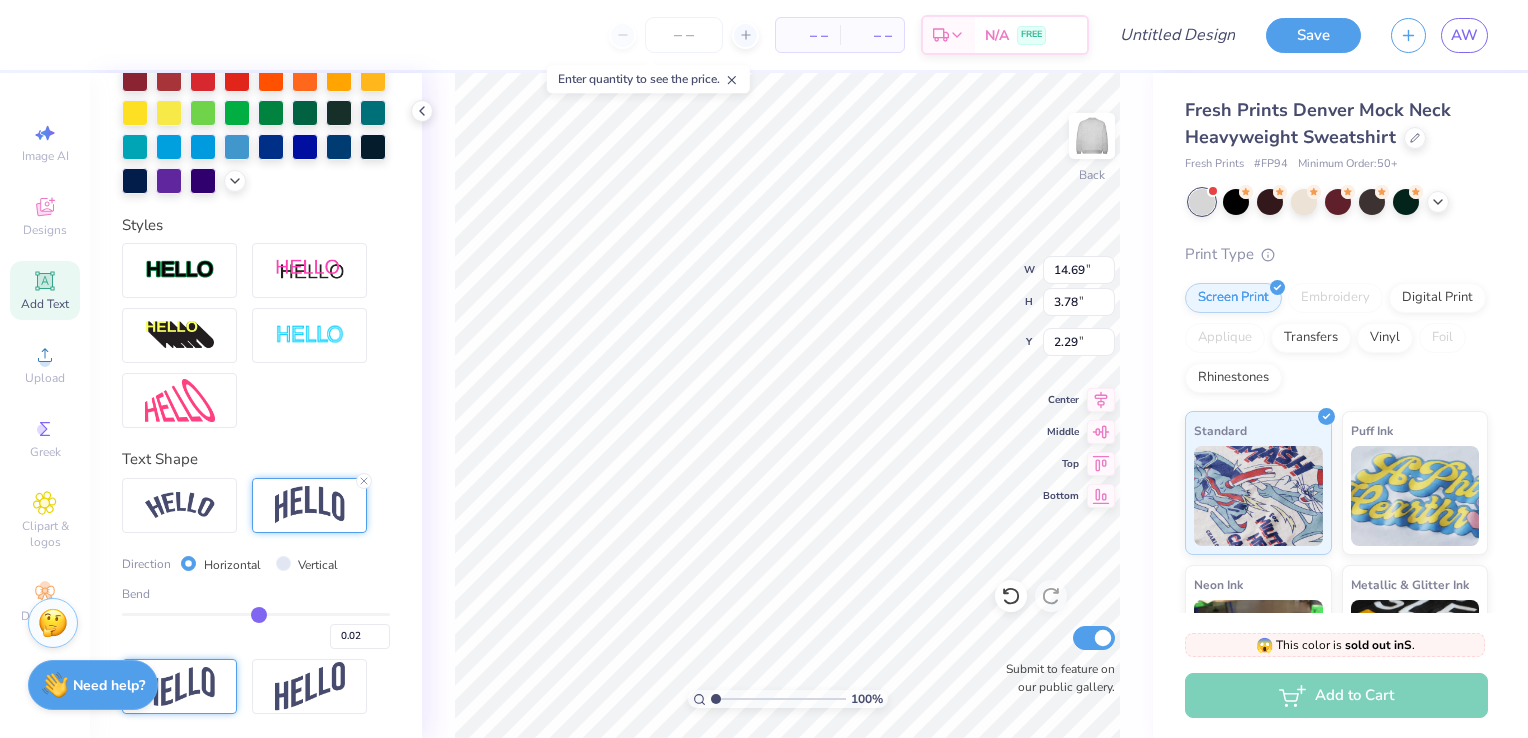 type on "0" 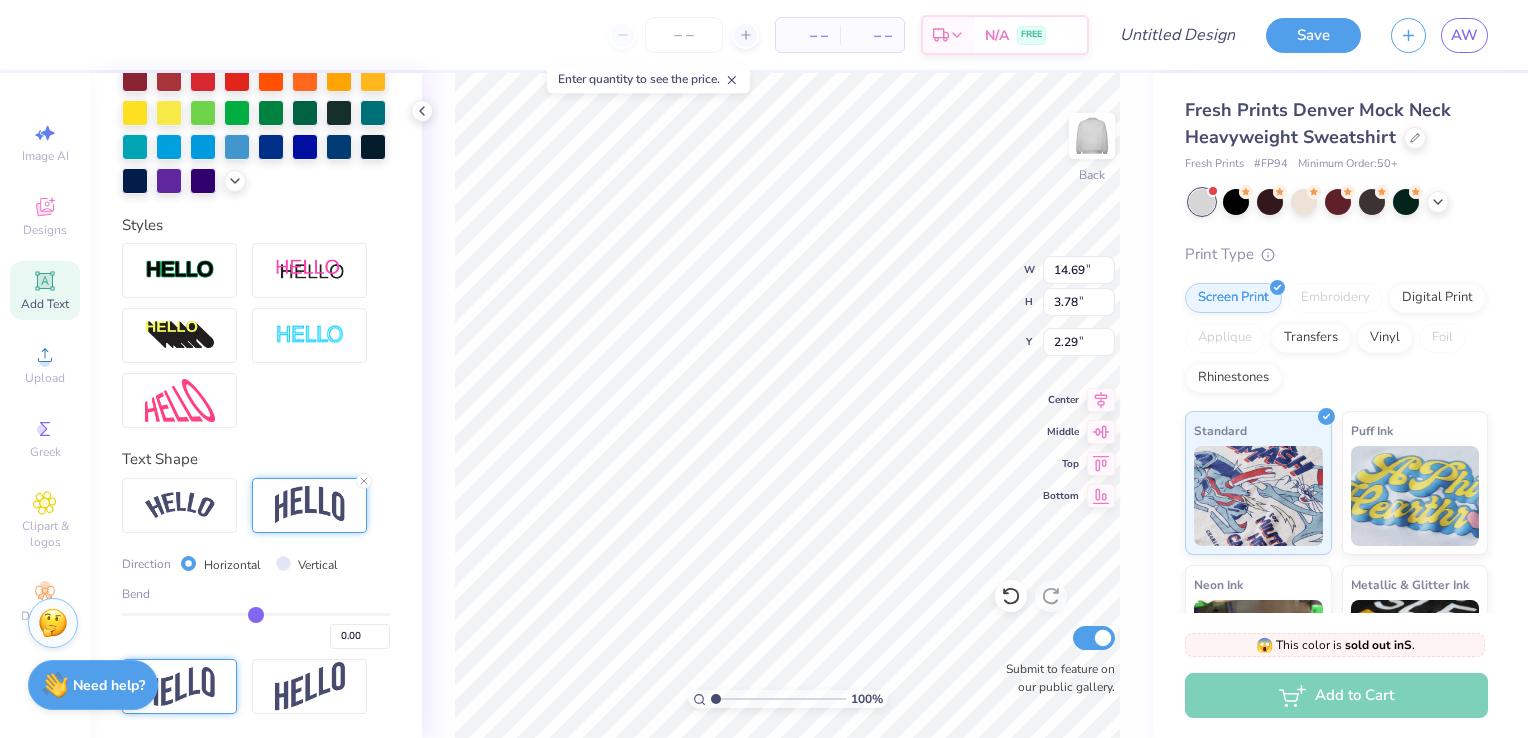 type on "-0.01" 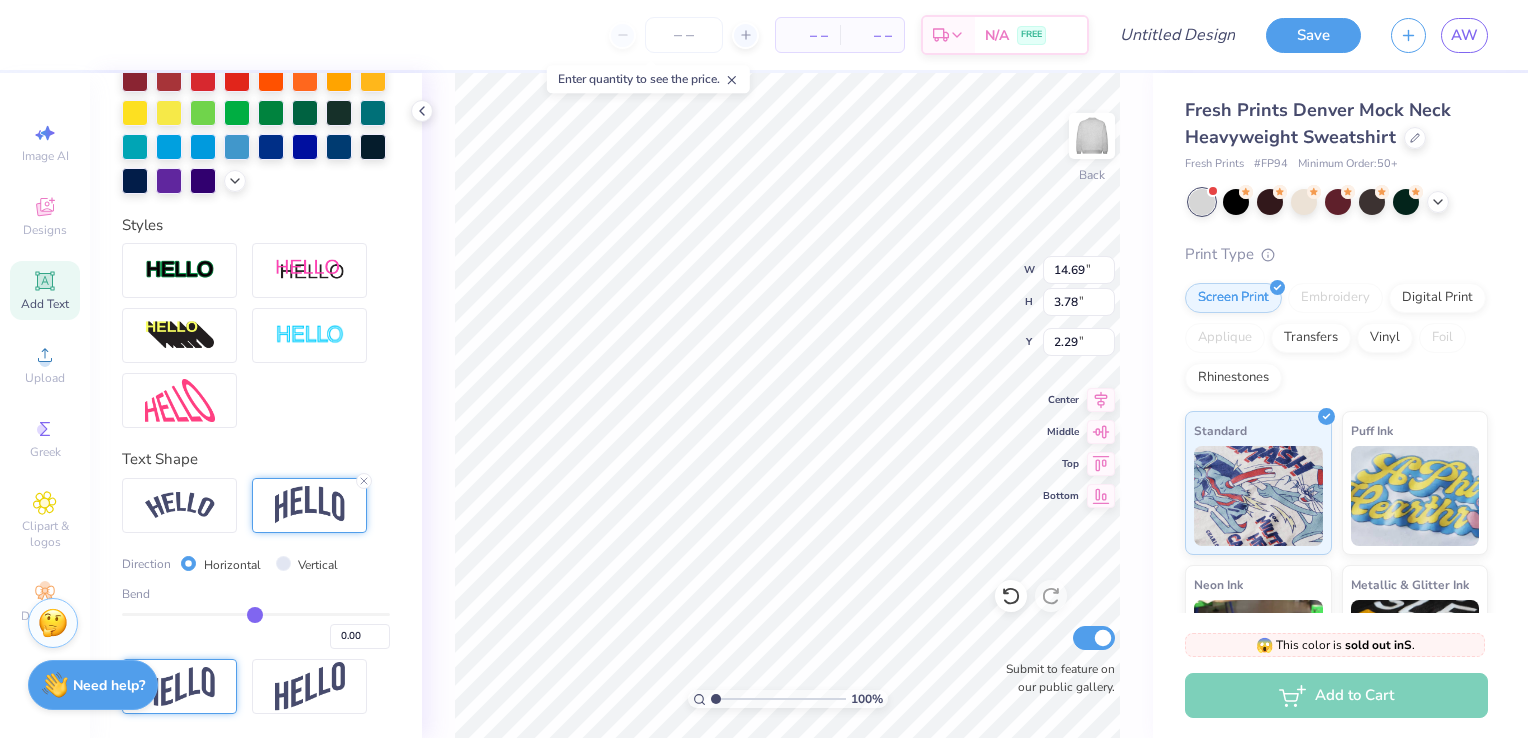 type on "-0.01" 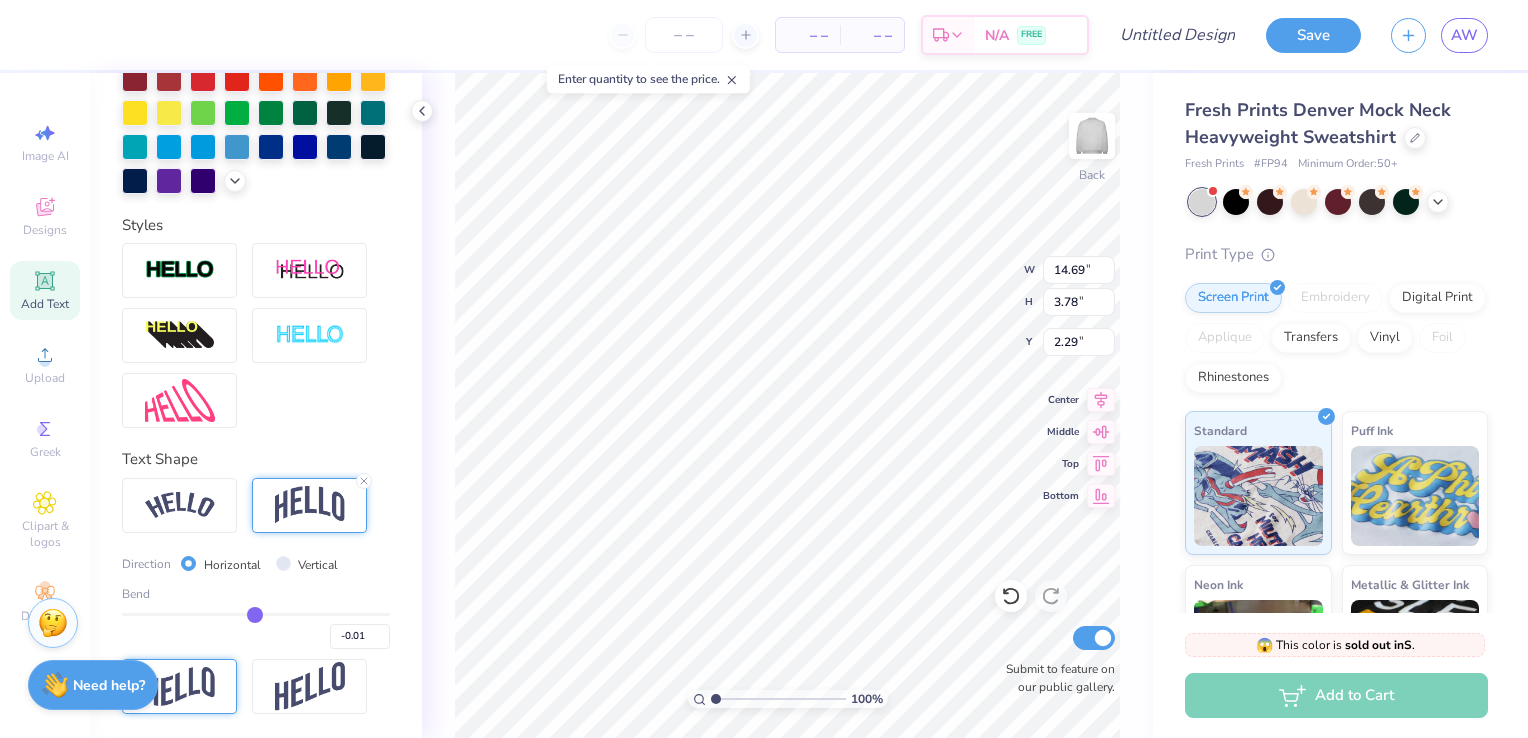 type on "-0.02" 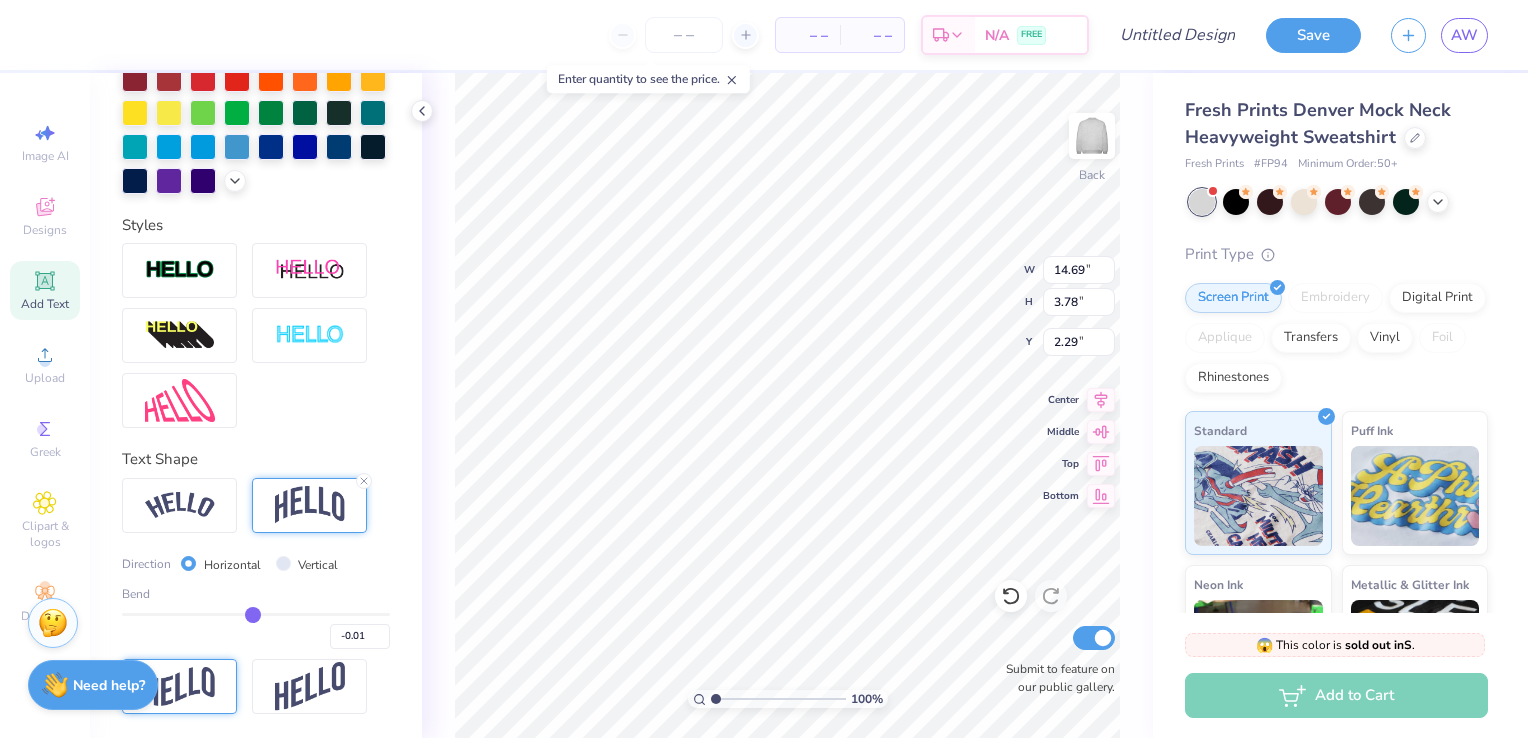 type on "-0.02" 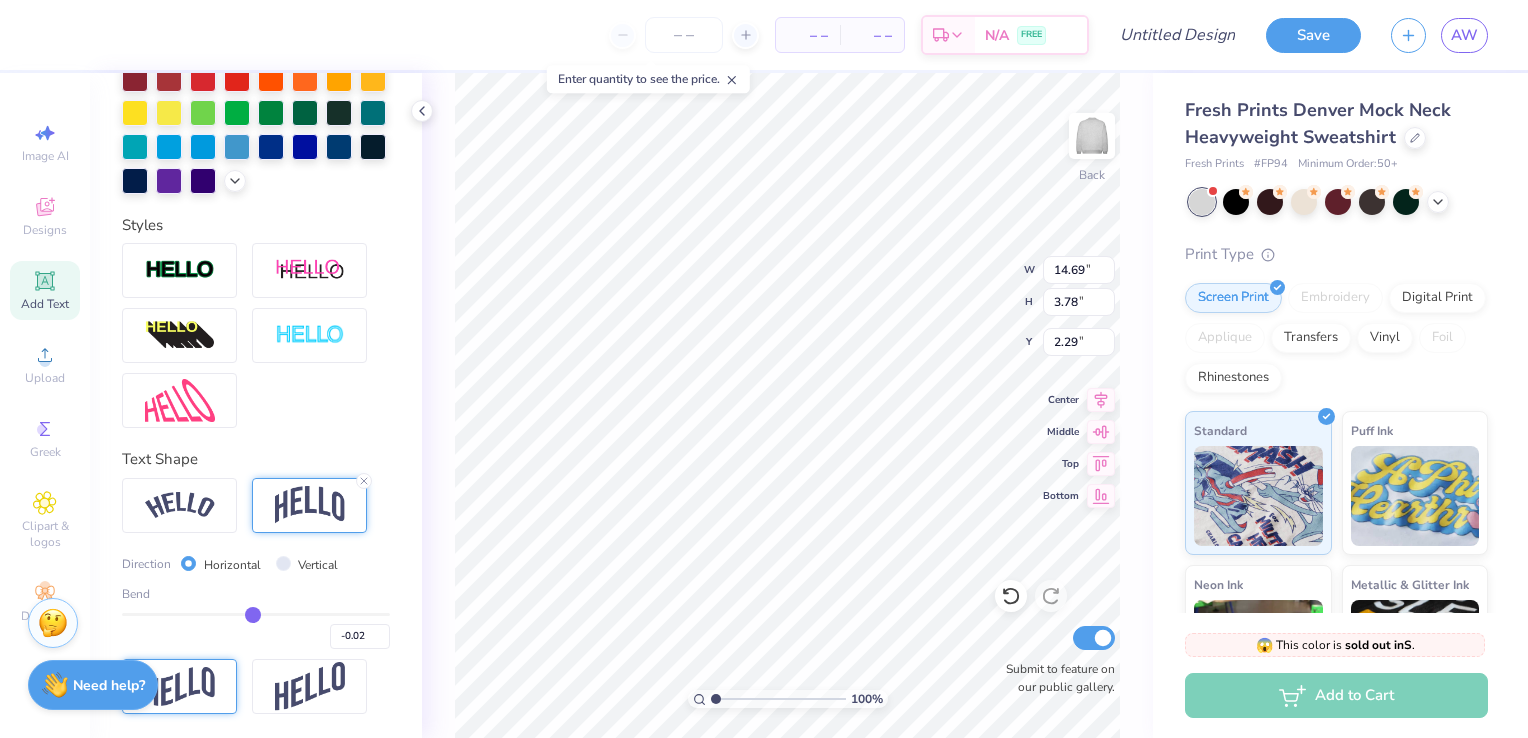 type on "-0.03" 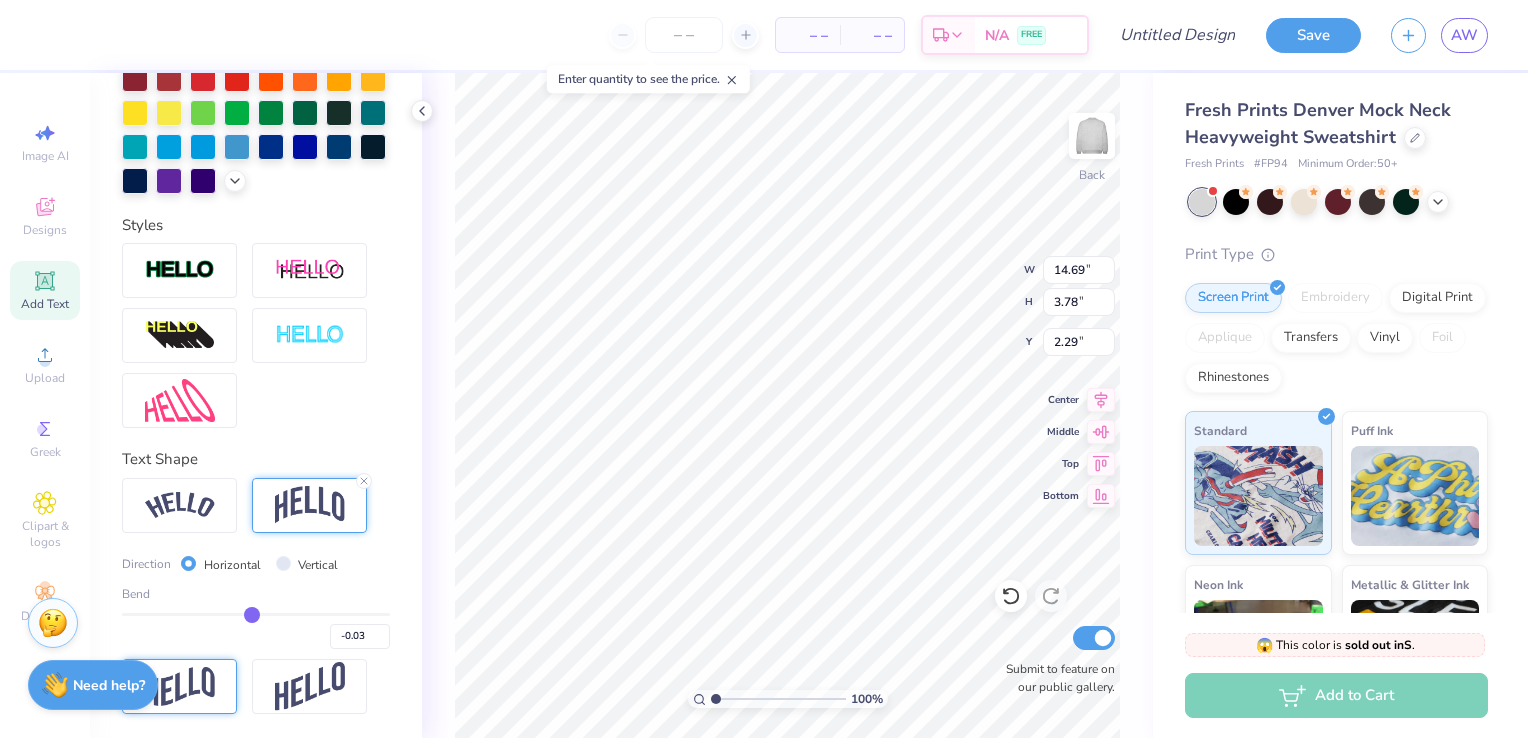type on "-0.04" 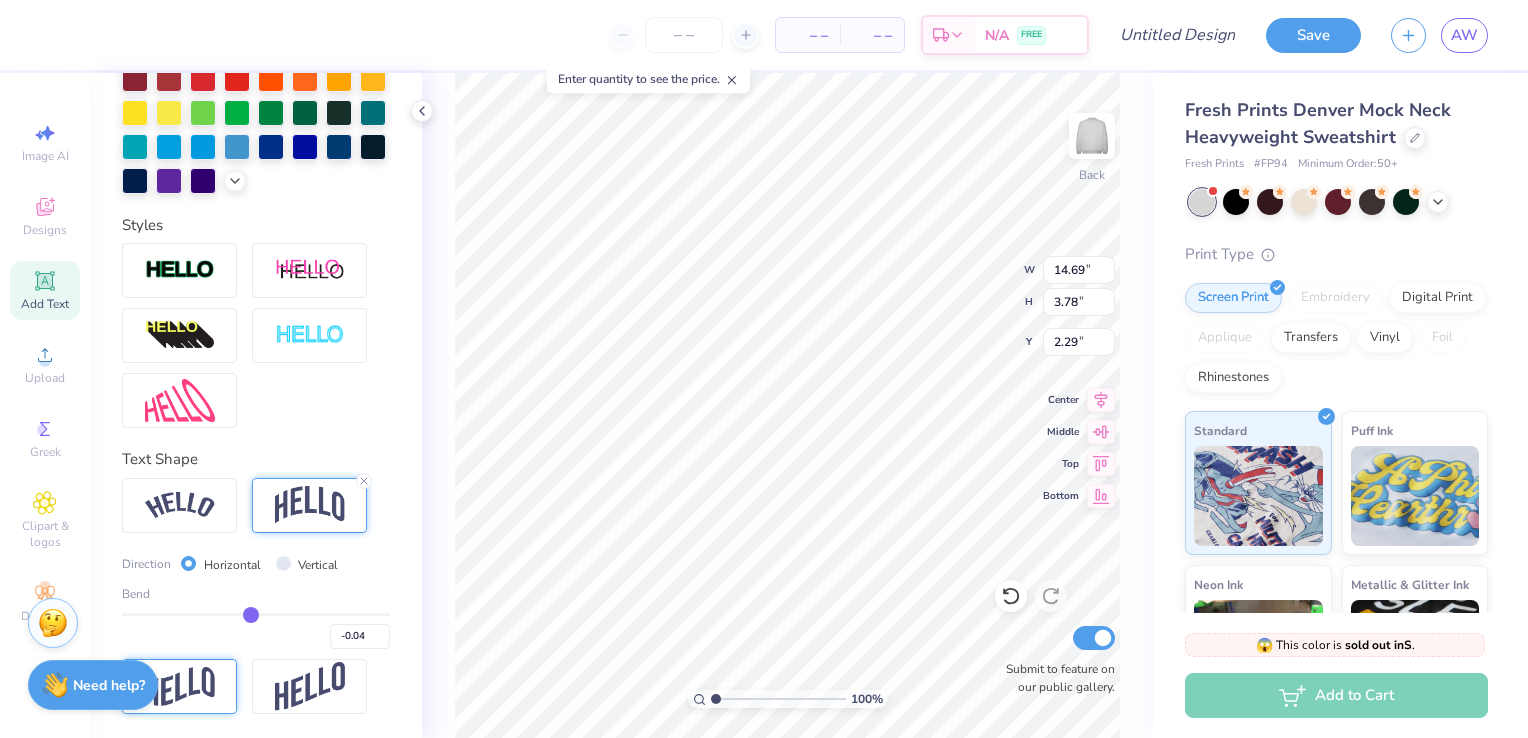 type on "-0.05" 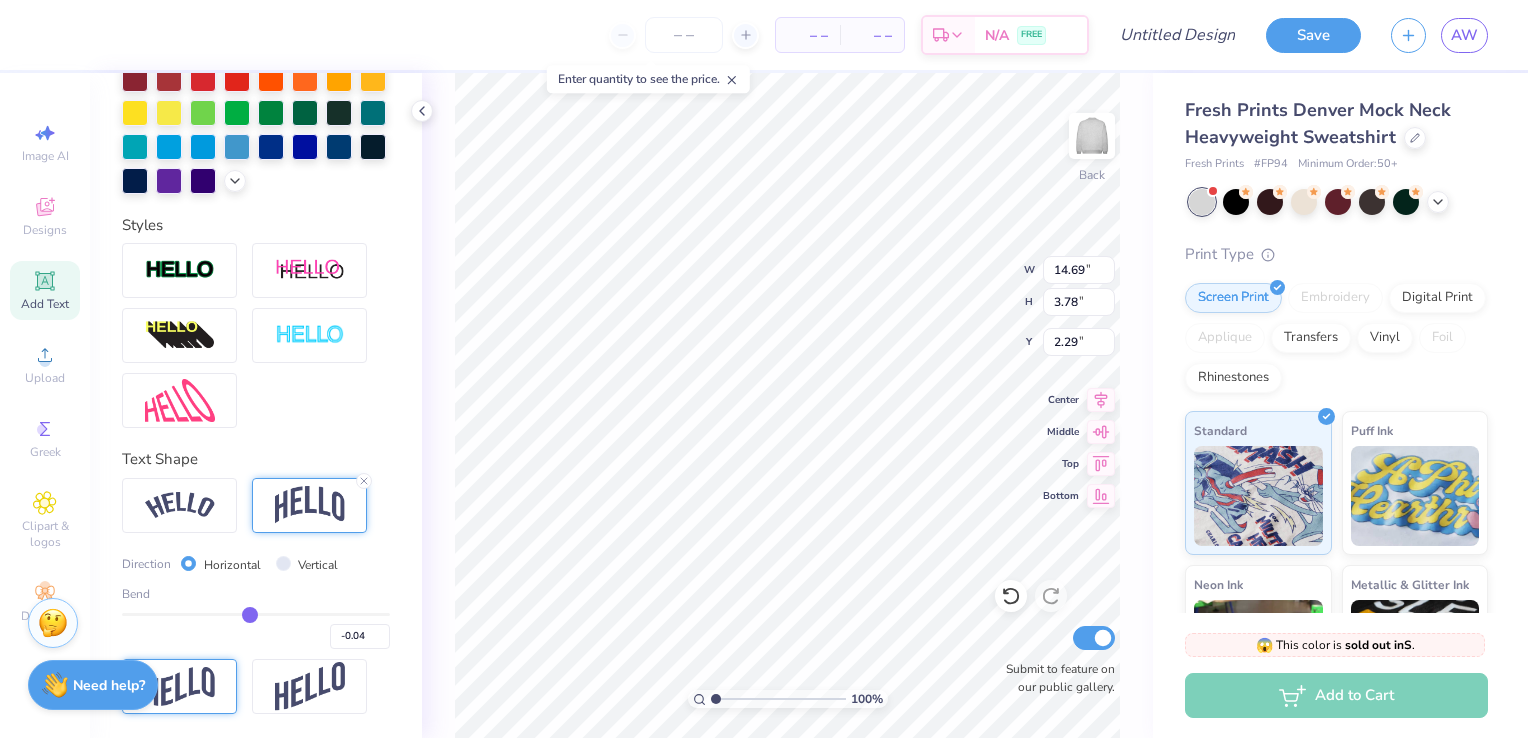 type on "-0.05" 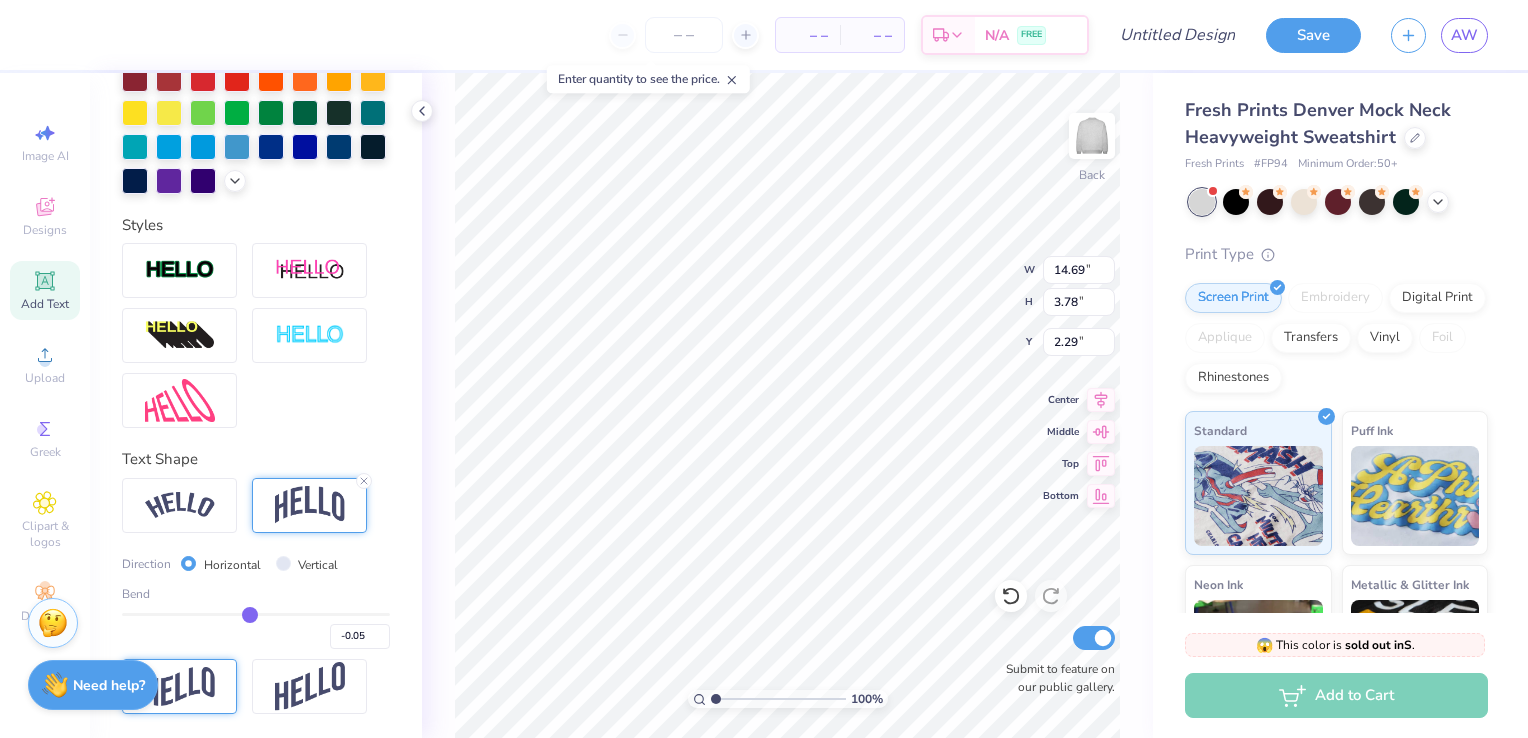 type on "-0.06" 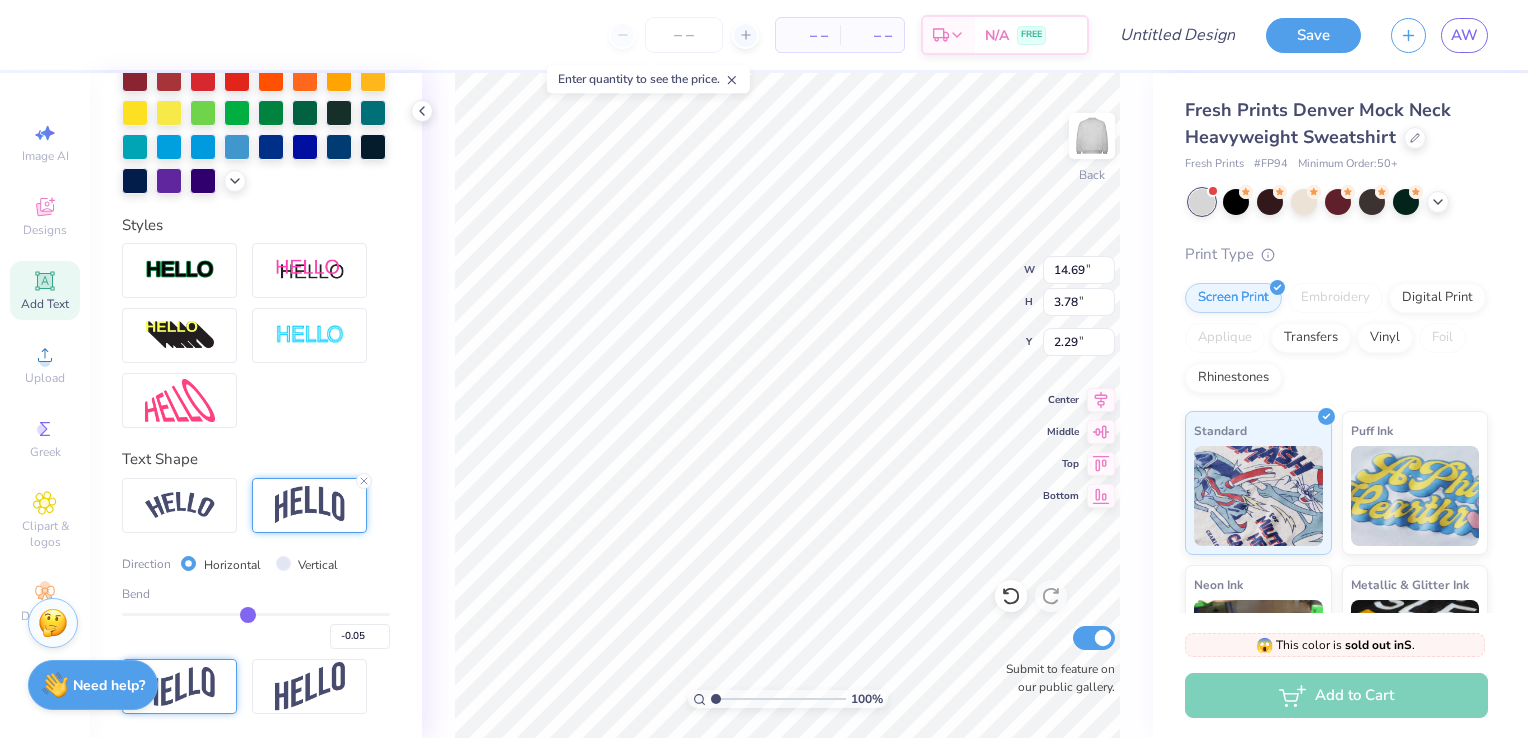 type on "-0.06" 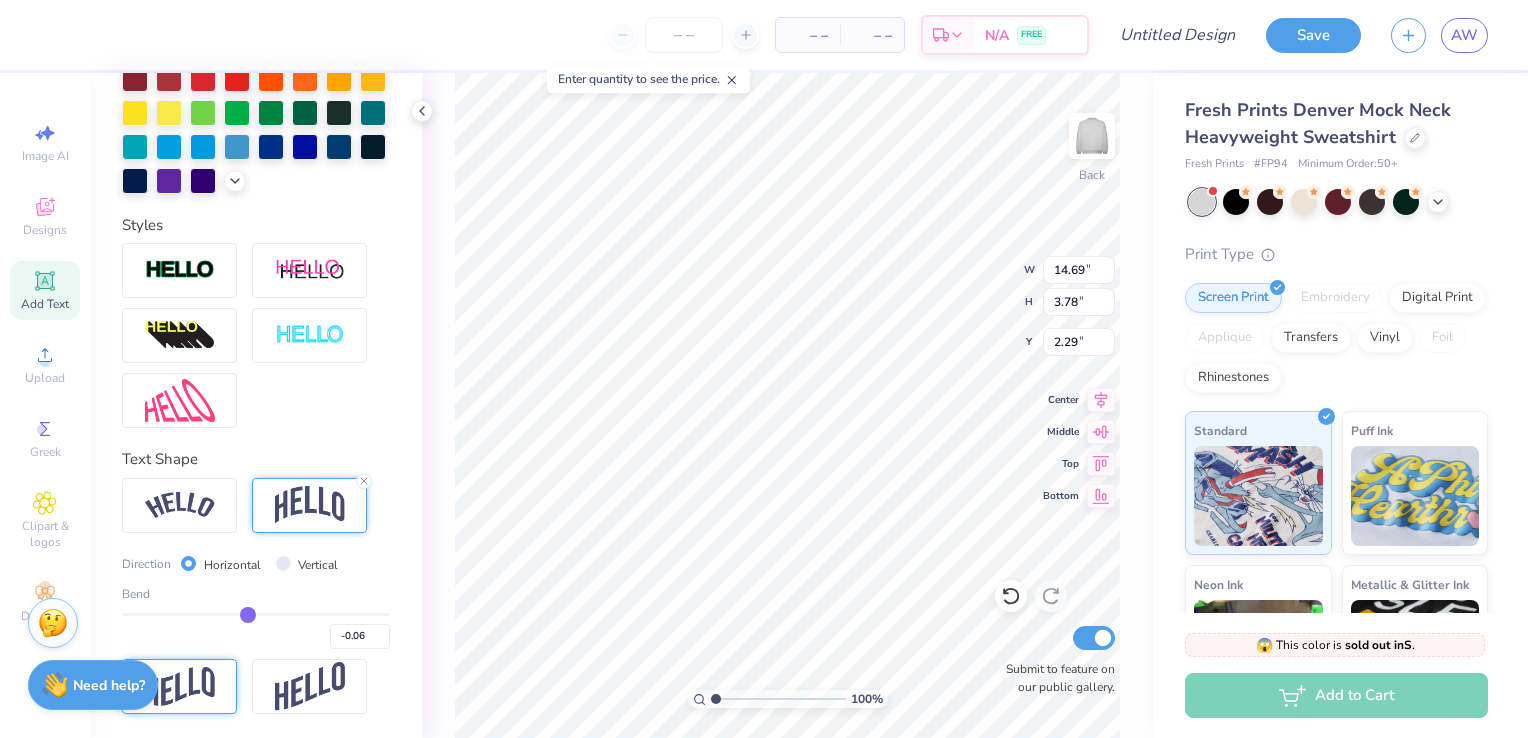 type on "-0.07" 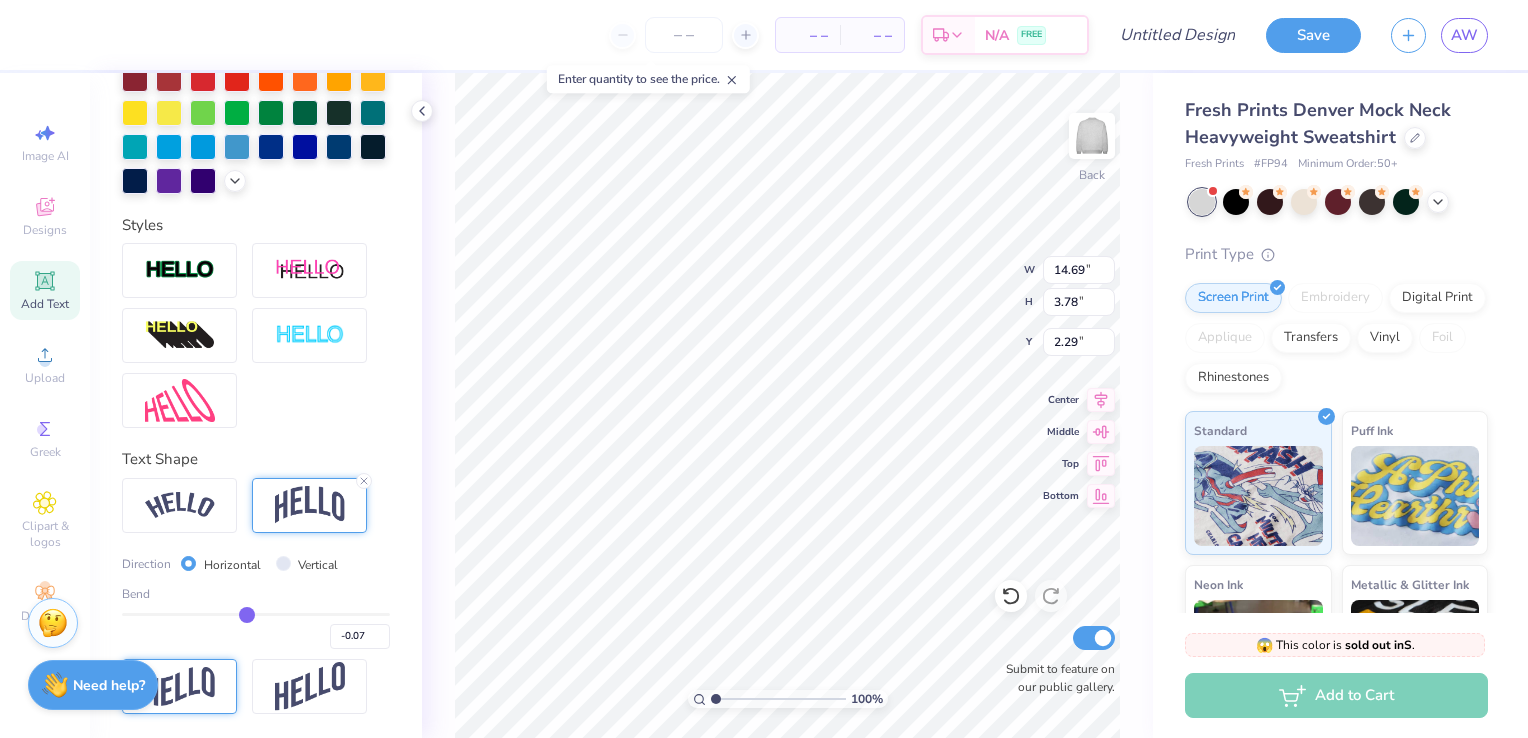 type on "-0.08" 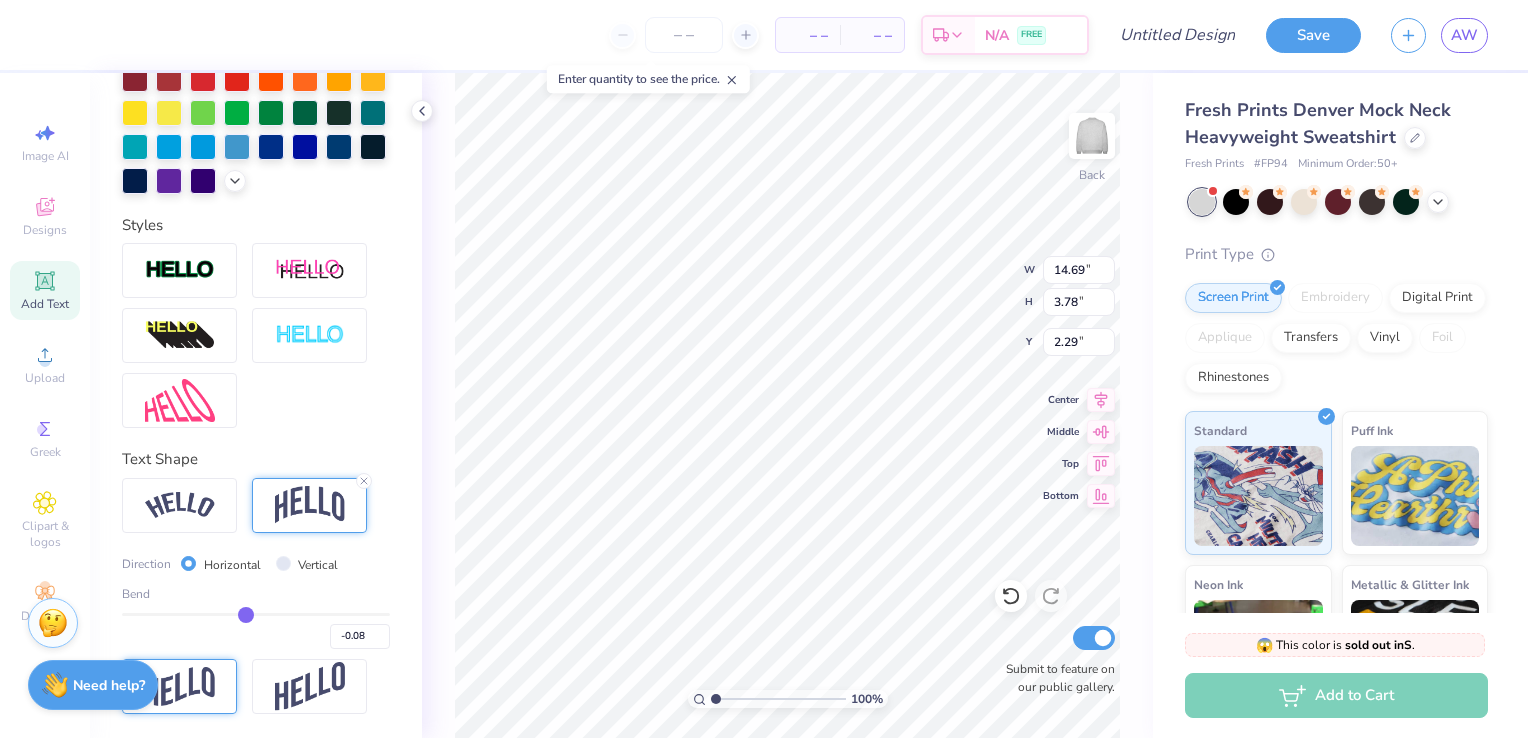 type on "-0.09" 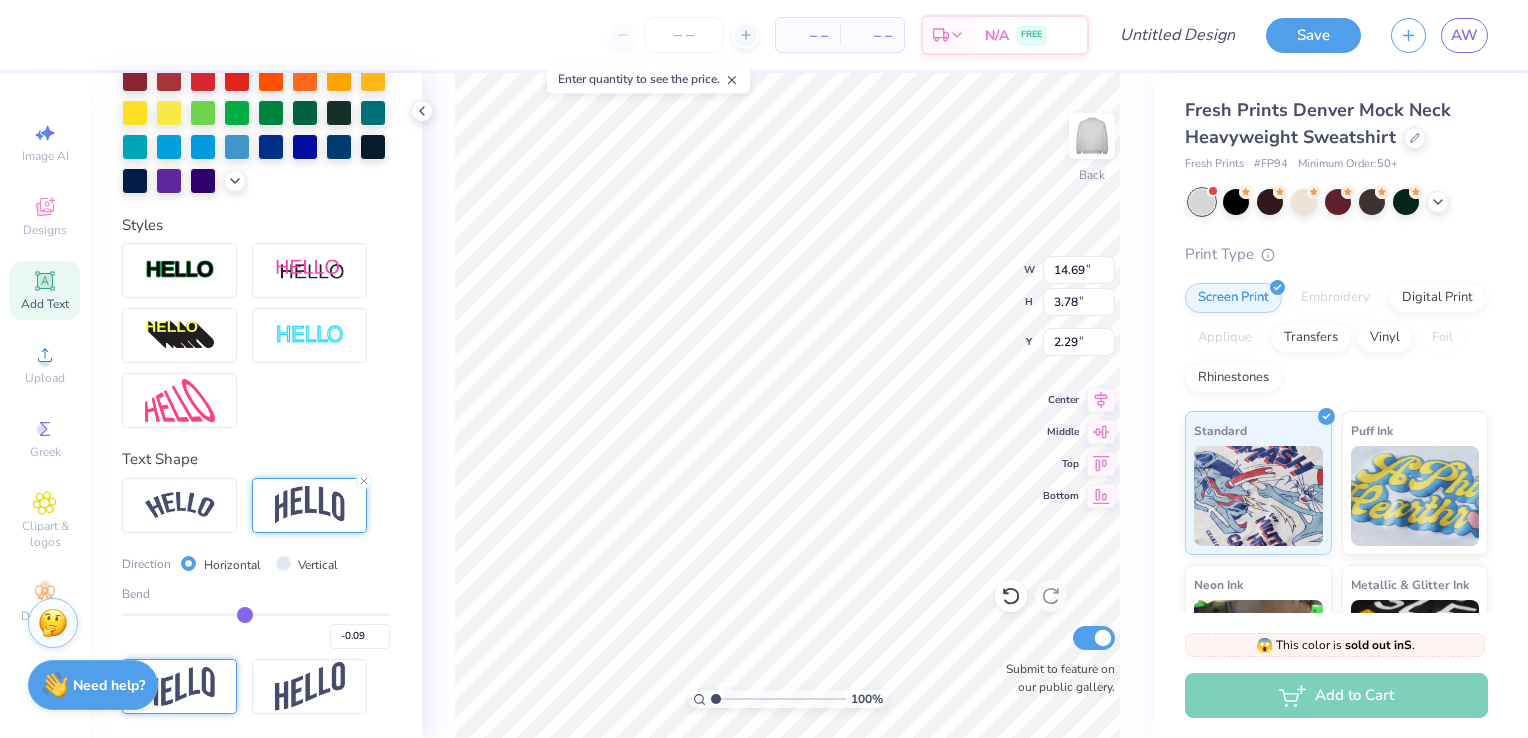 type on "-0.1" 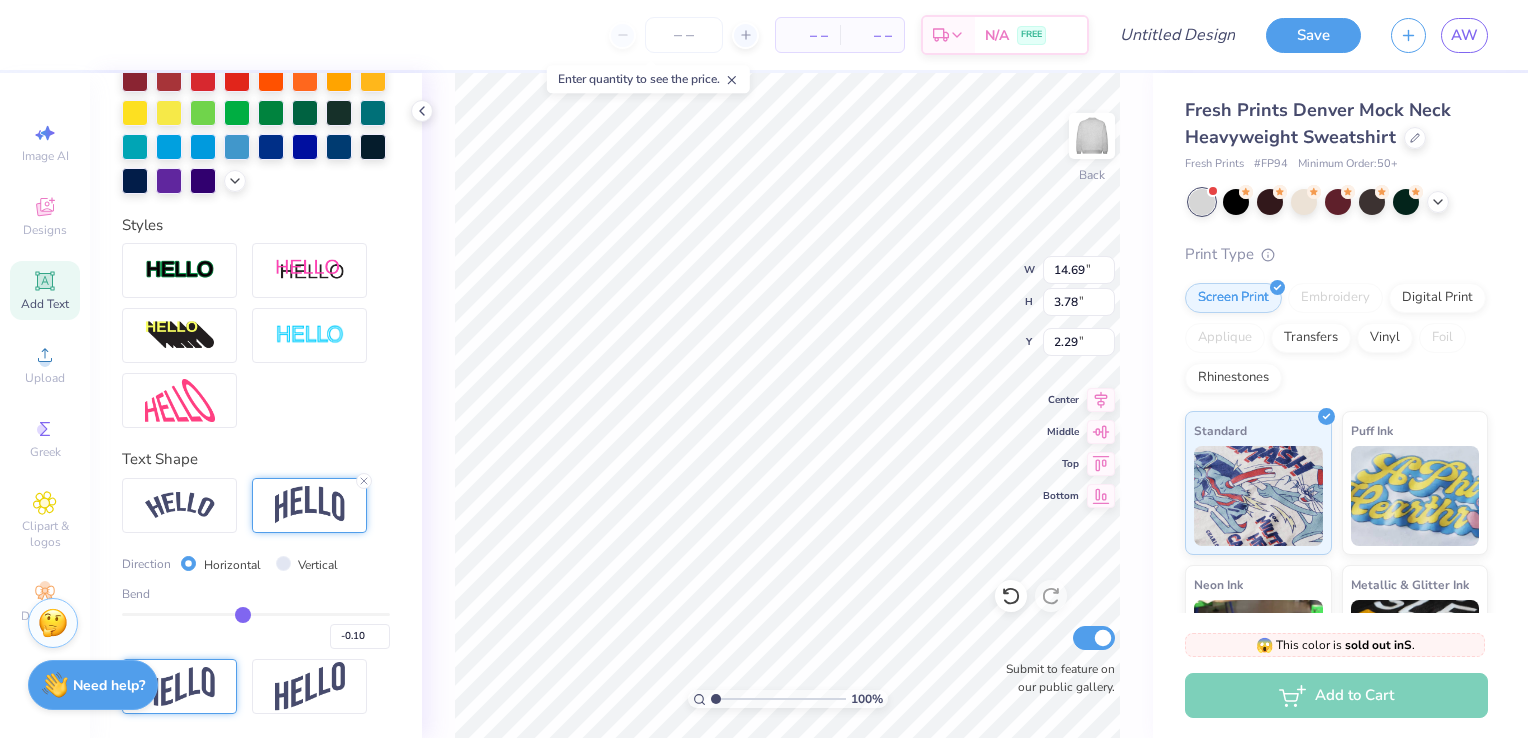 type on "-0.12" 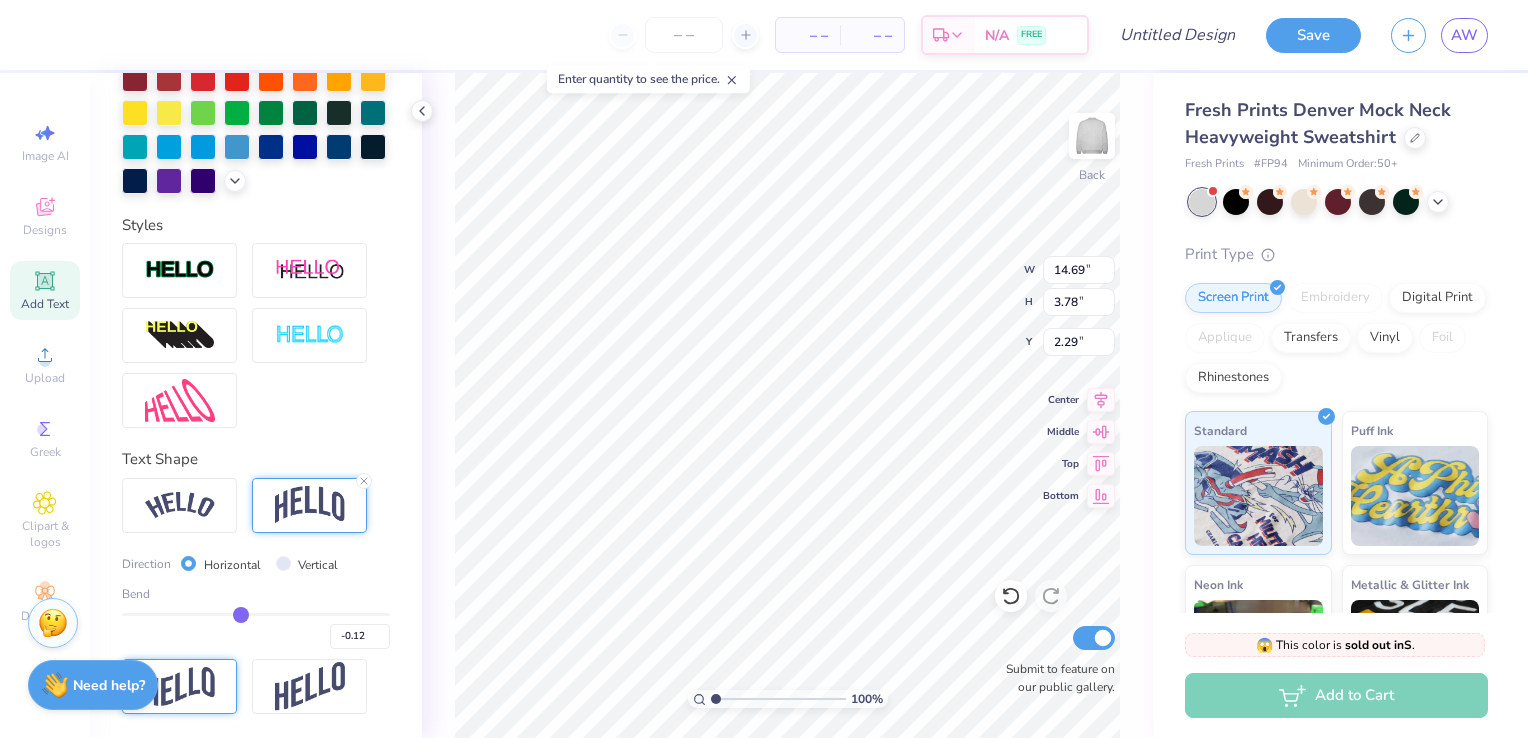 type on "-0.13" 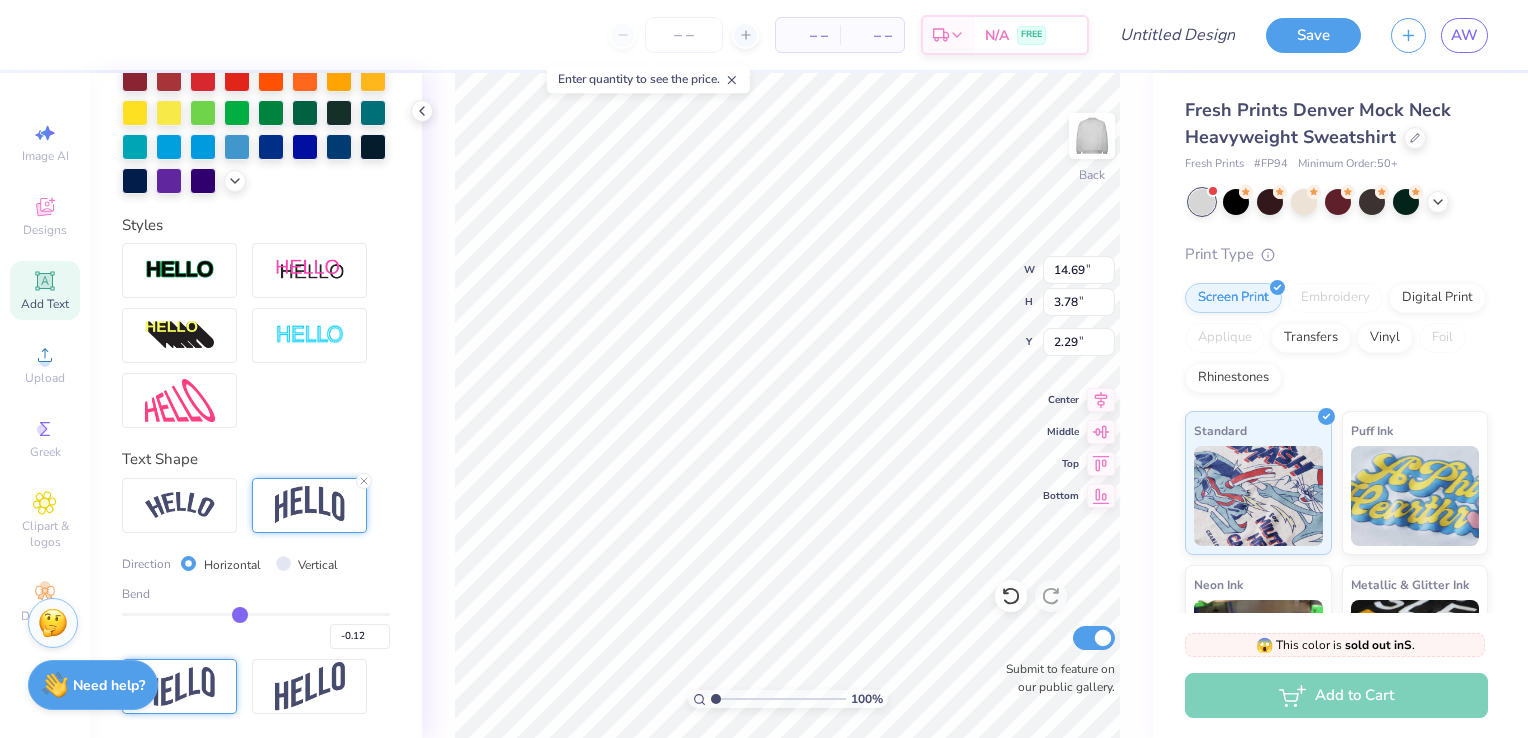 type on "-0.13" 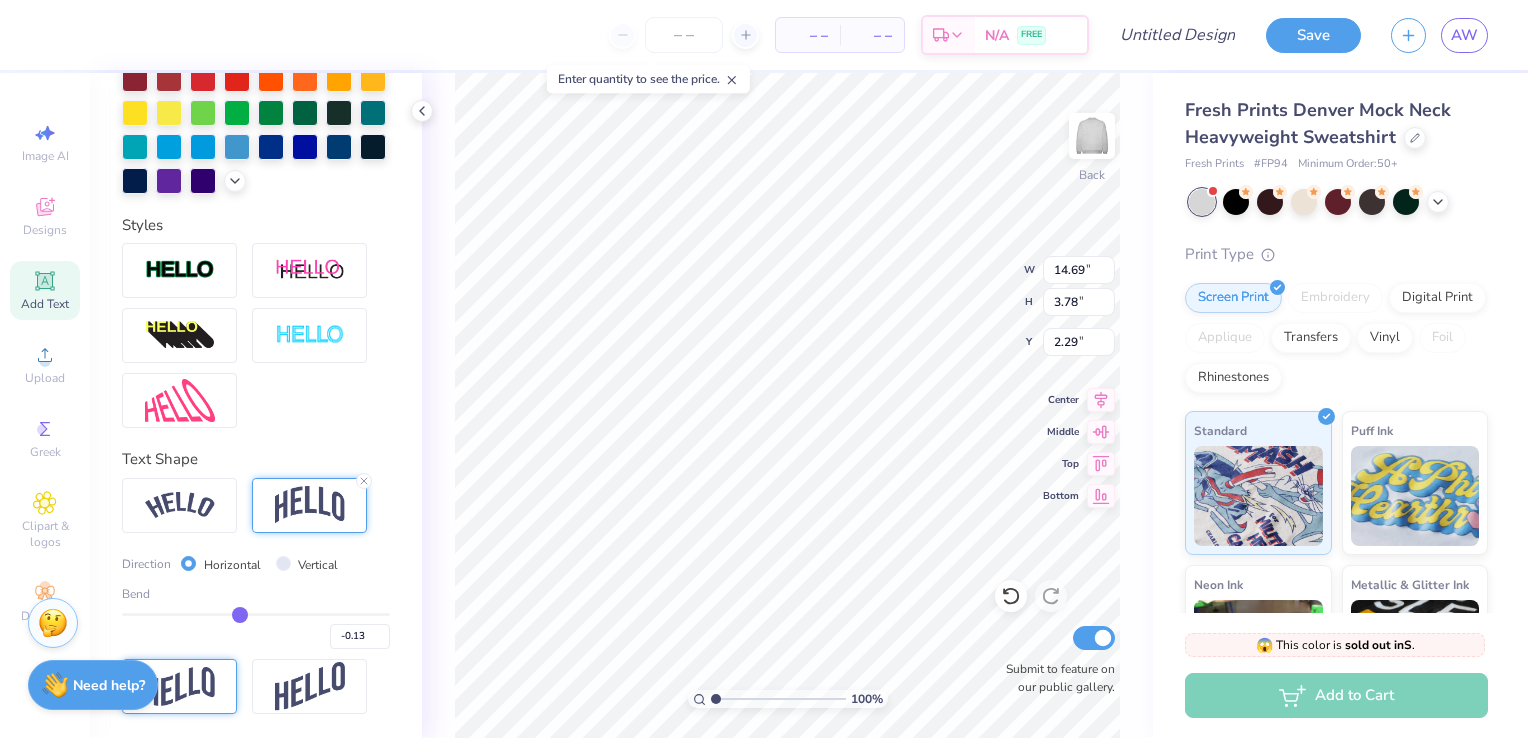 type on "-0.14" 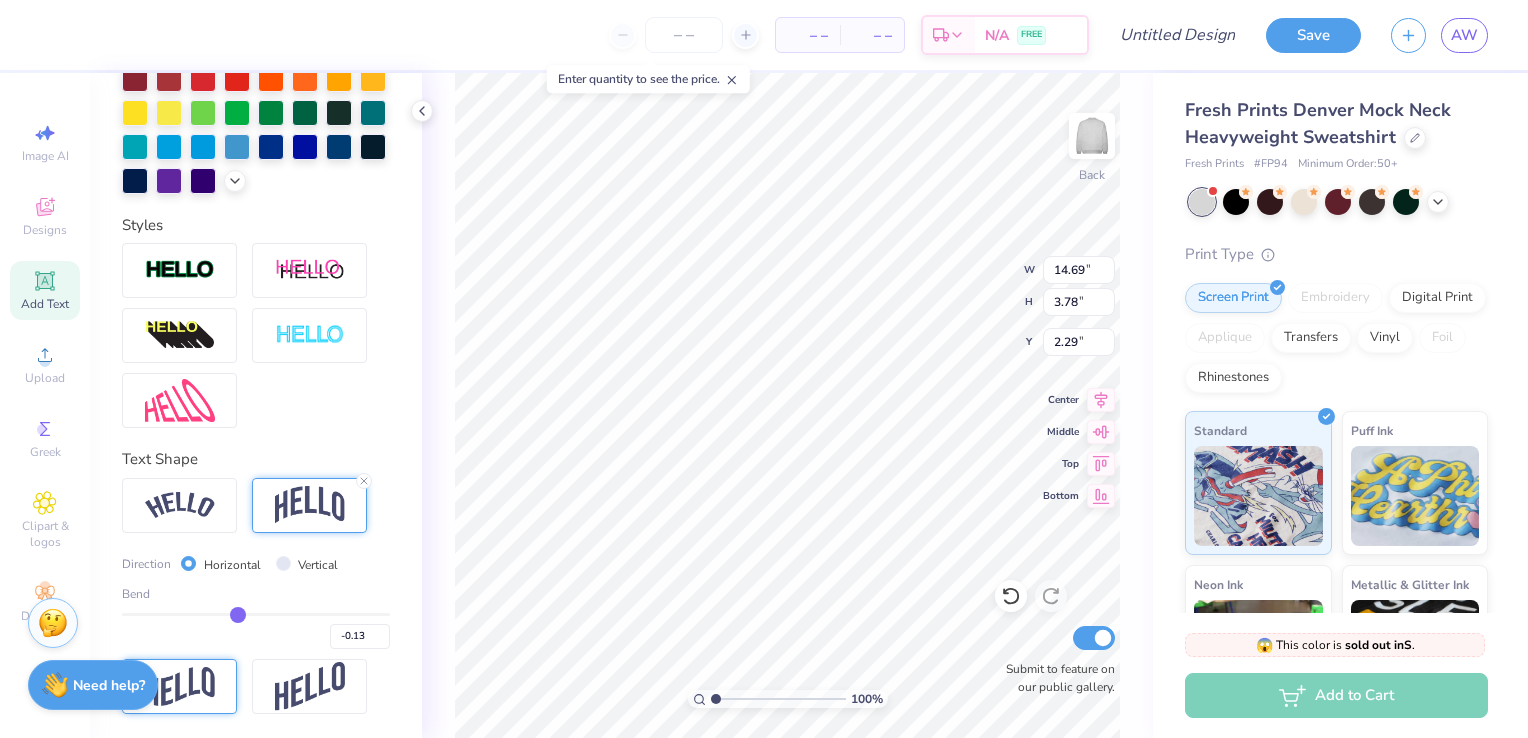 type on "-0.14" 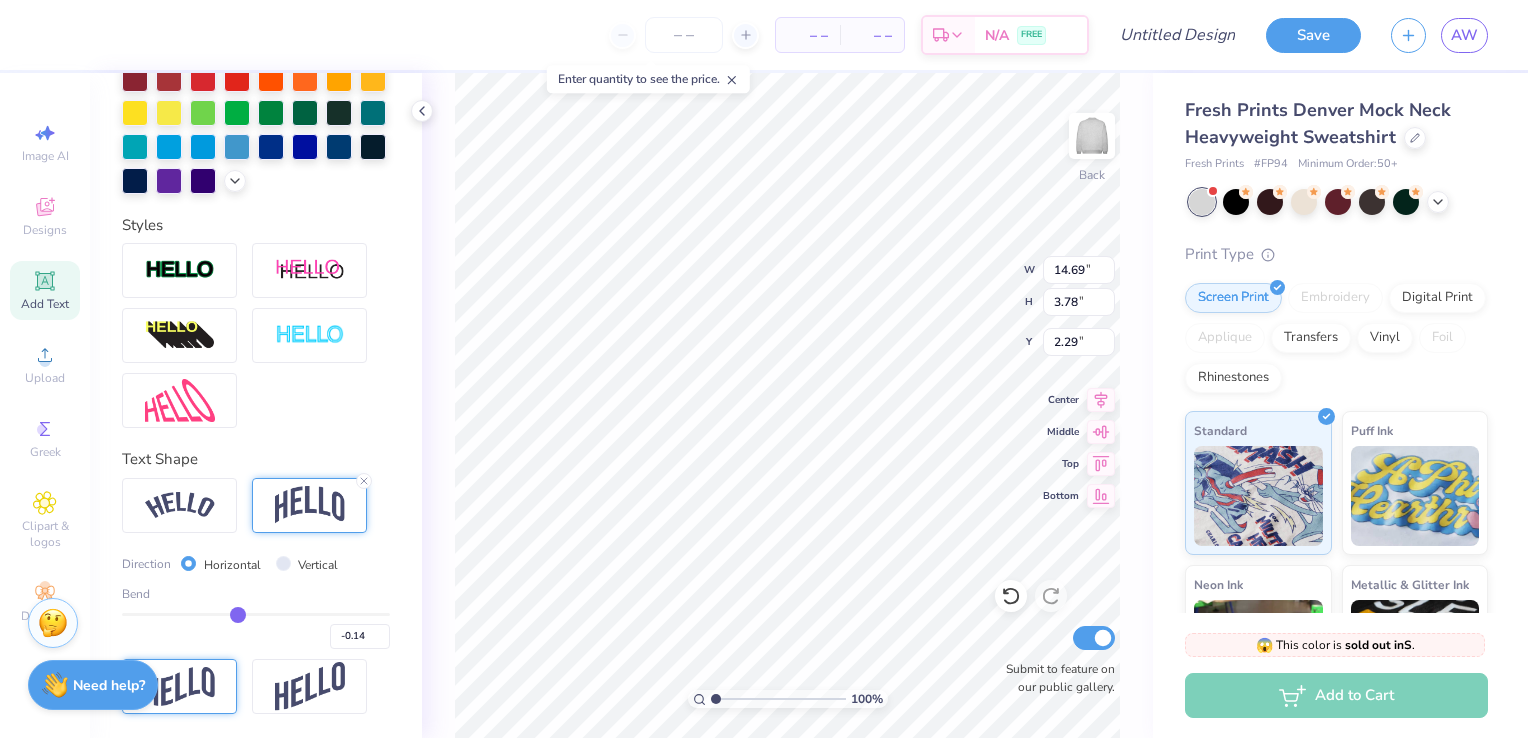 type on "-0.15" 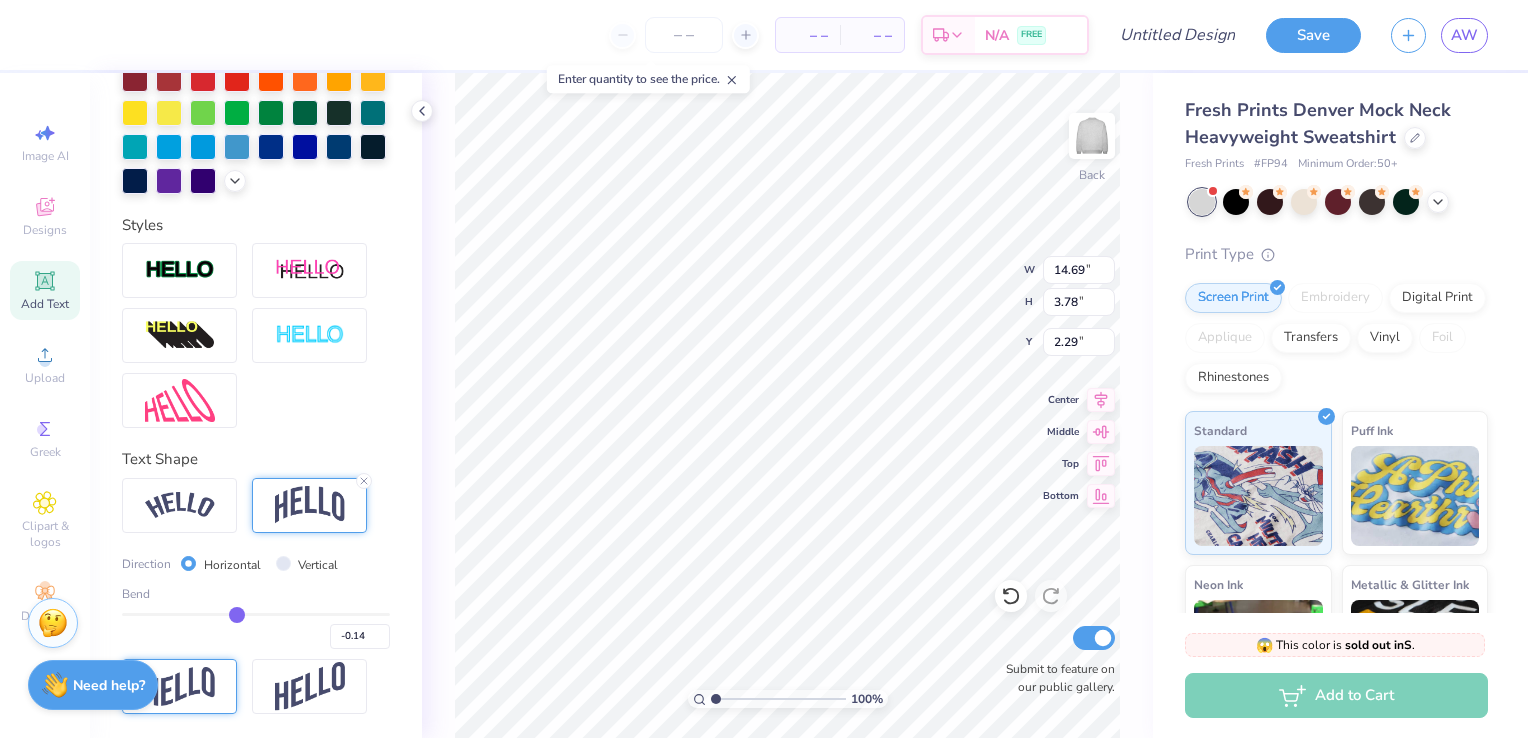 type on "-0.15" 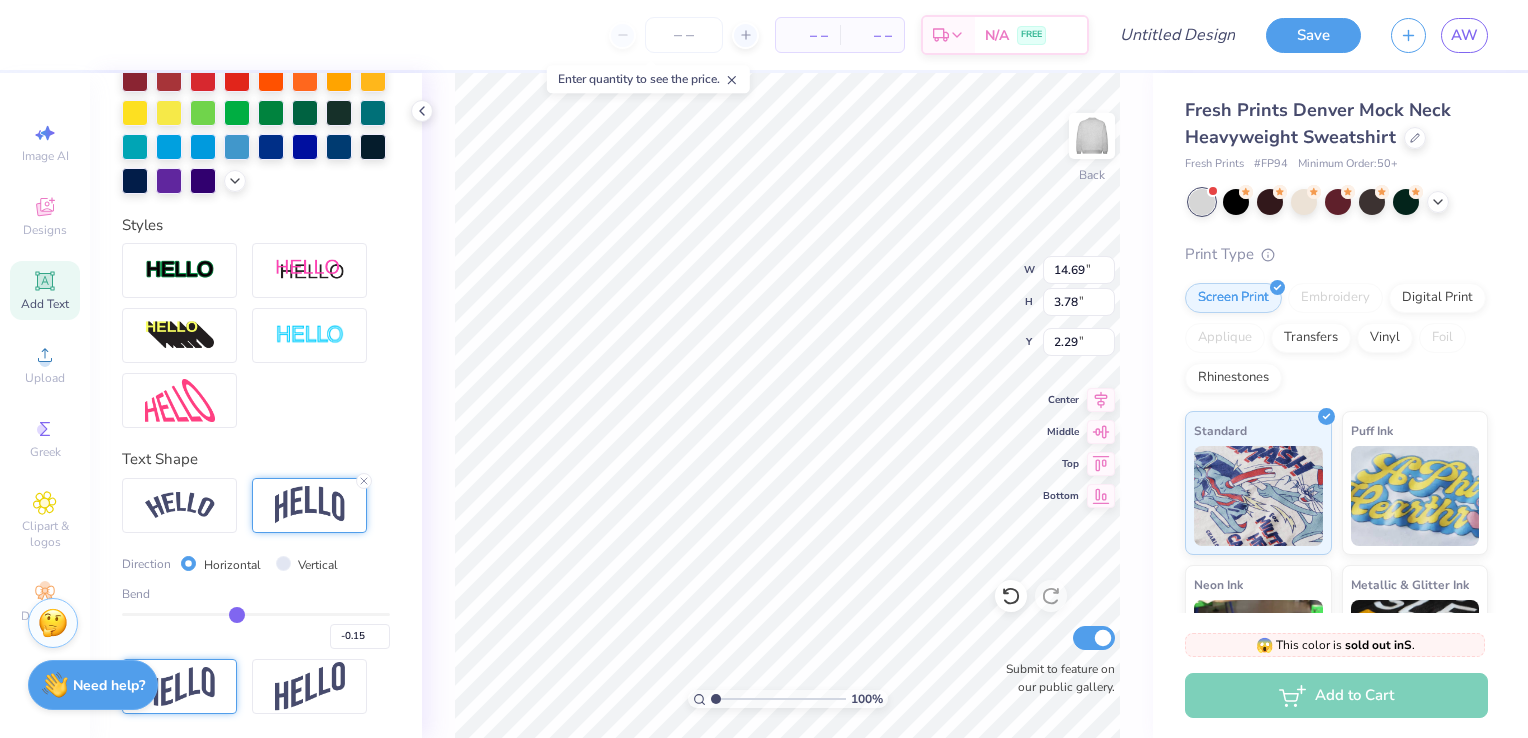 type on "-0.16" 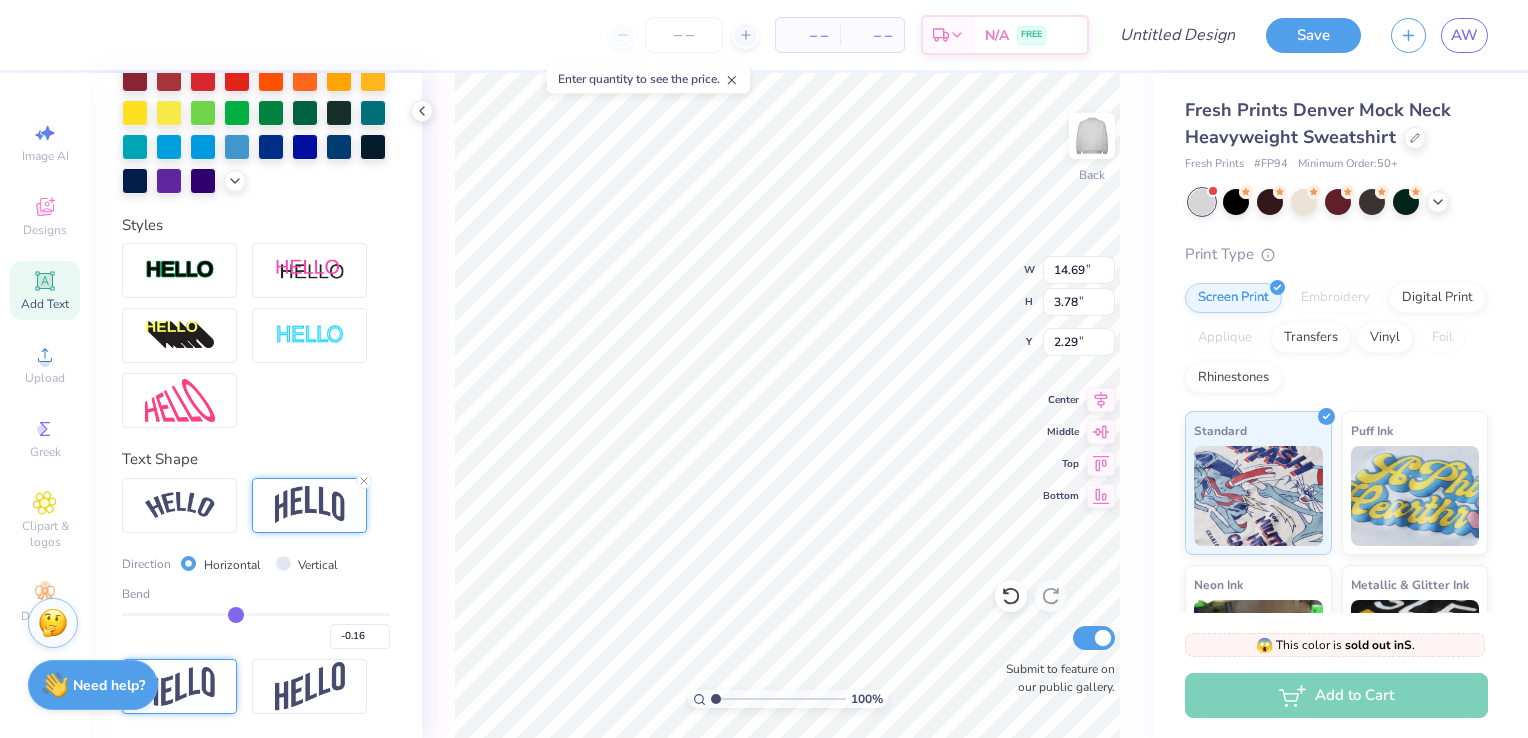 drag, startPoint x: 309, startPoint y: 610, endPoint x: 229, endPoint y: 614, distance: 80.09994 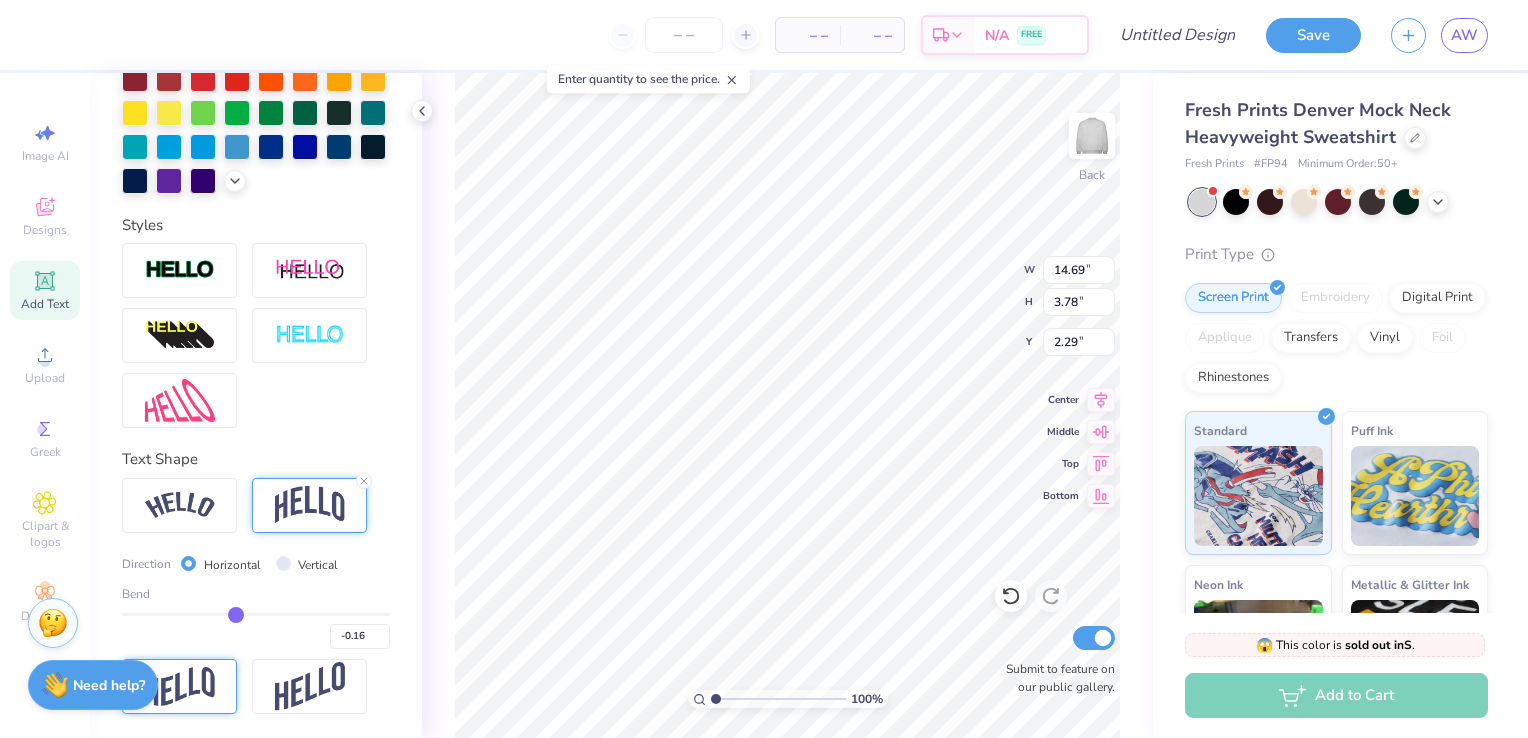 type on "1.82" 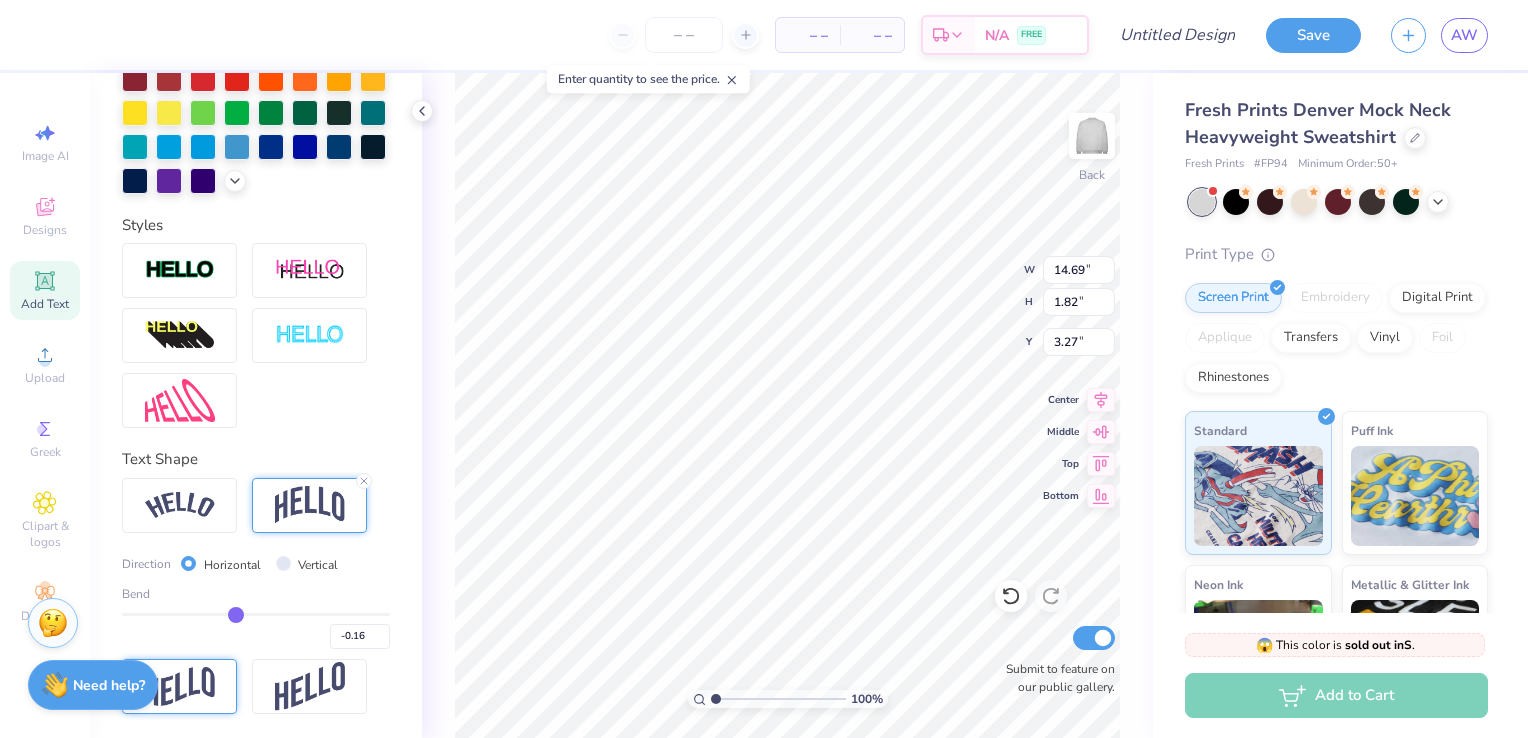 click on "Bend -0.16" at bounding box center [256, 617] 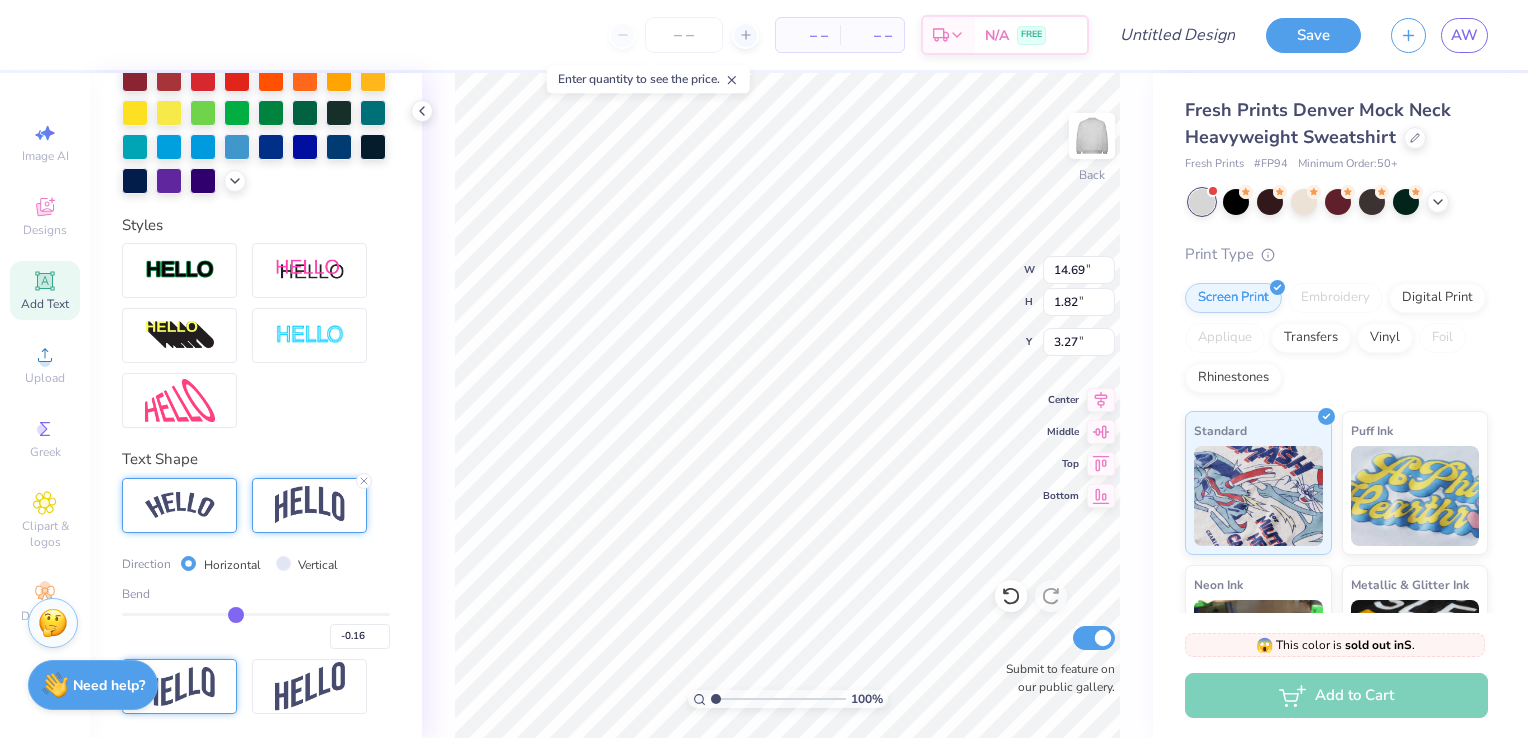 click at bounding box center (179, 505) 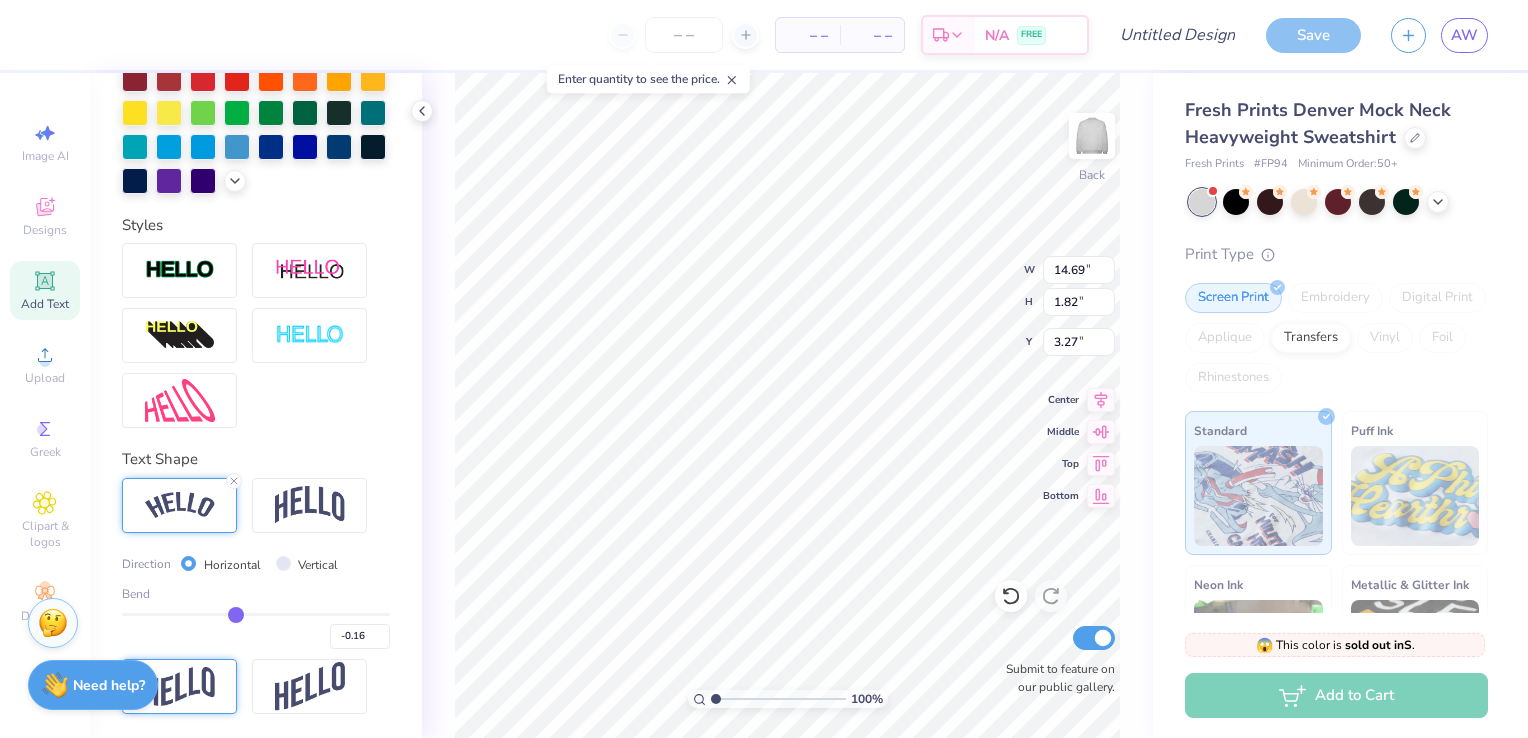 type on "15.03" 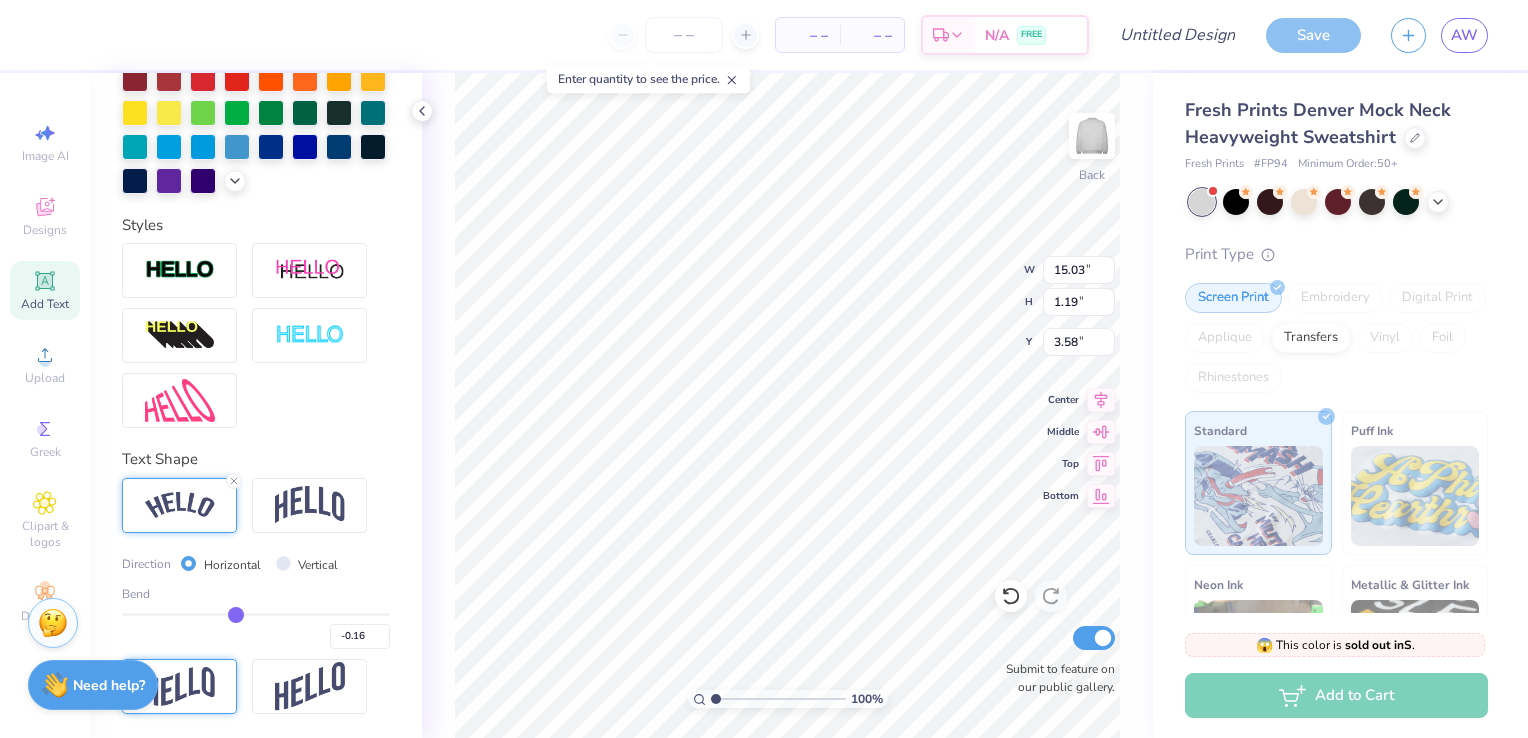 type on "-0.09" 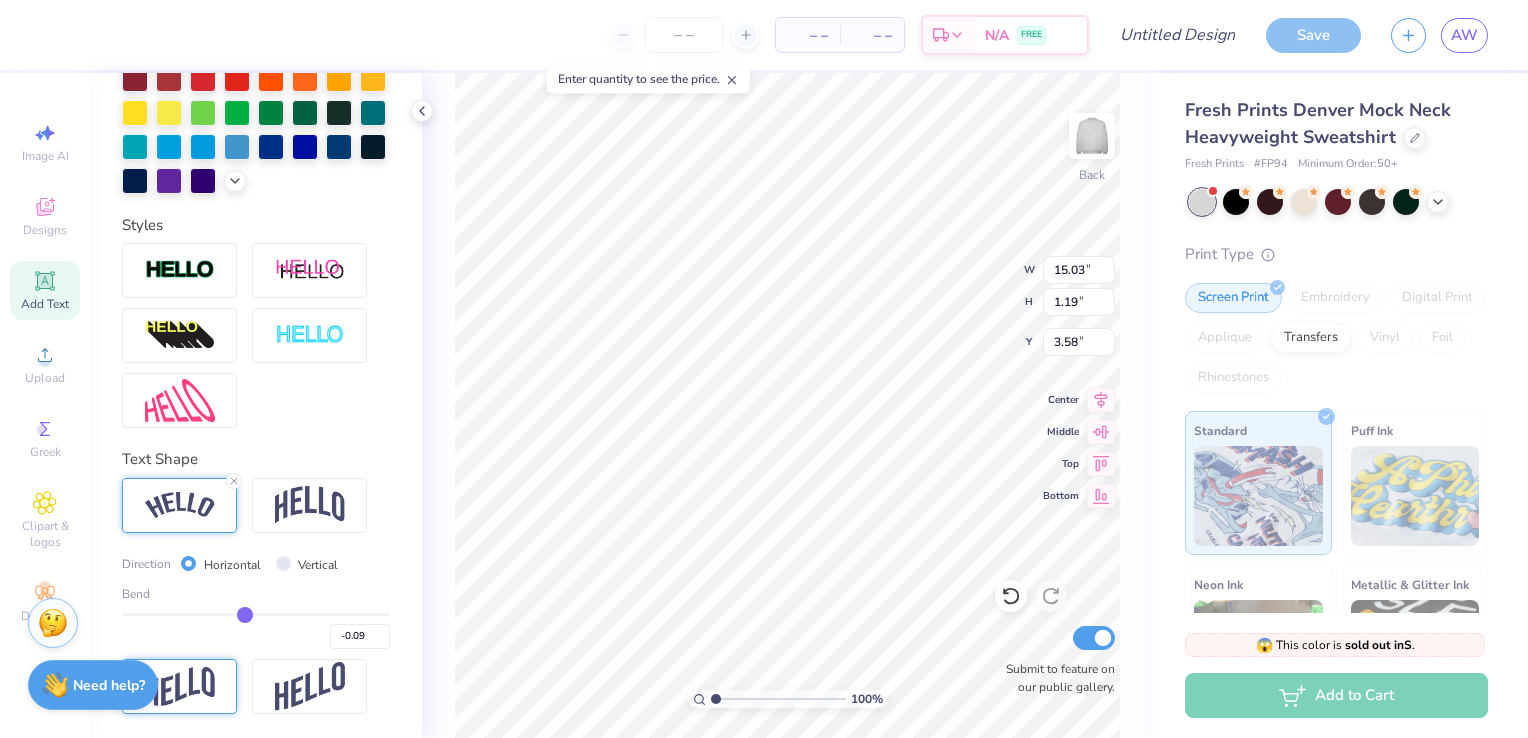 type on "-0.08" 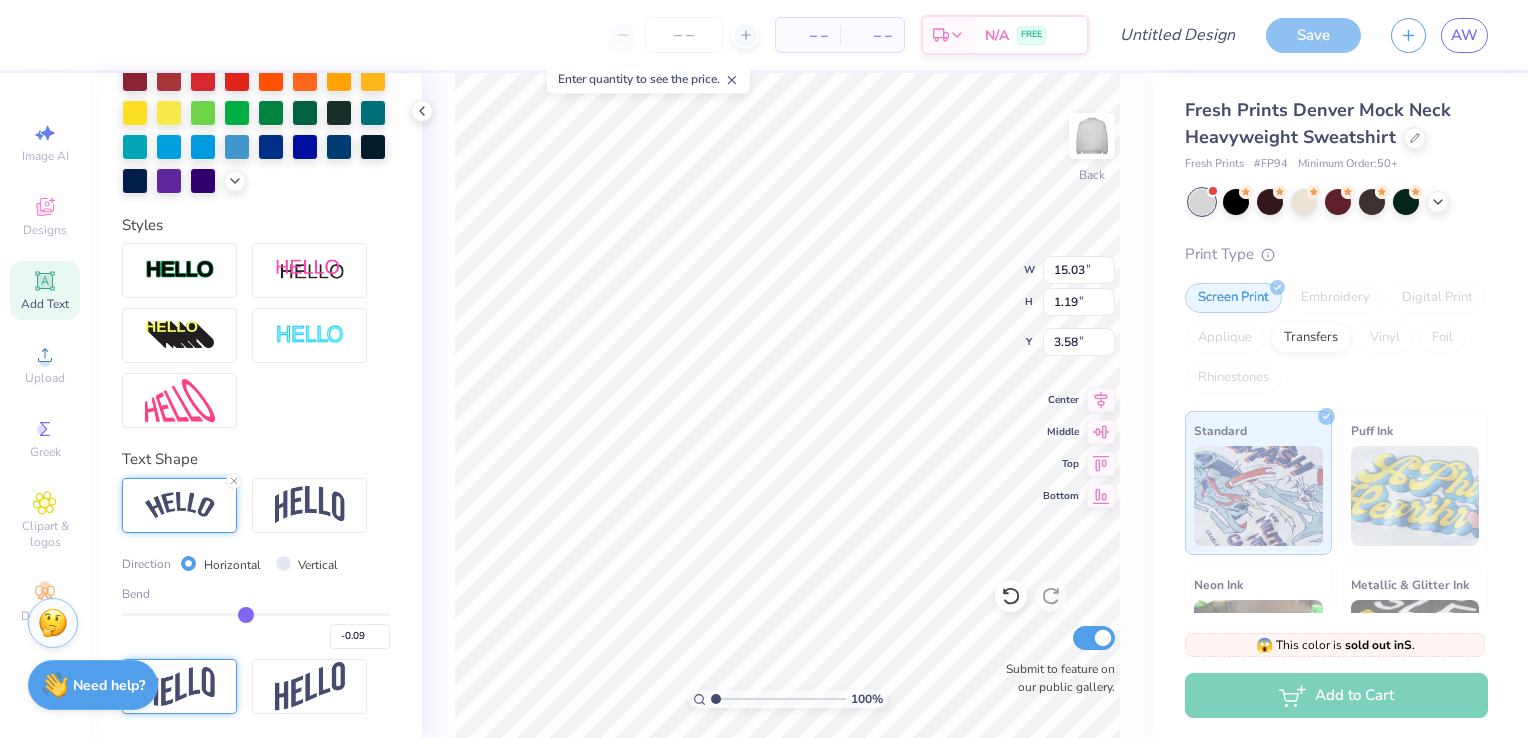 type on "-0.08" 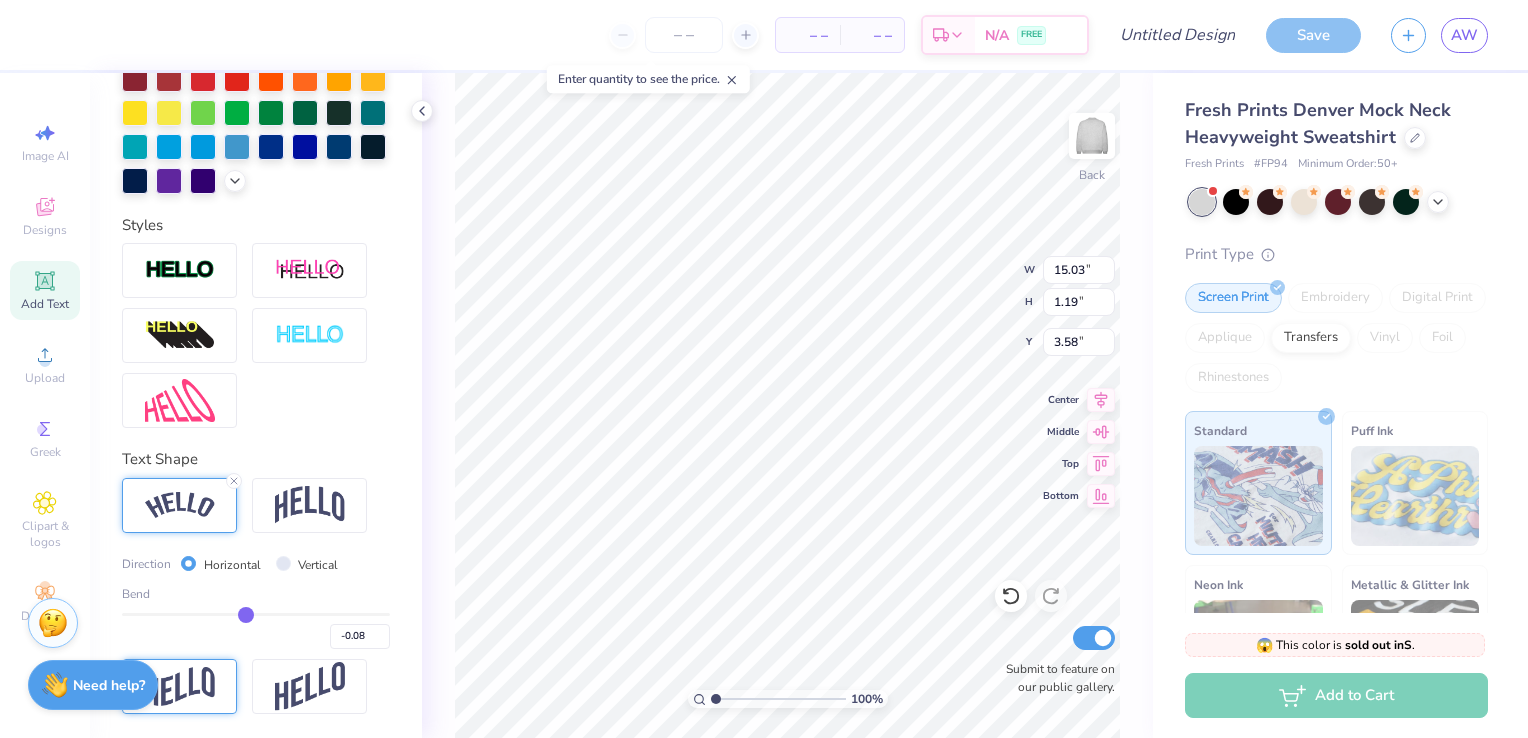 type on "-0.07" 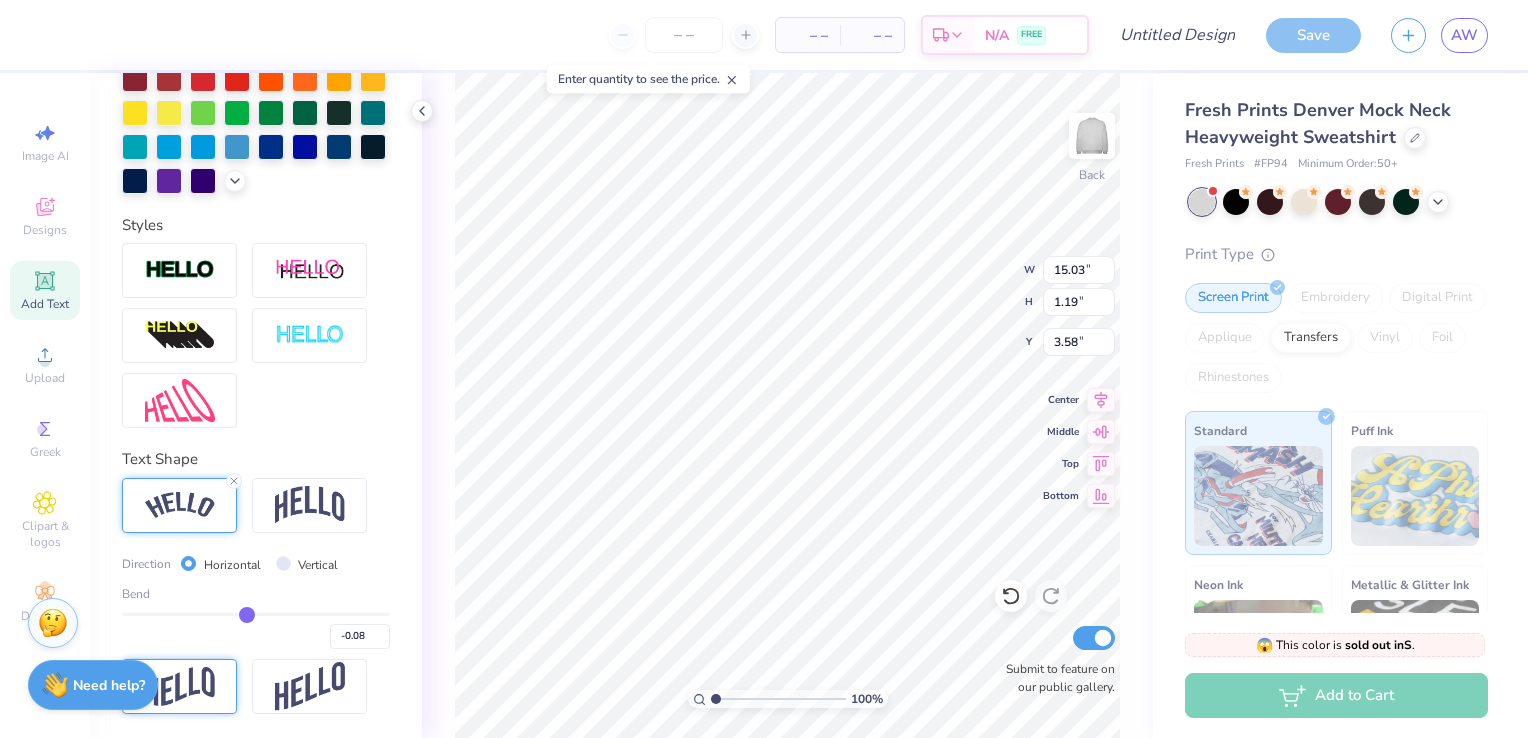 type on "-0.07" 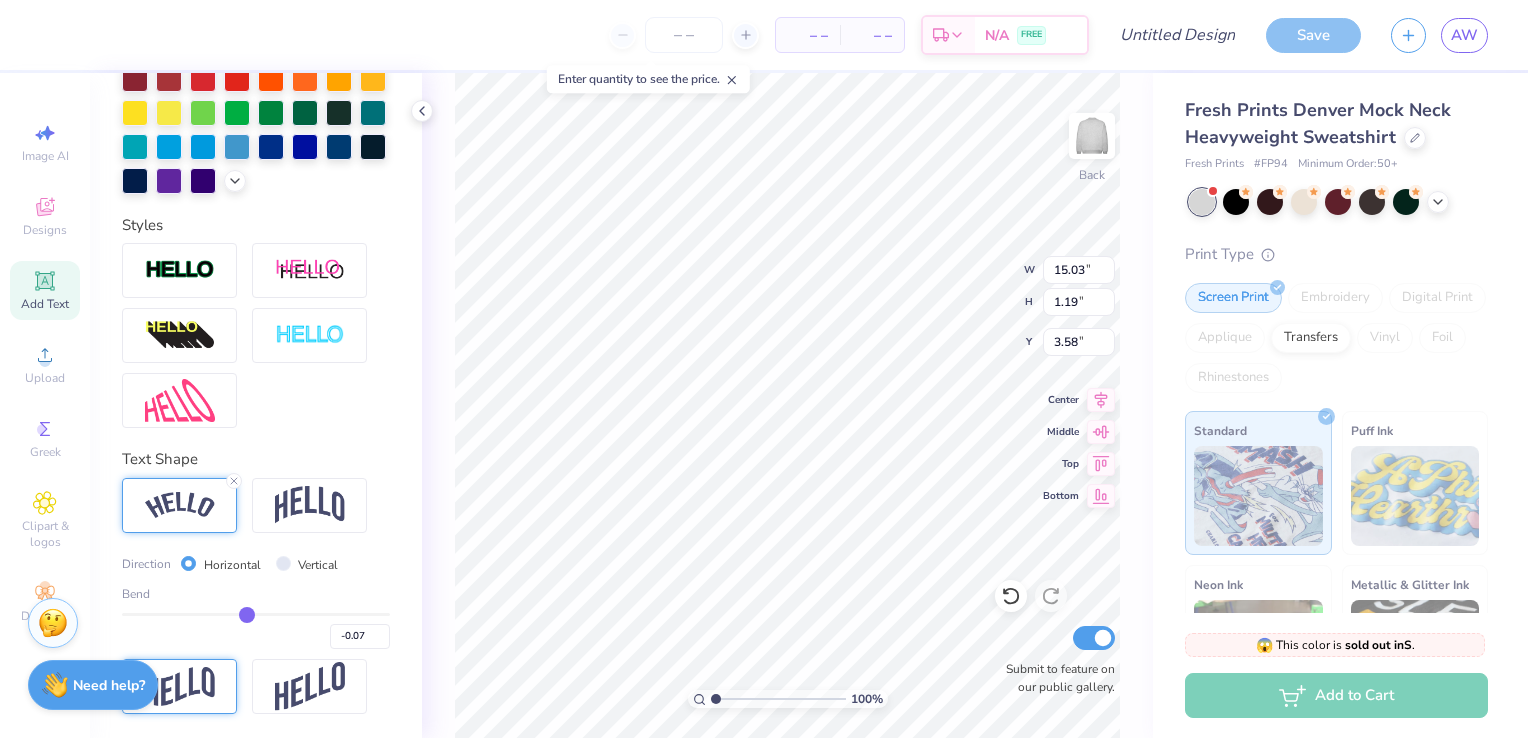 type on "-0.06" 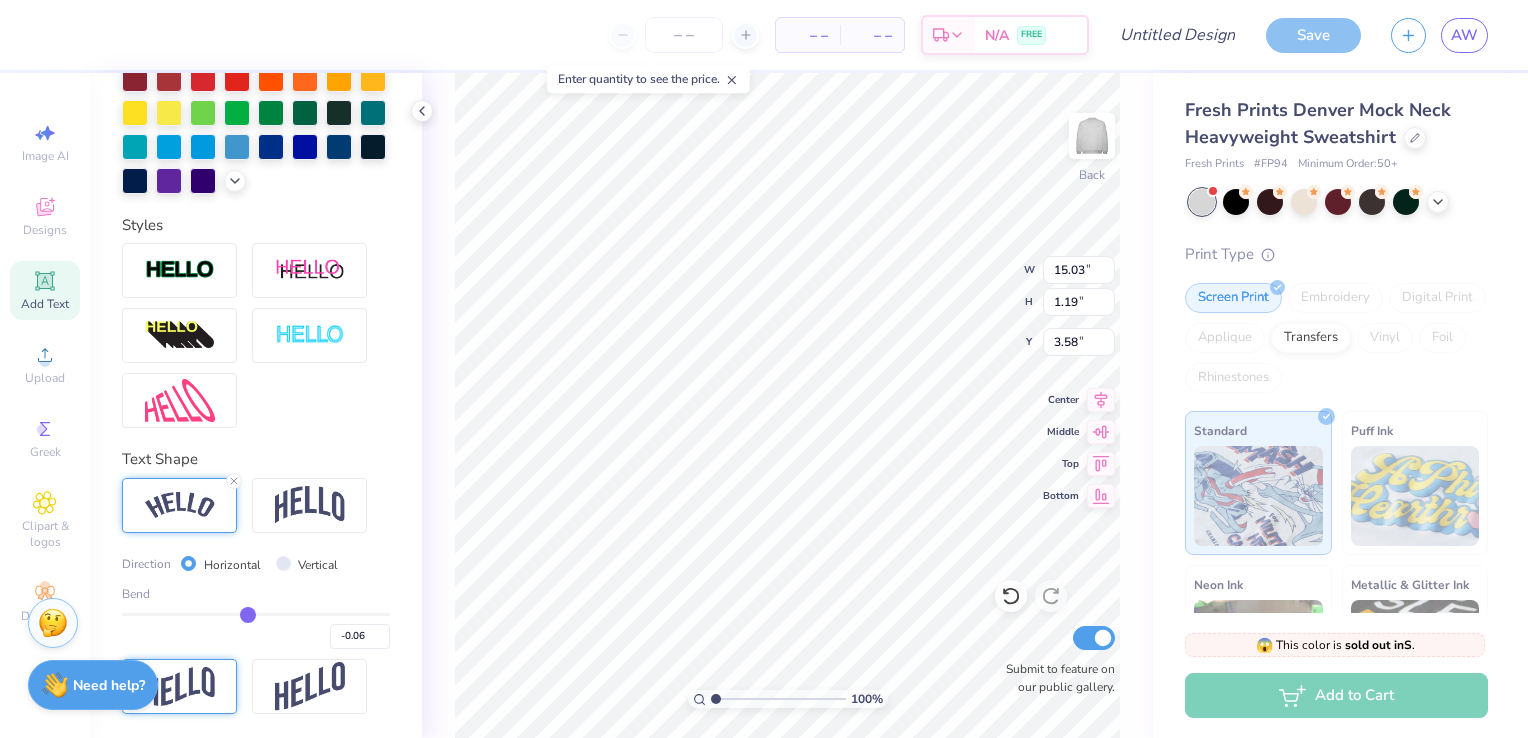 type on "-0.04" 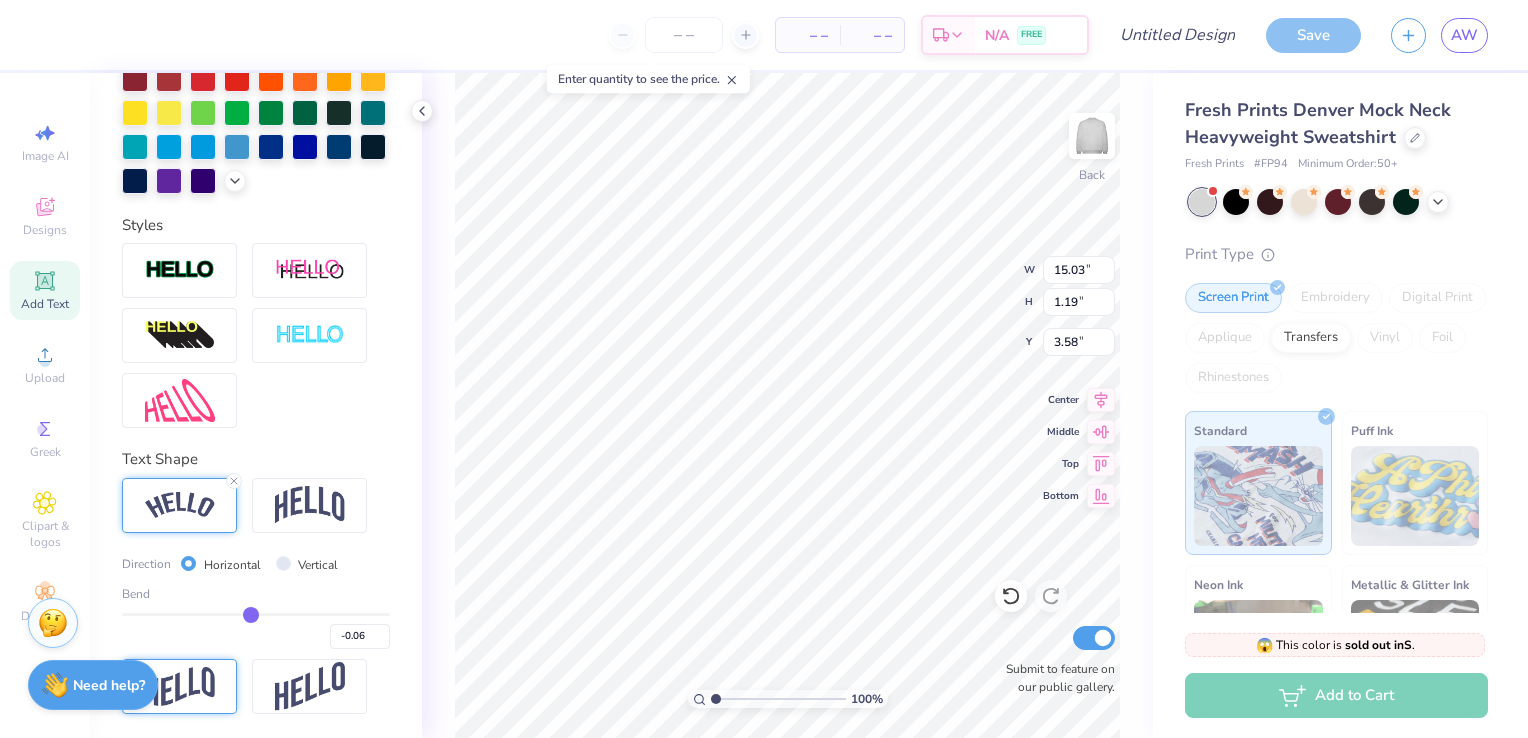 type on "-0.04" 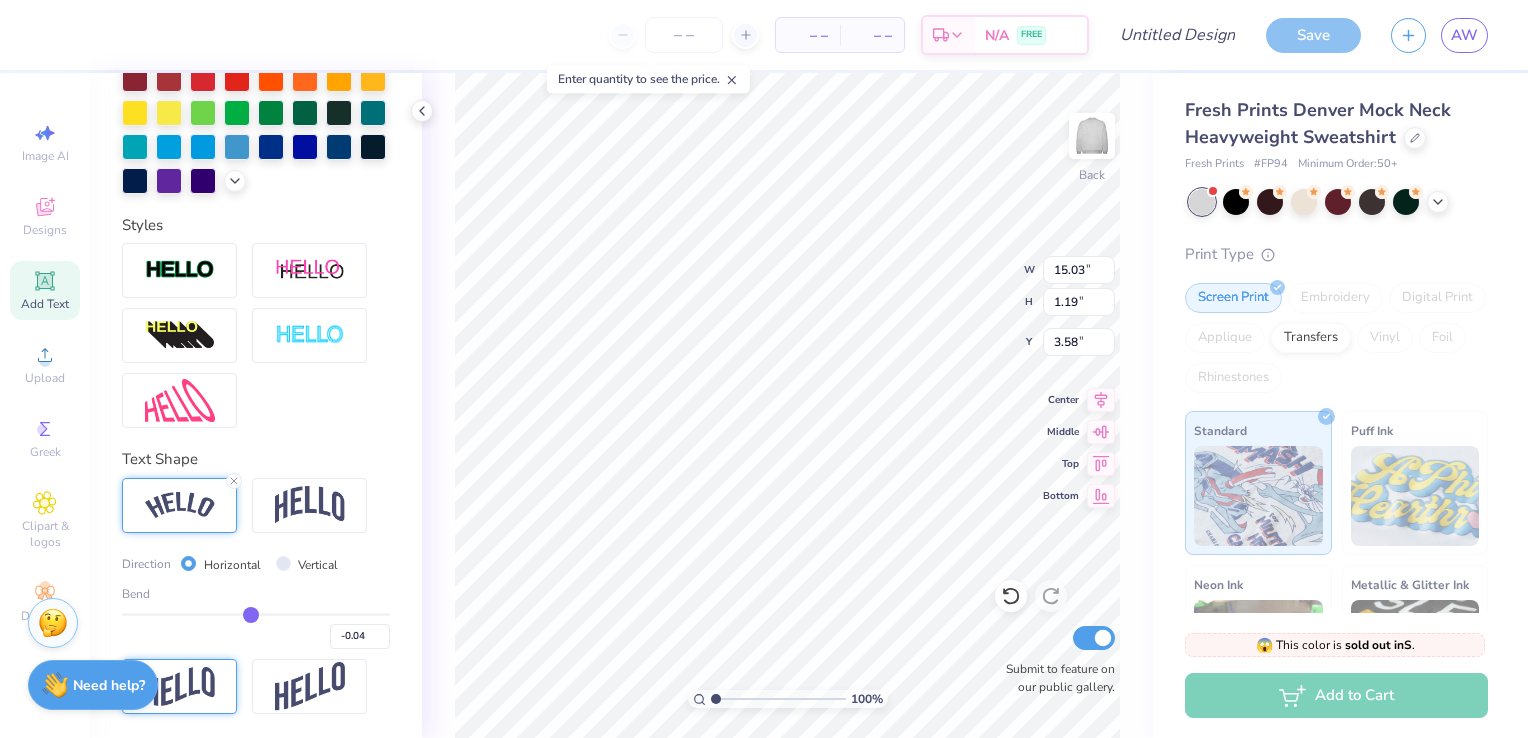 type on "-0.03" 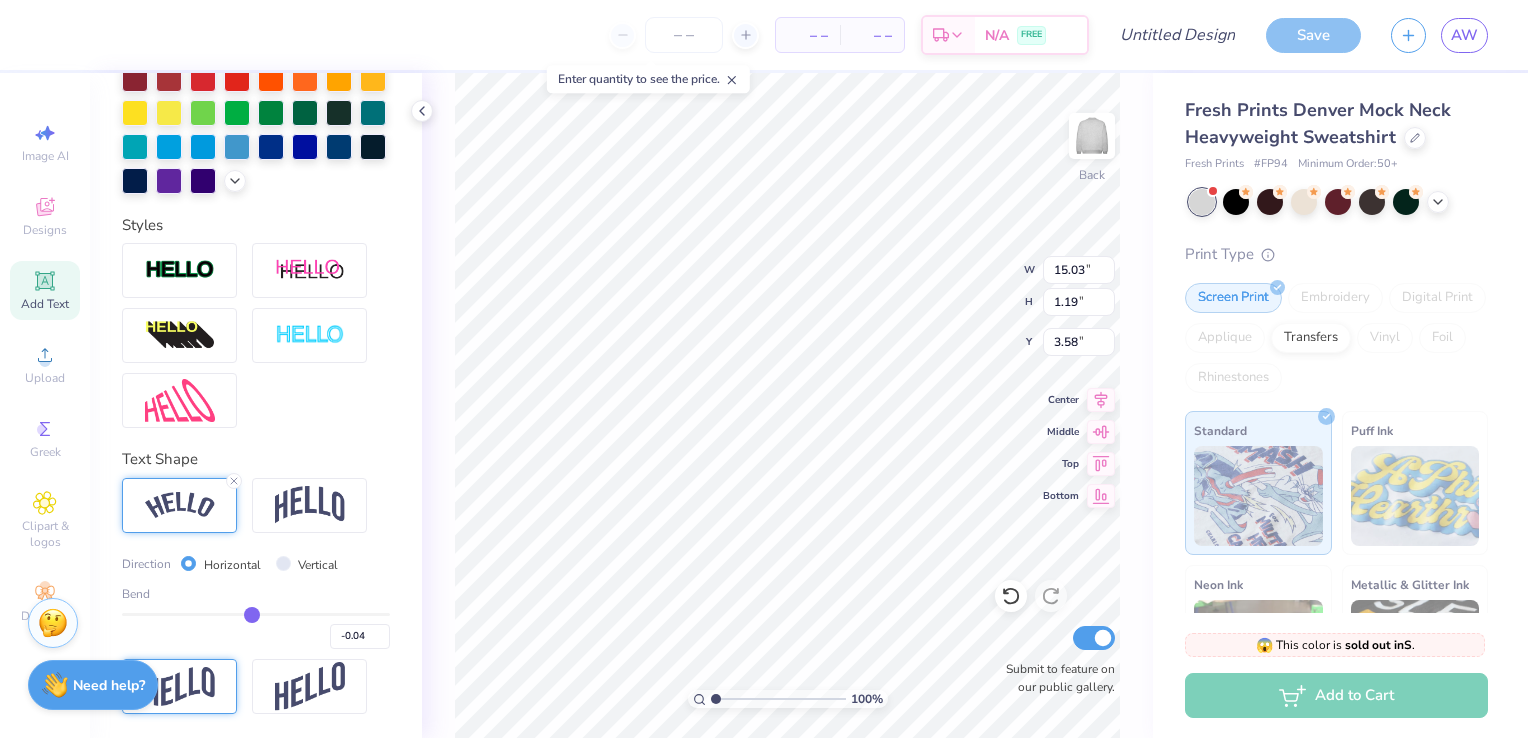 type on "-0.03" 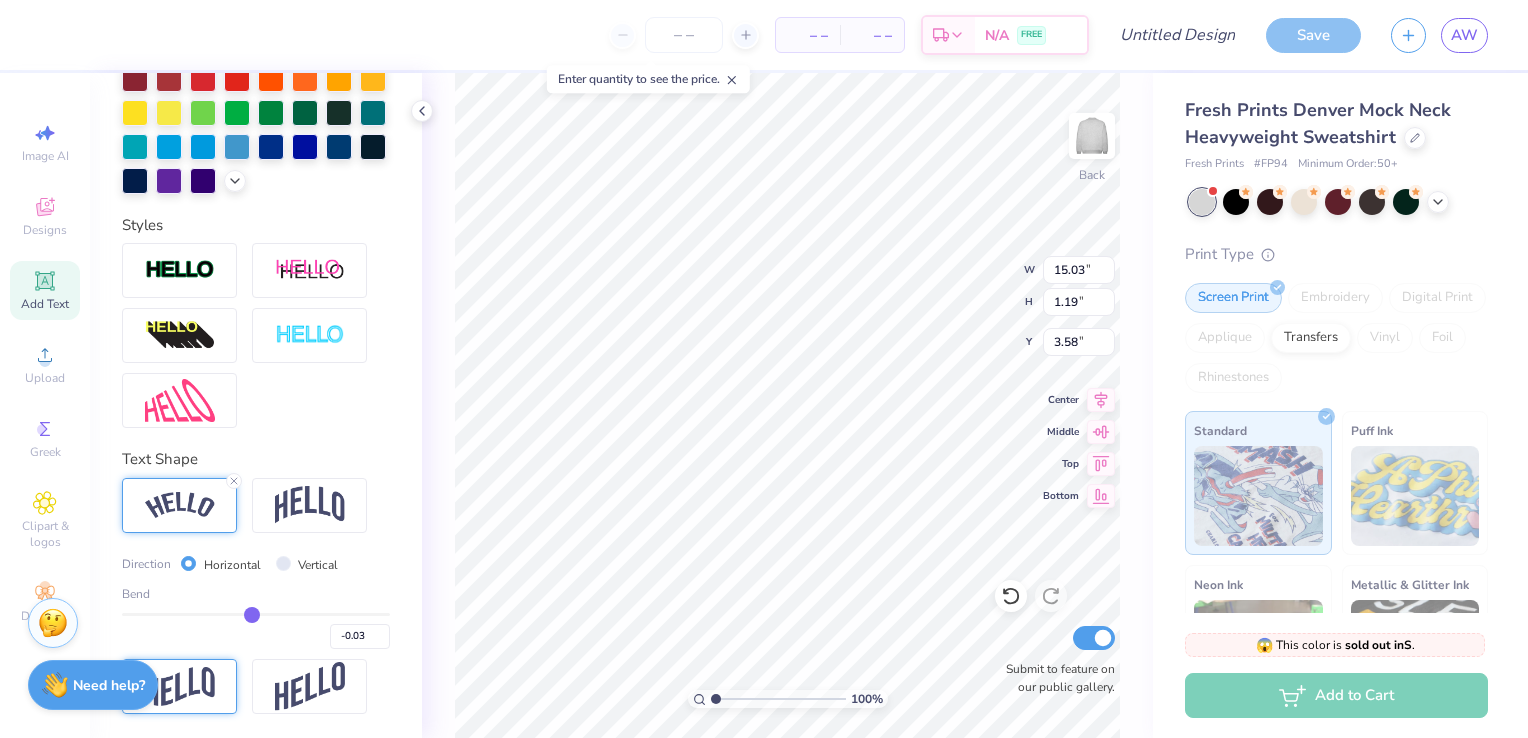 type on "-0.02" 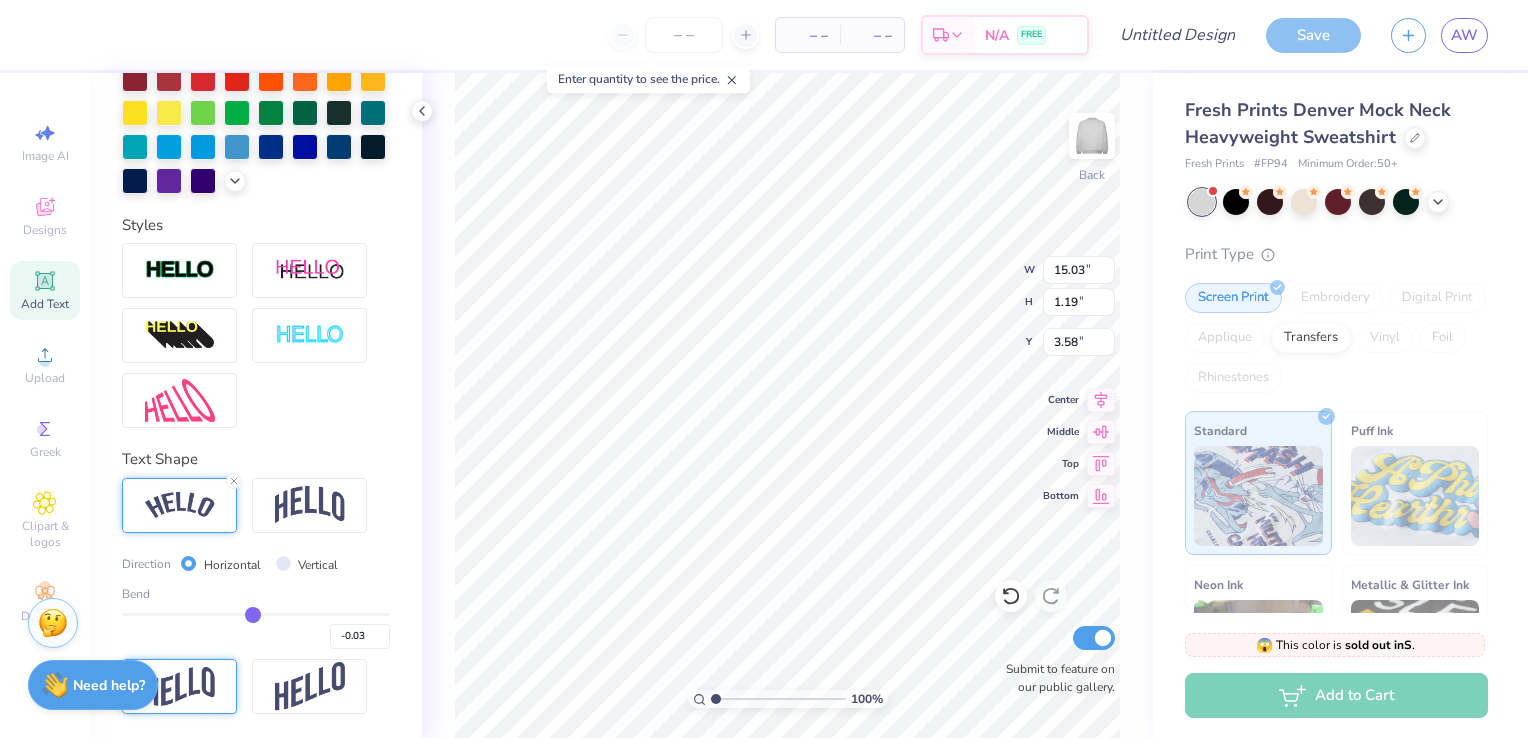 type on "-0.02" 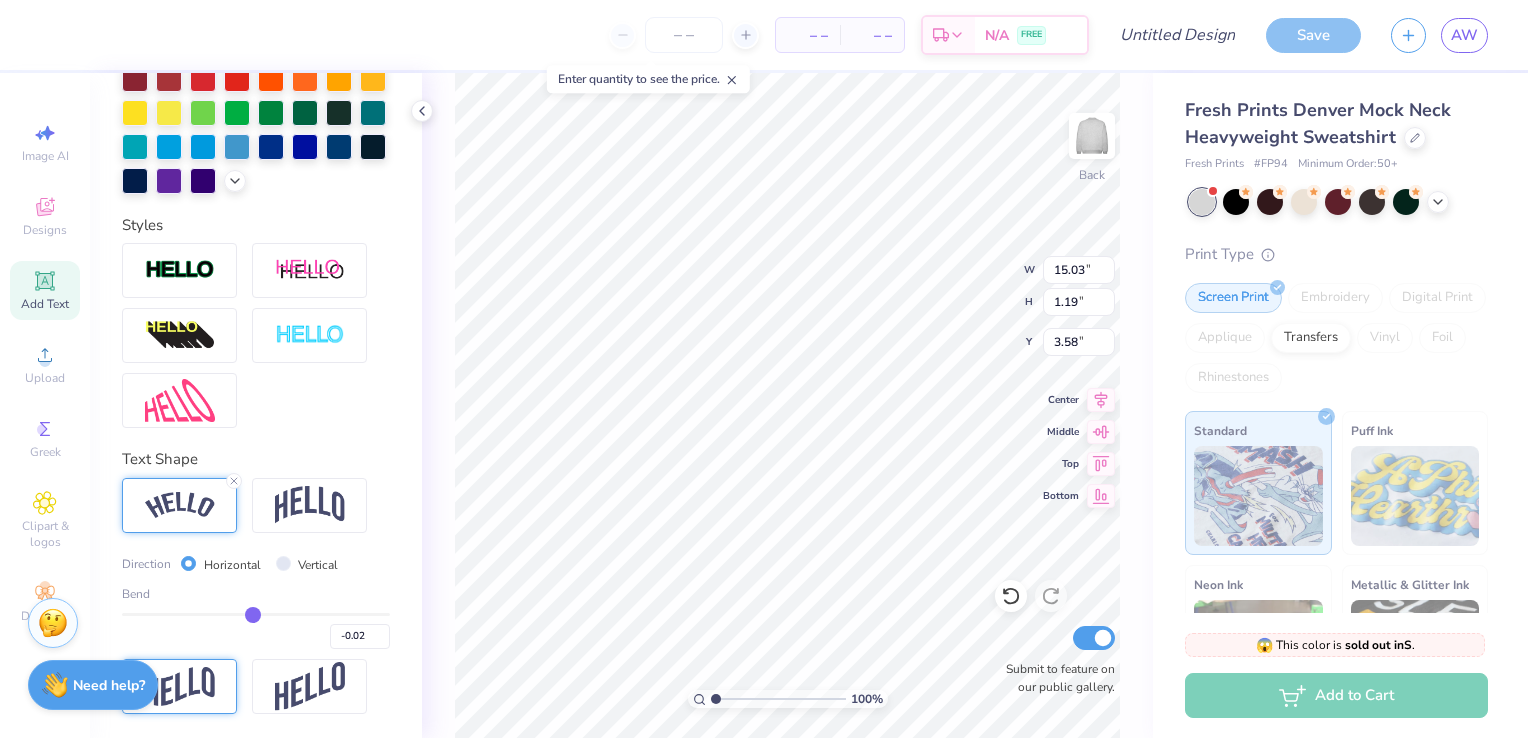 type on "-0.01" 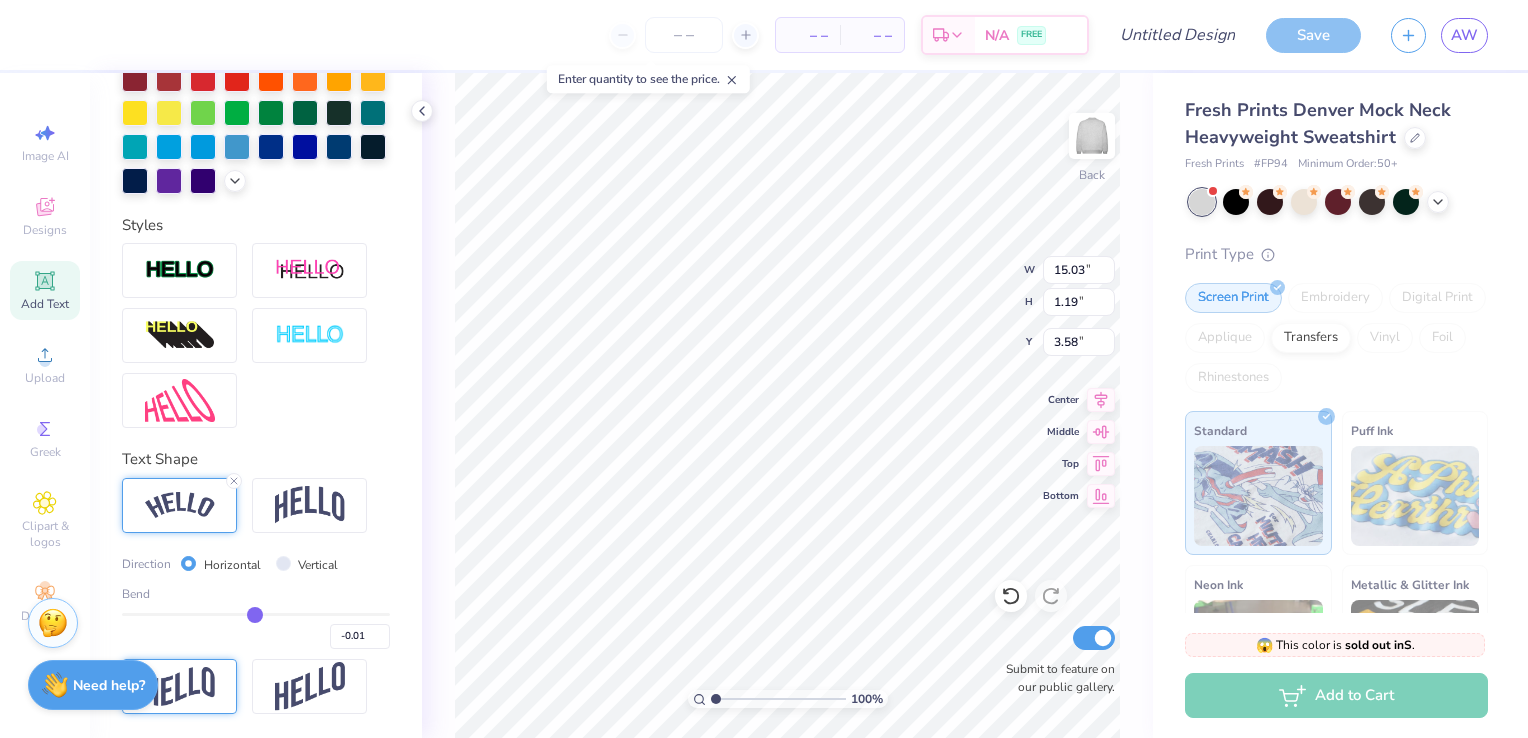type on "0" 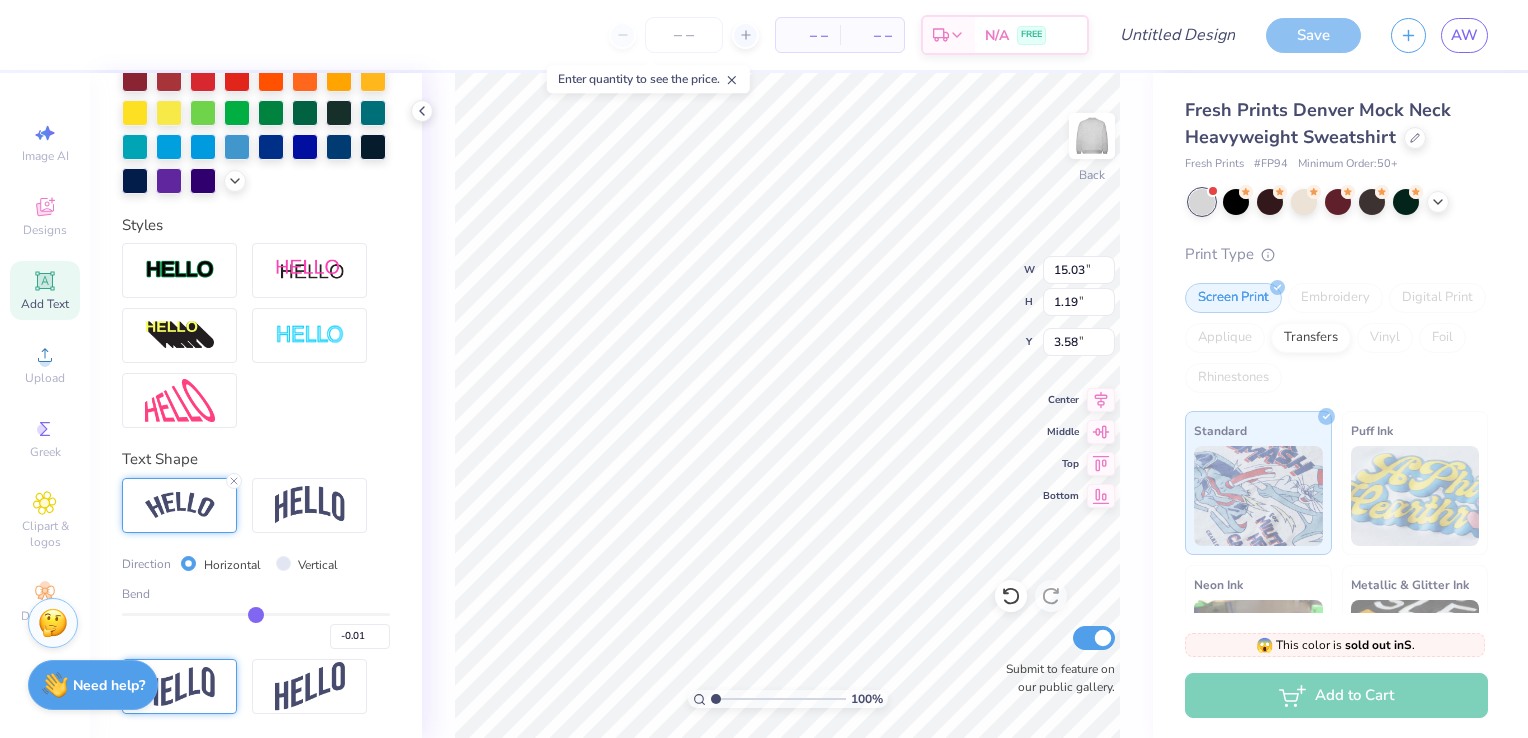 type on "0.00" 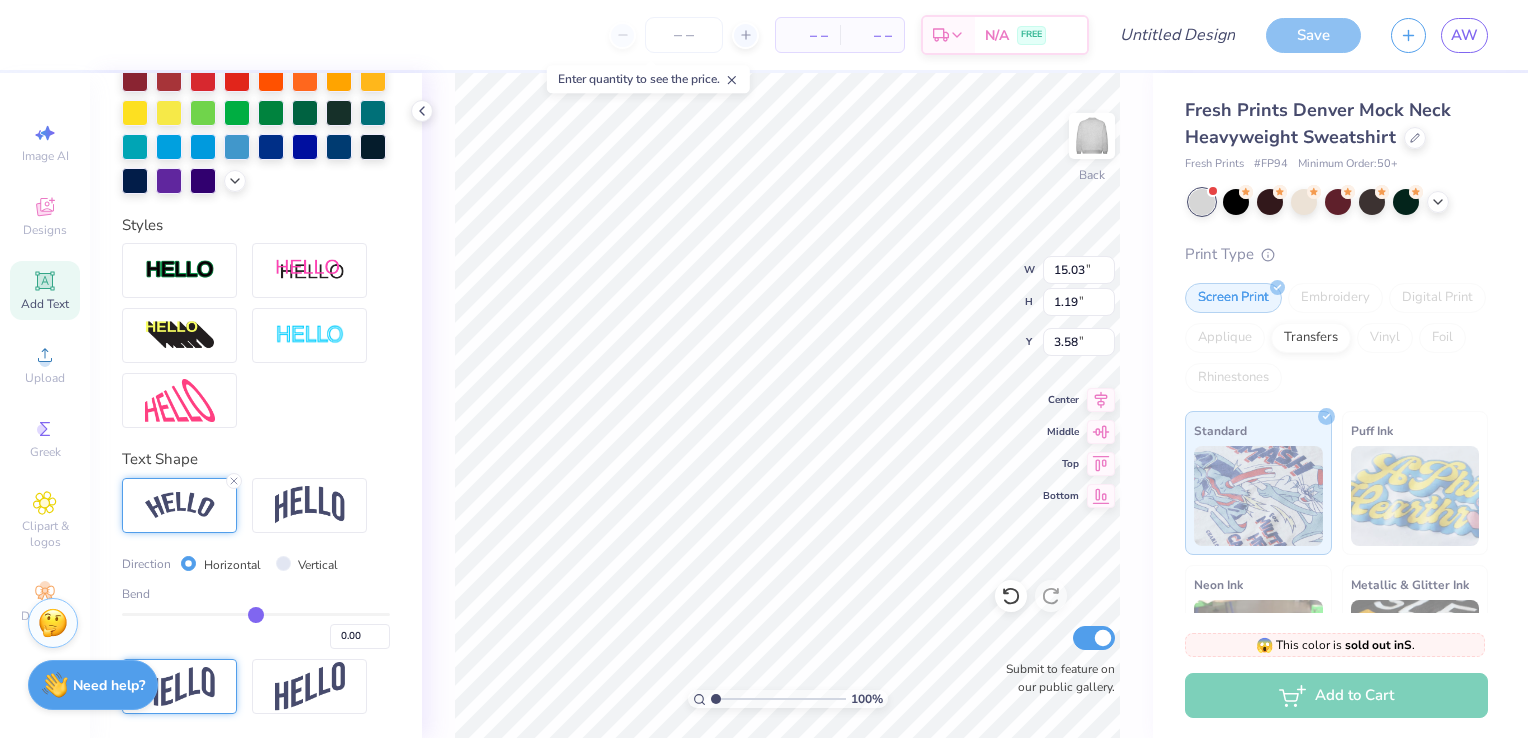type on "0.02" 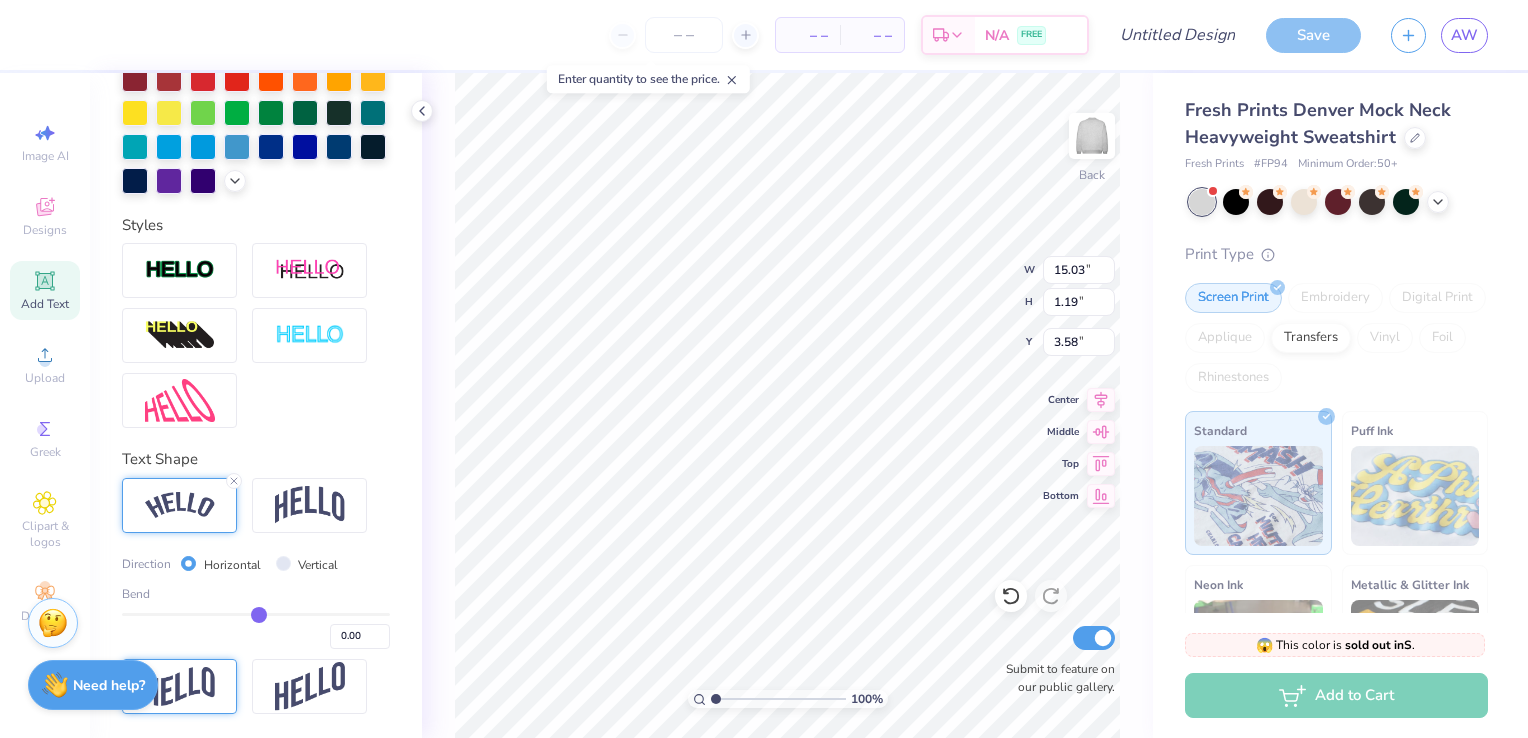 type on "0.02" 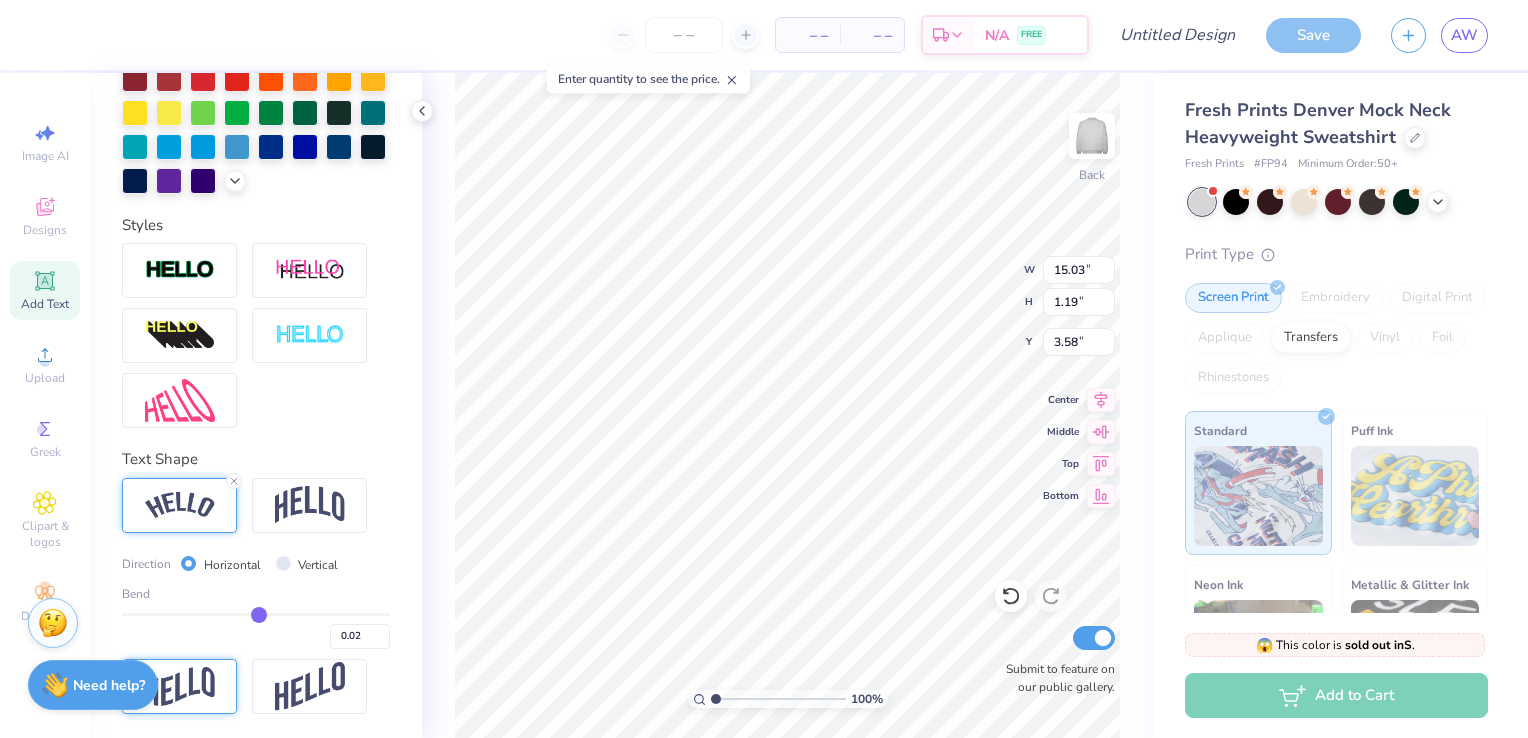 type on "0.03" 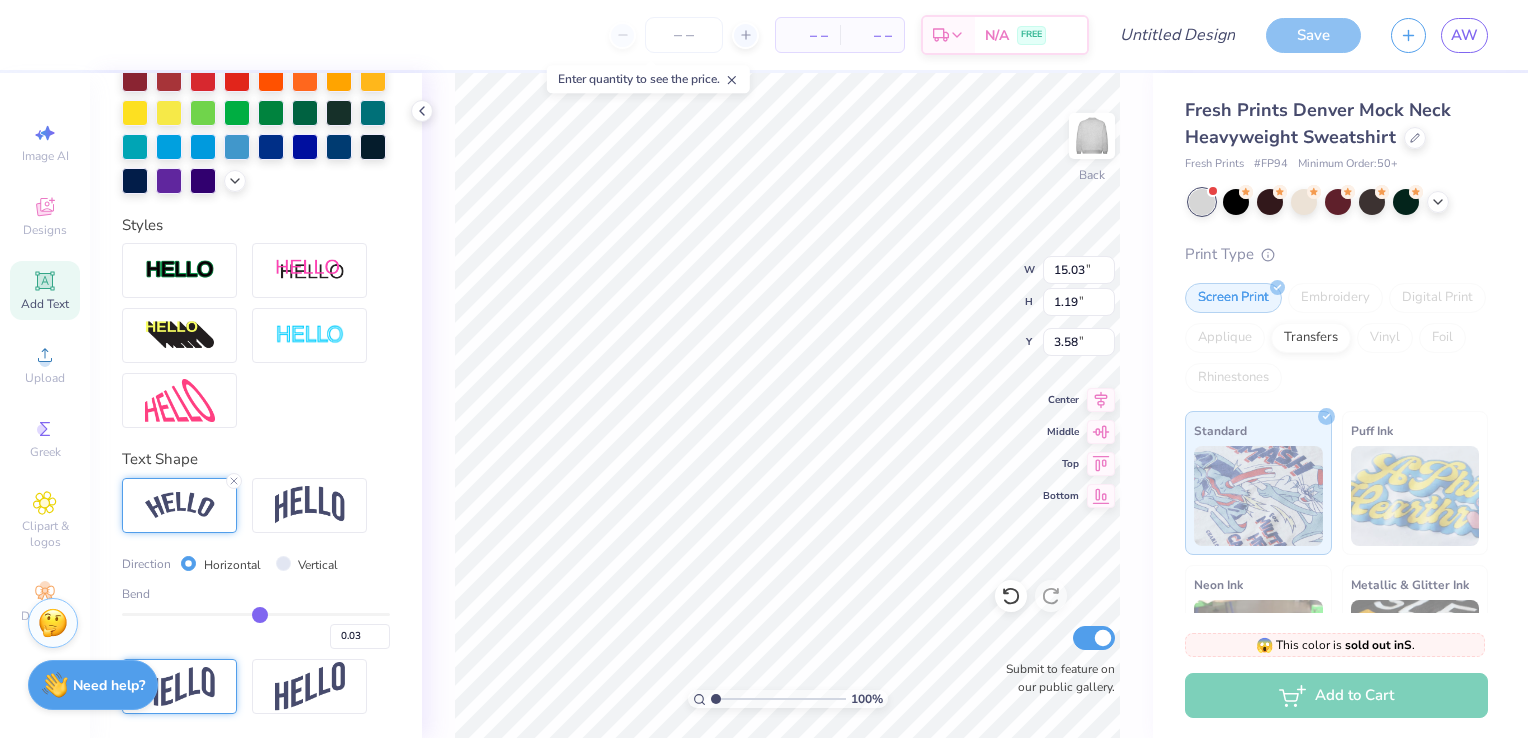 type on "0.04" 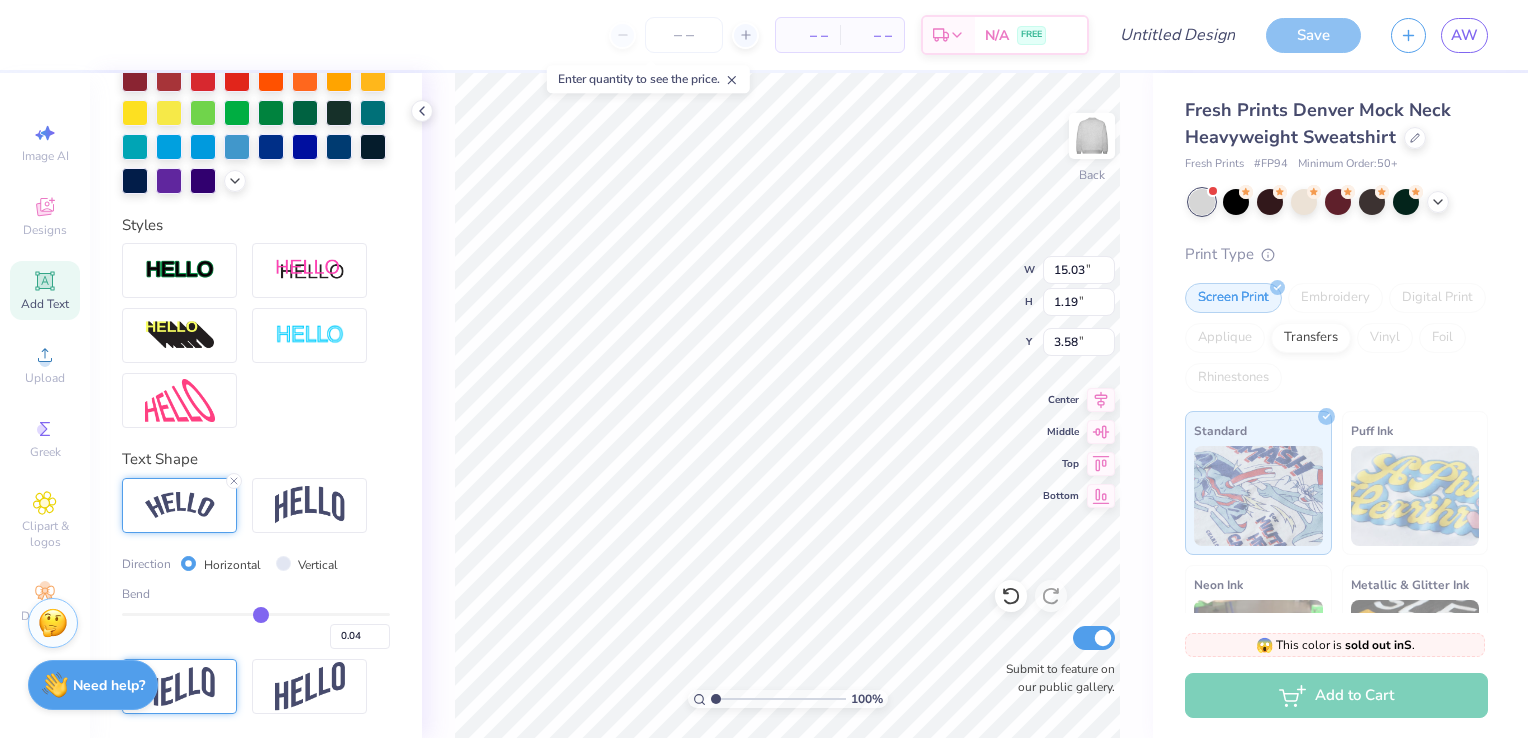 type on "0.05" 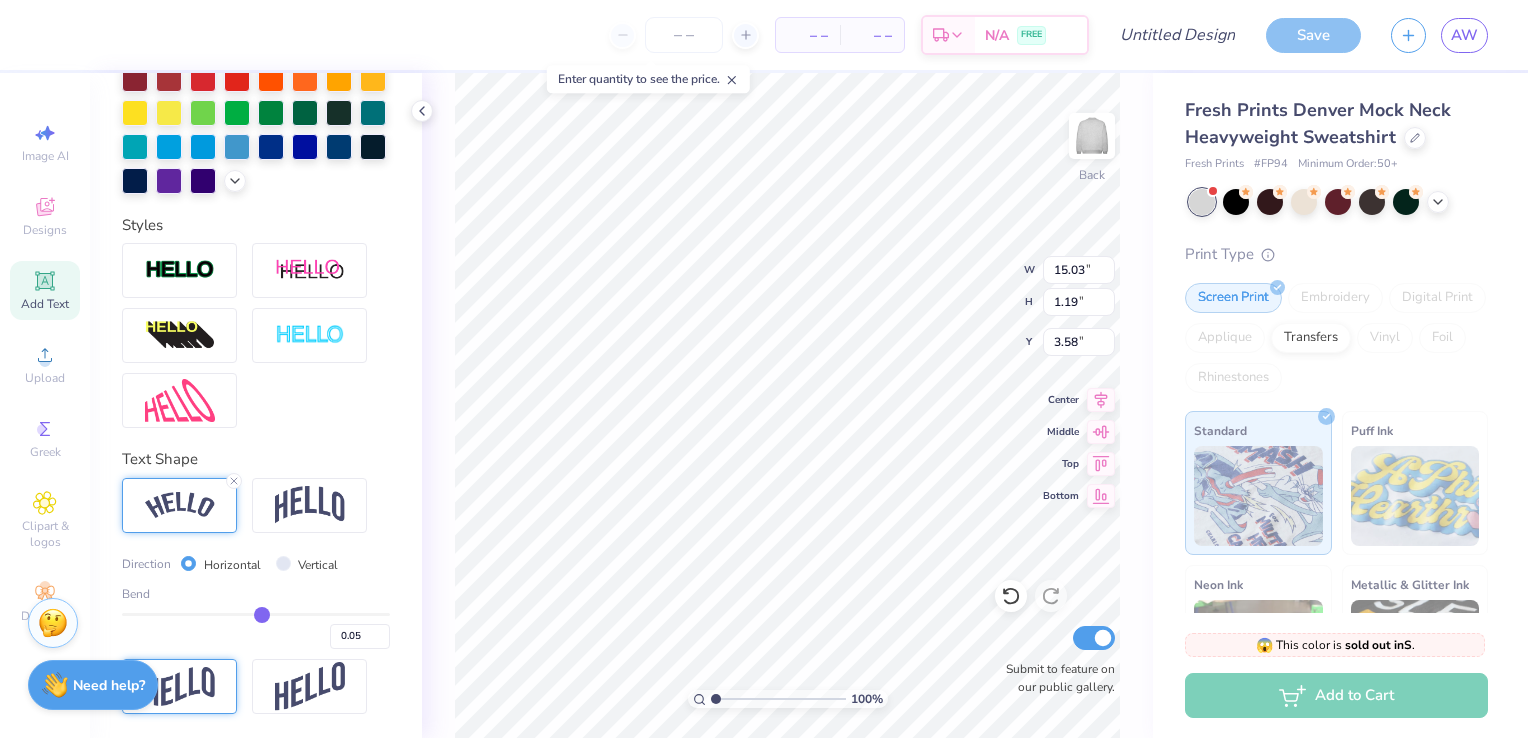 type on "0.06" 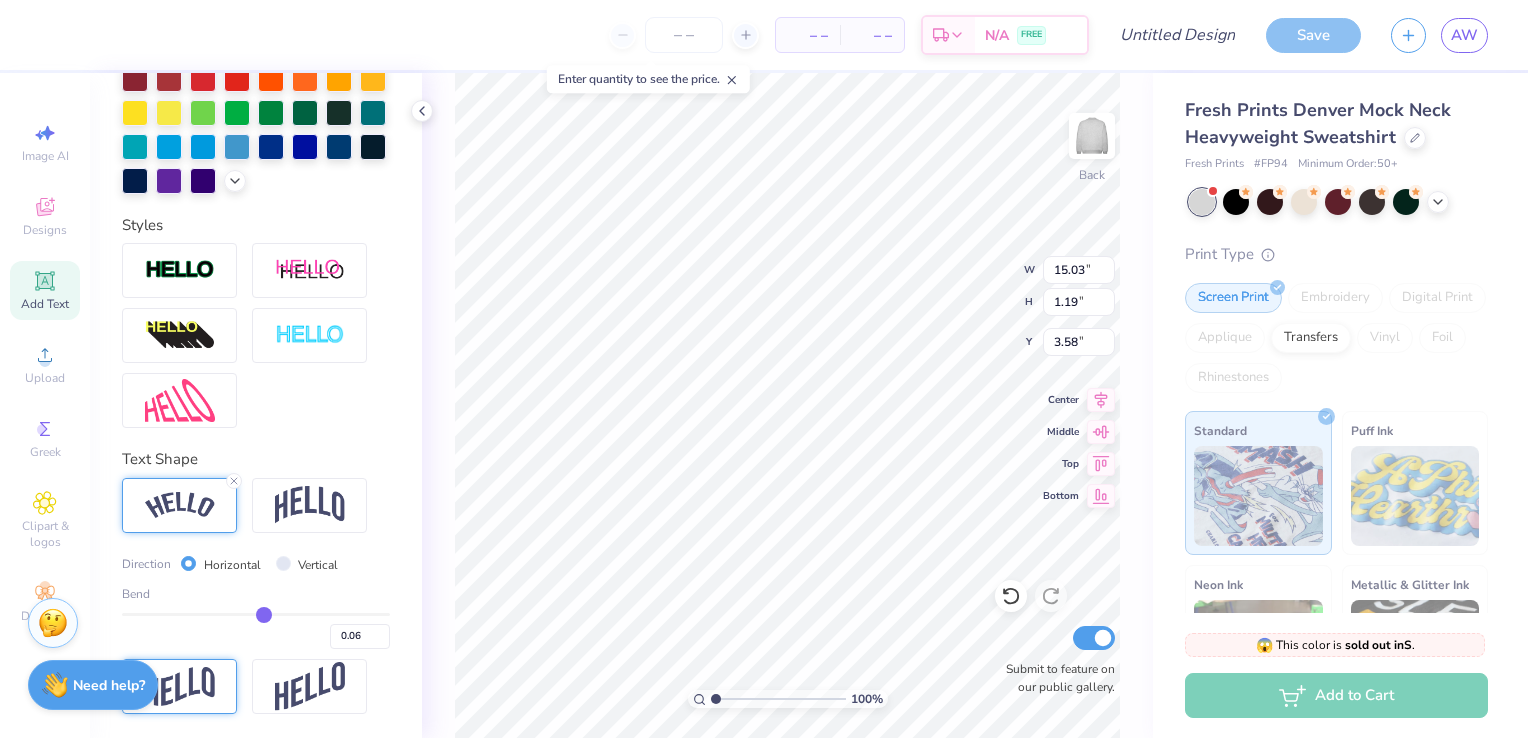 type on "0.07" 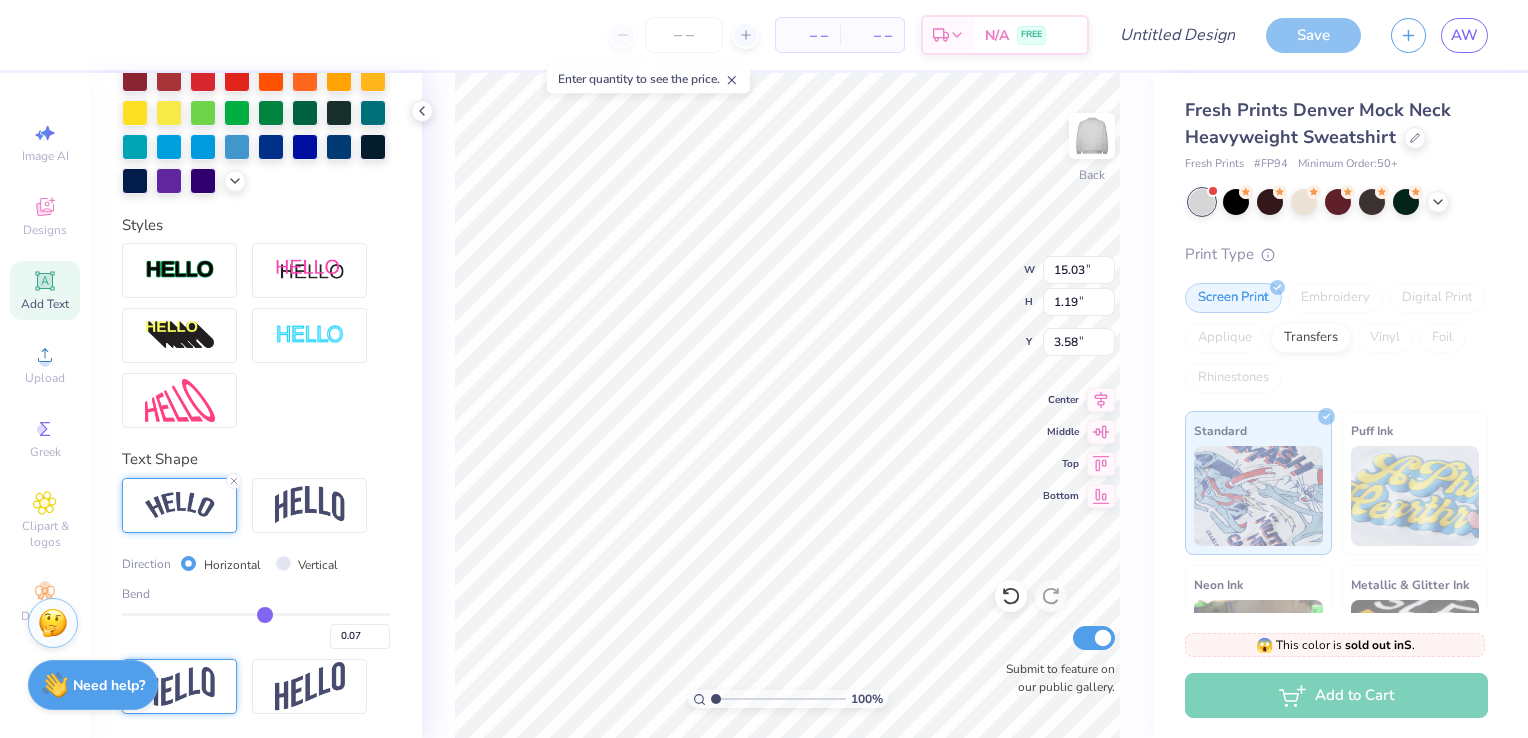type on "0.08" 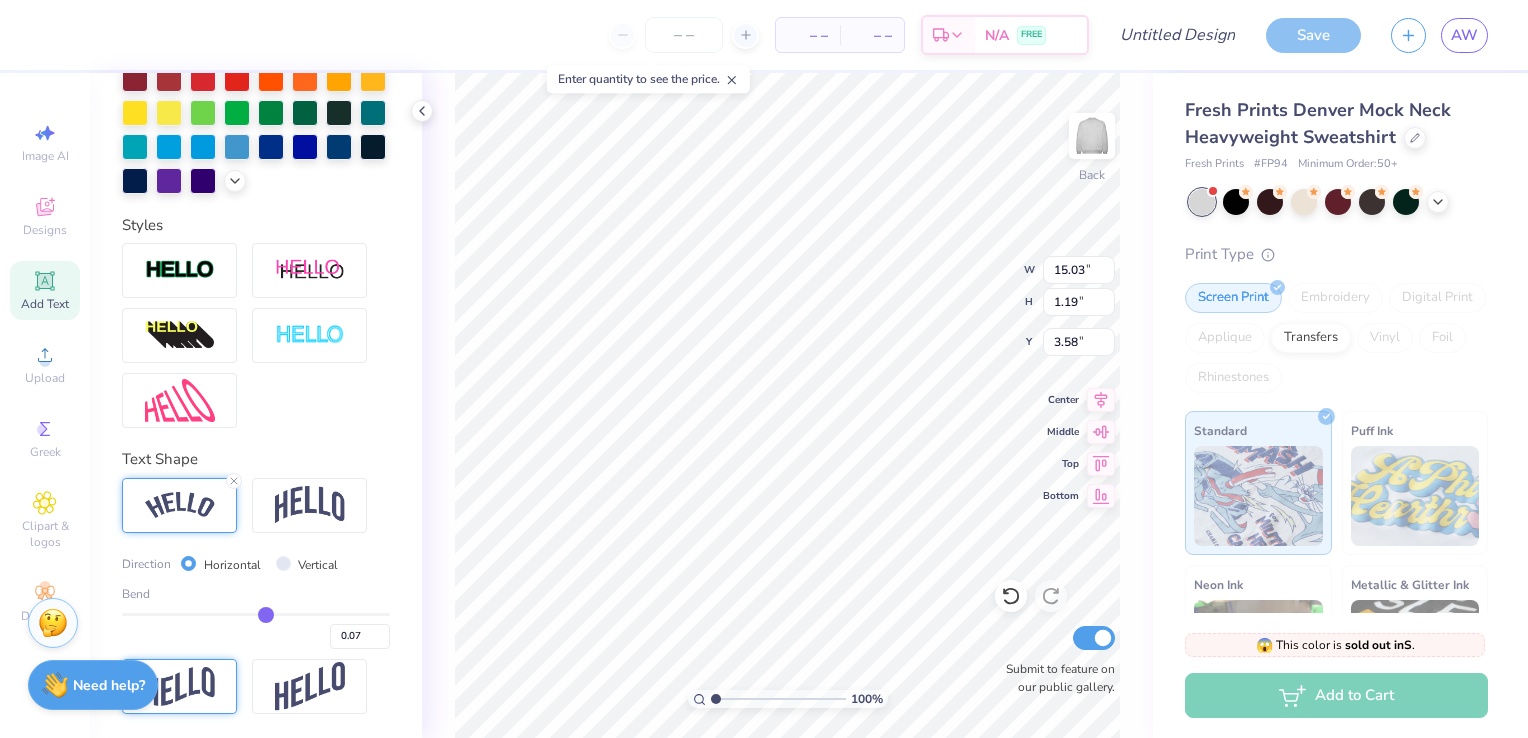 type on "0.08" 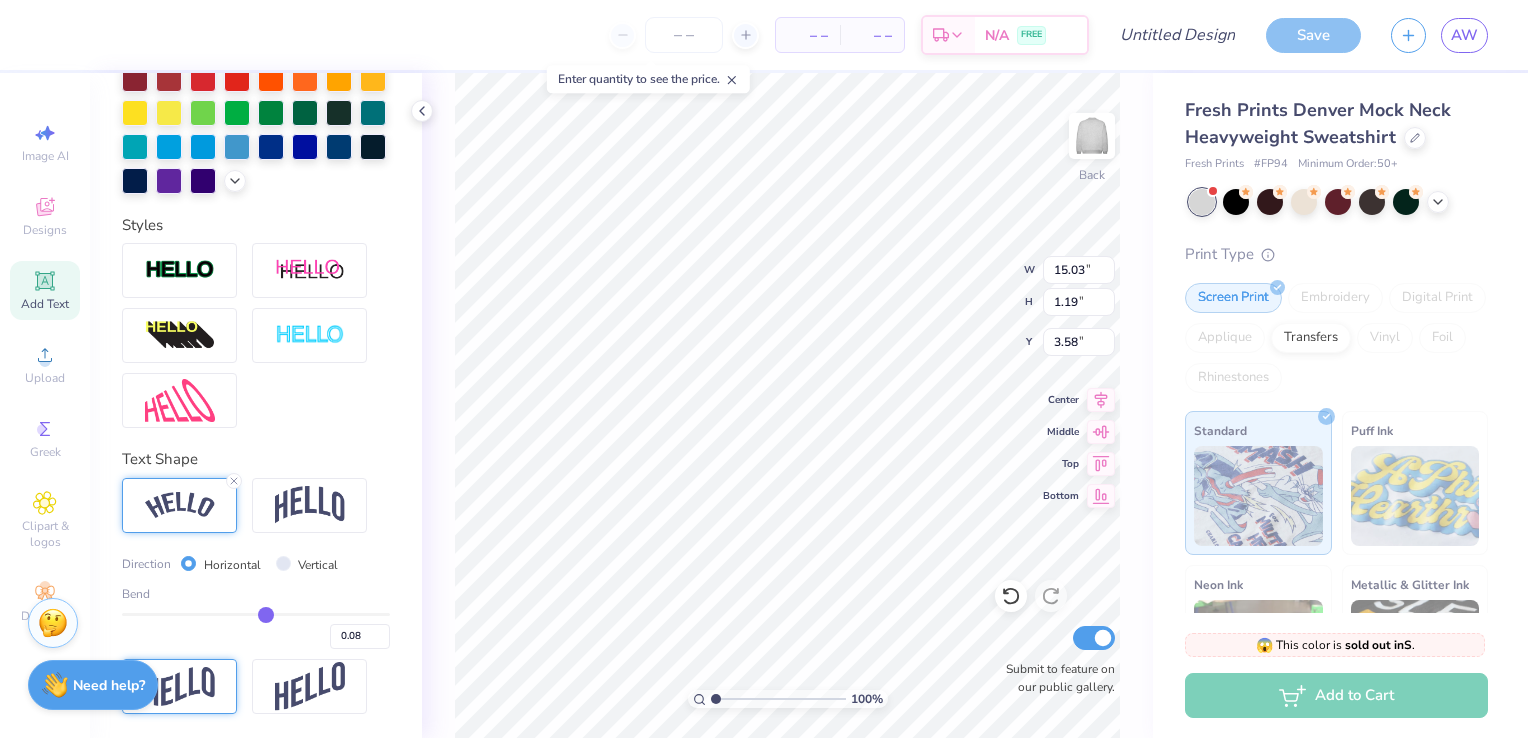 type on "0.08" 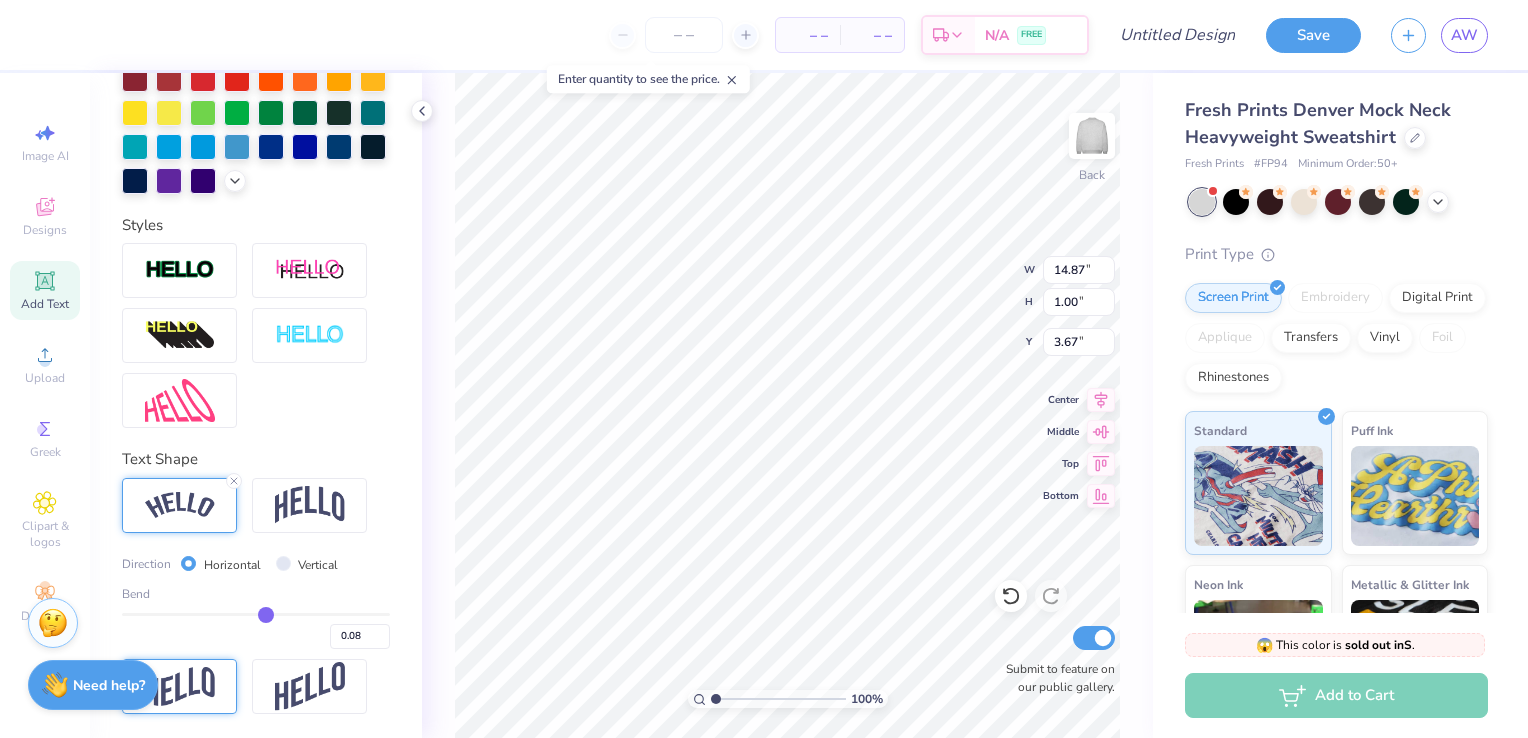 type on "0.09" 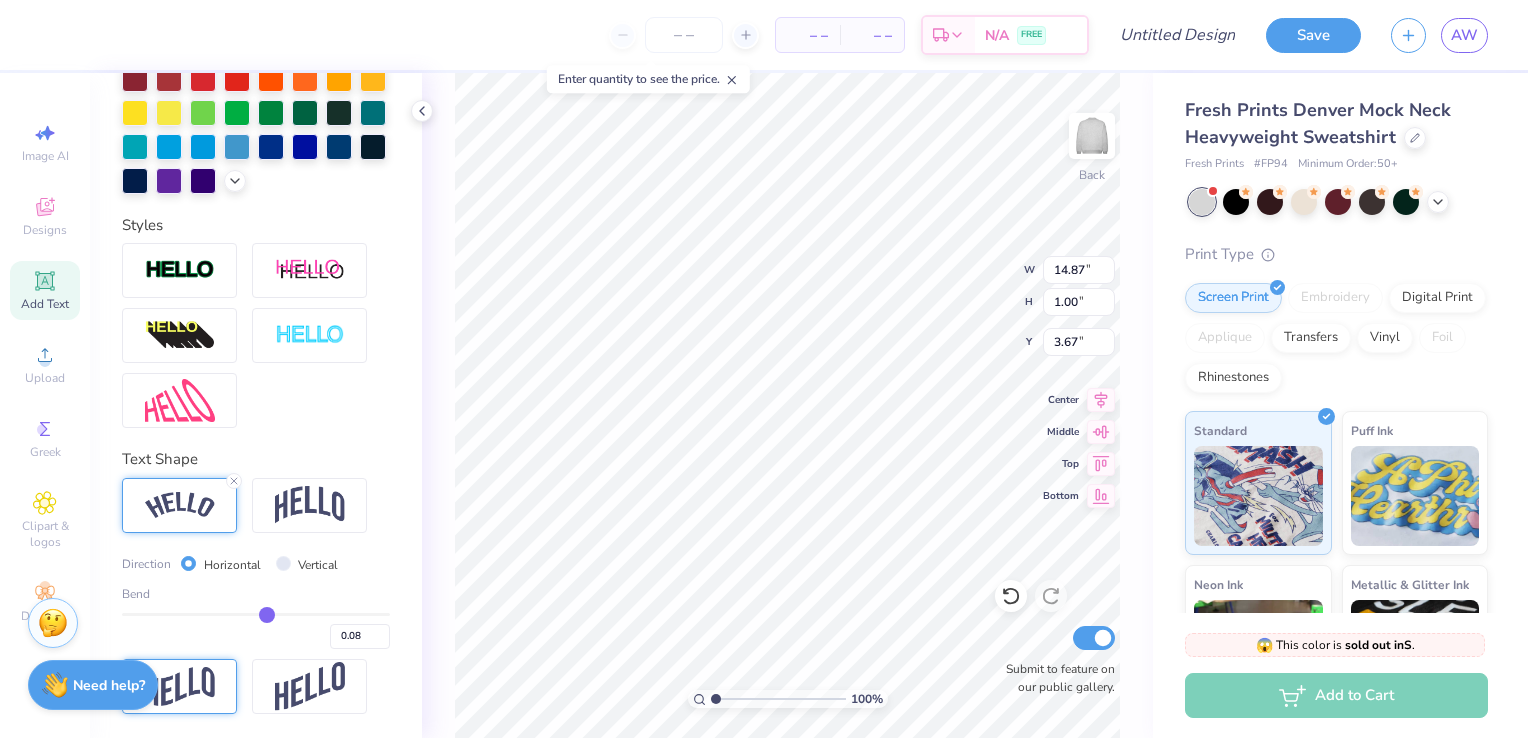 type on "0.09" 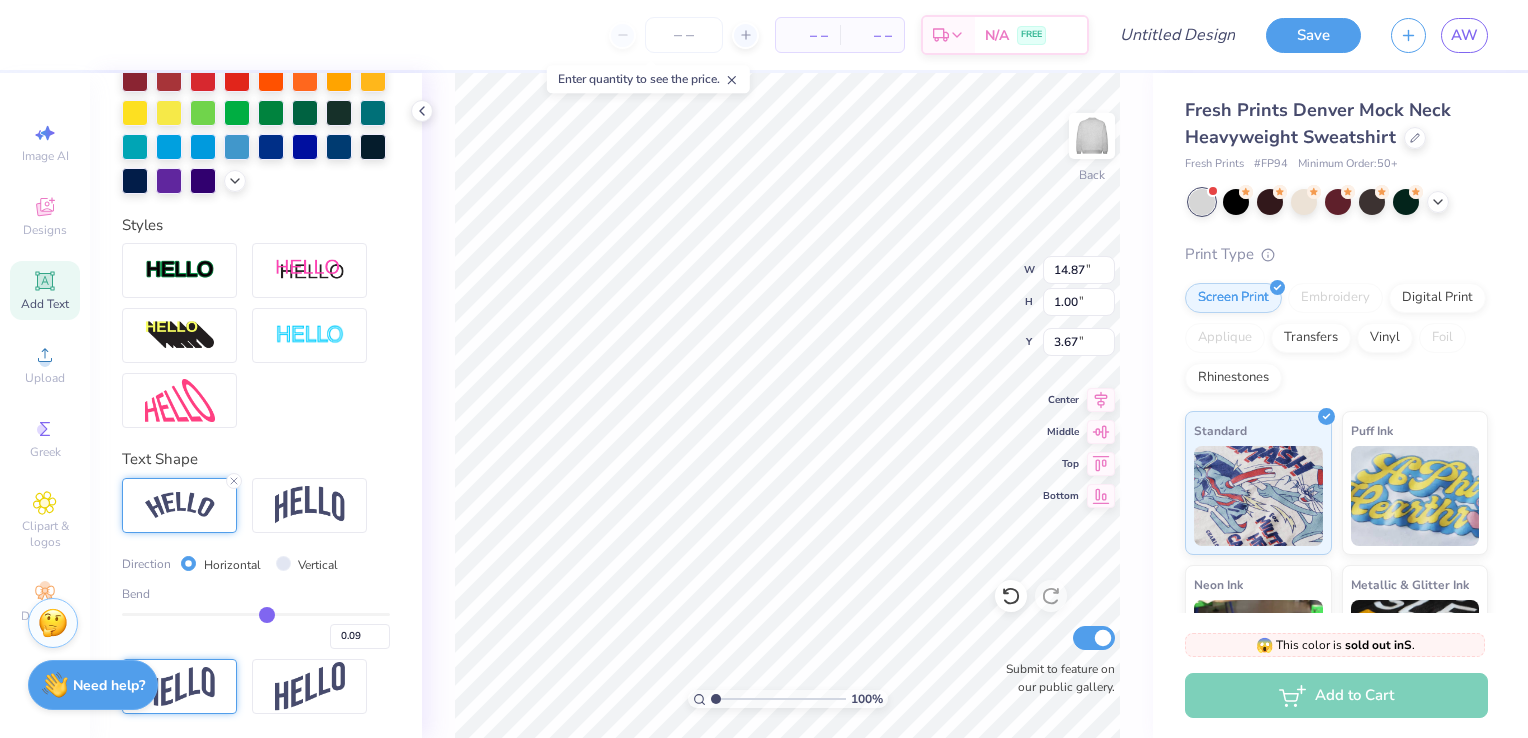 type on "0.1" 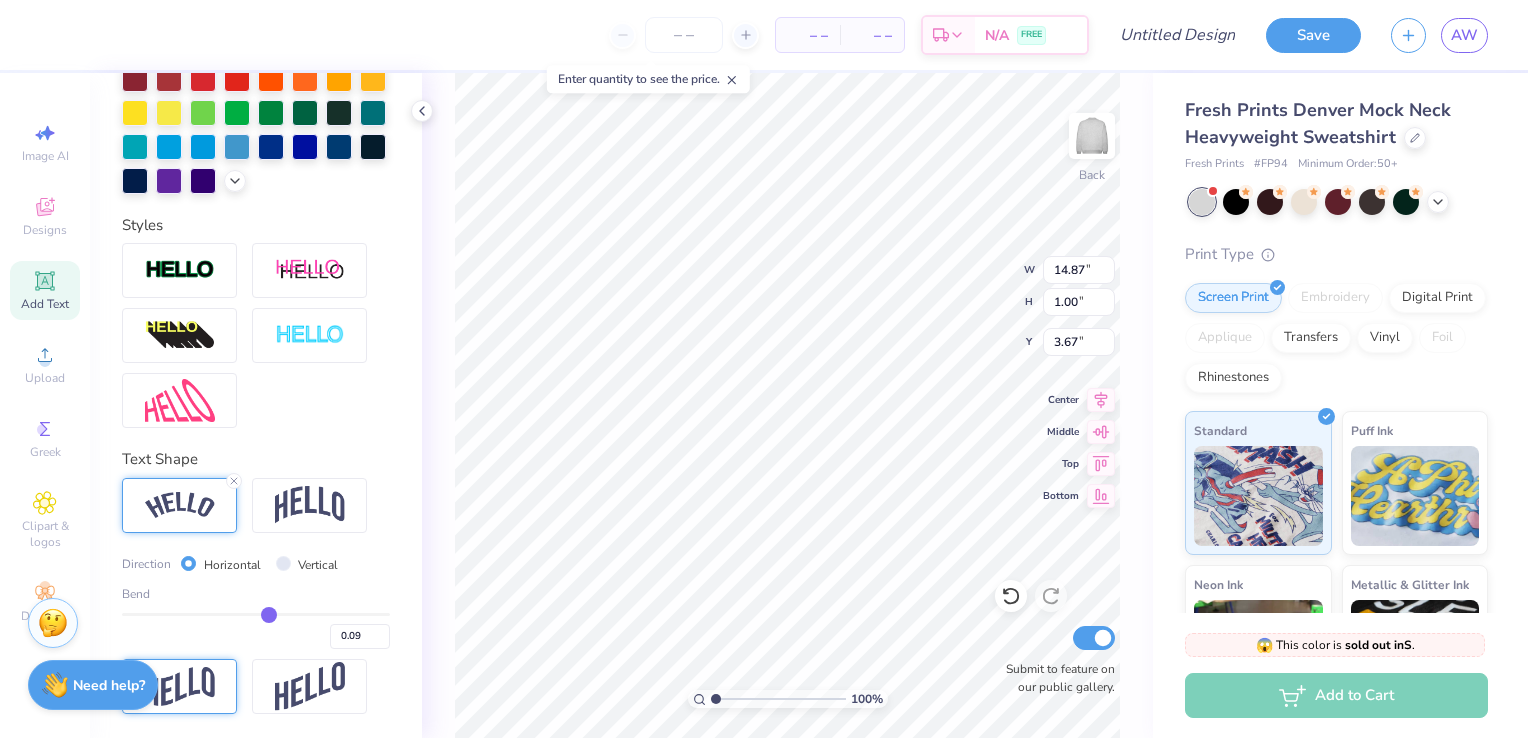 type on "0.10" 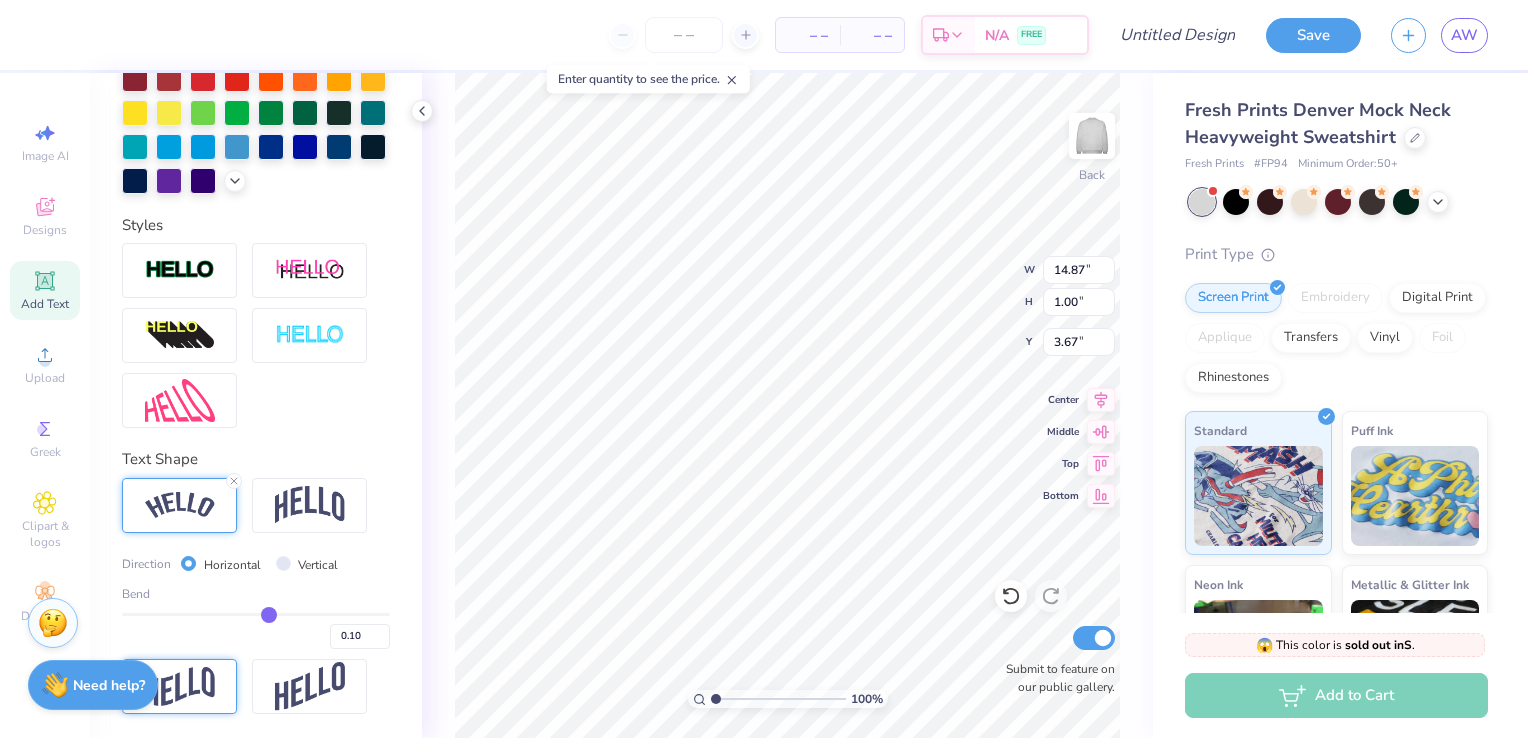type on "0.11" 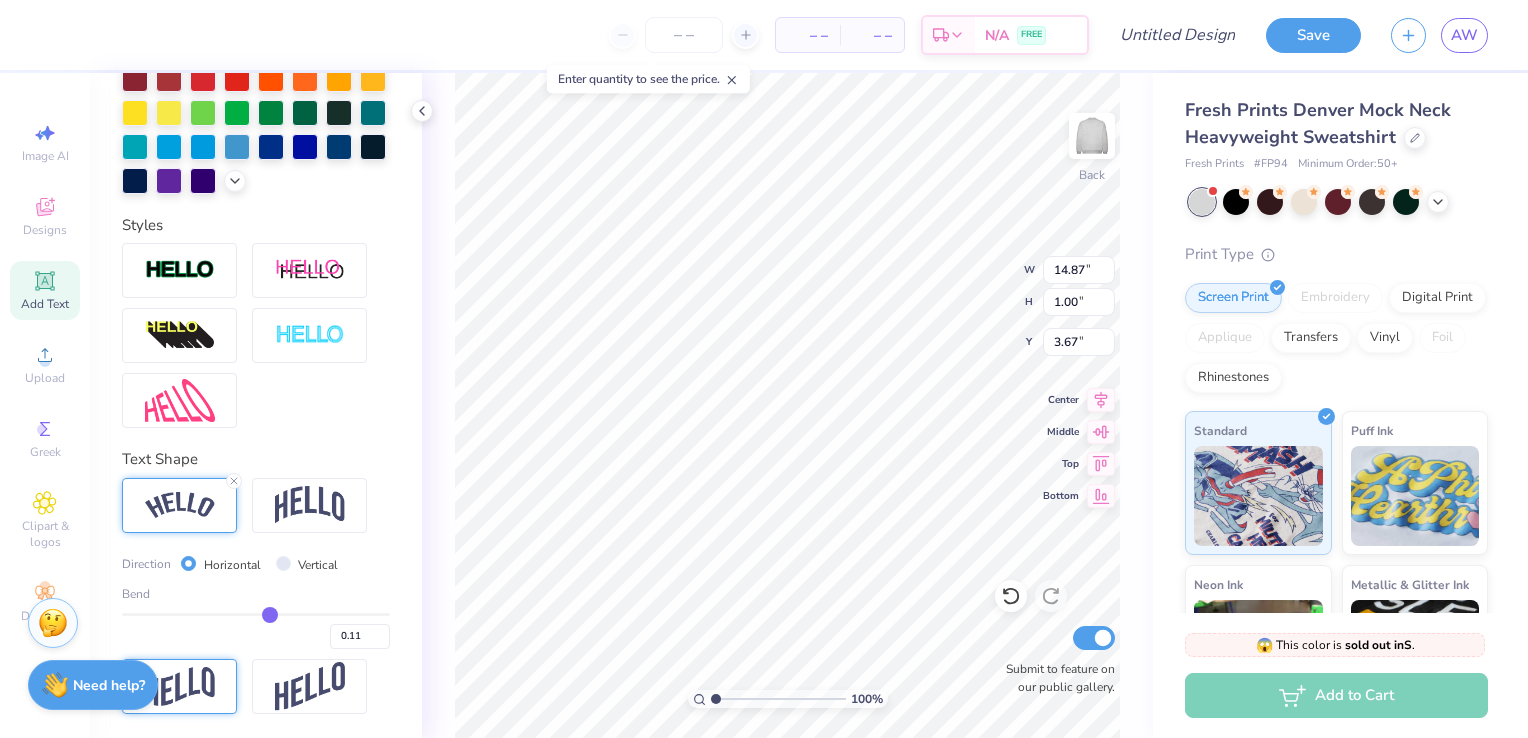 type on "0.12" 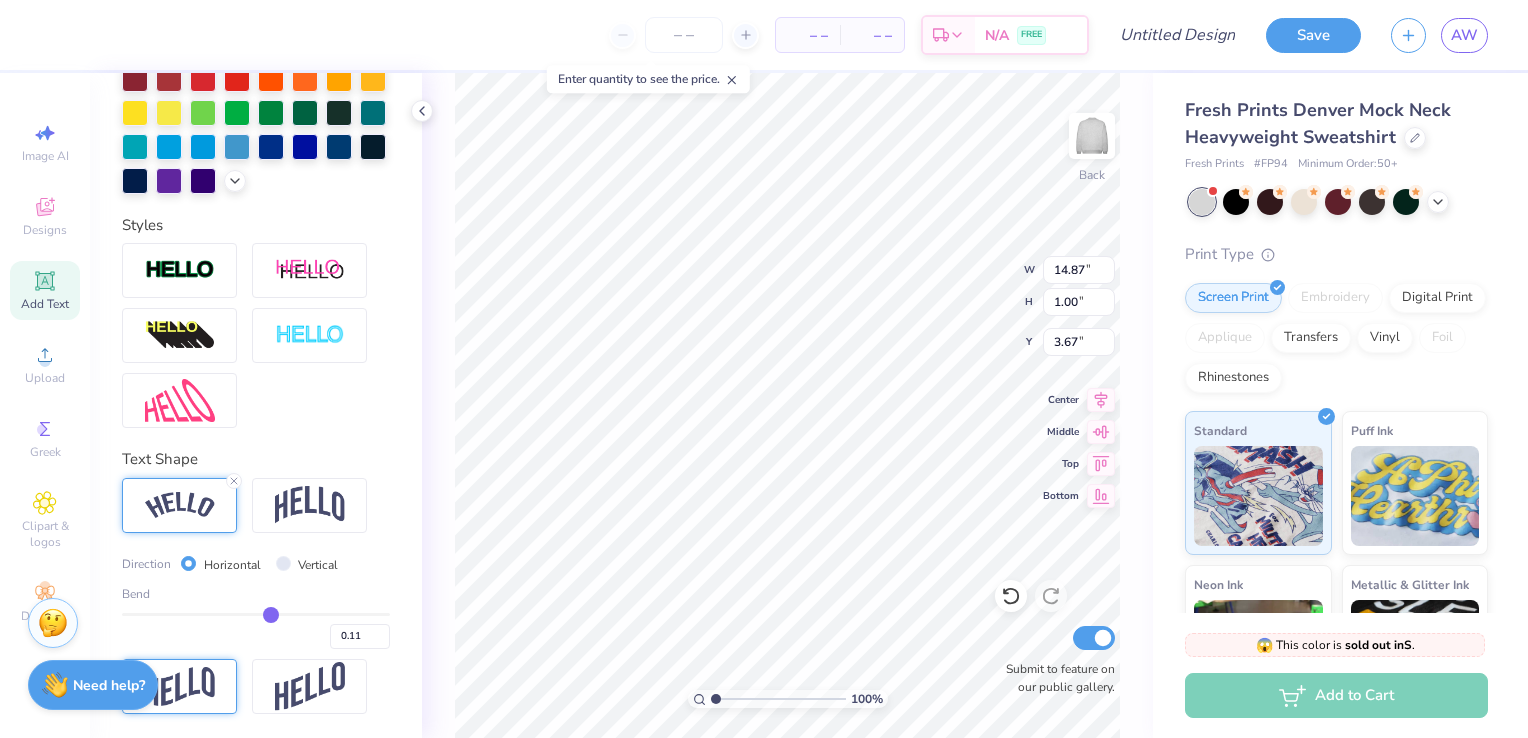 type on "0.12" 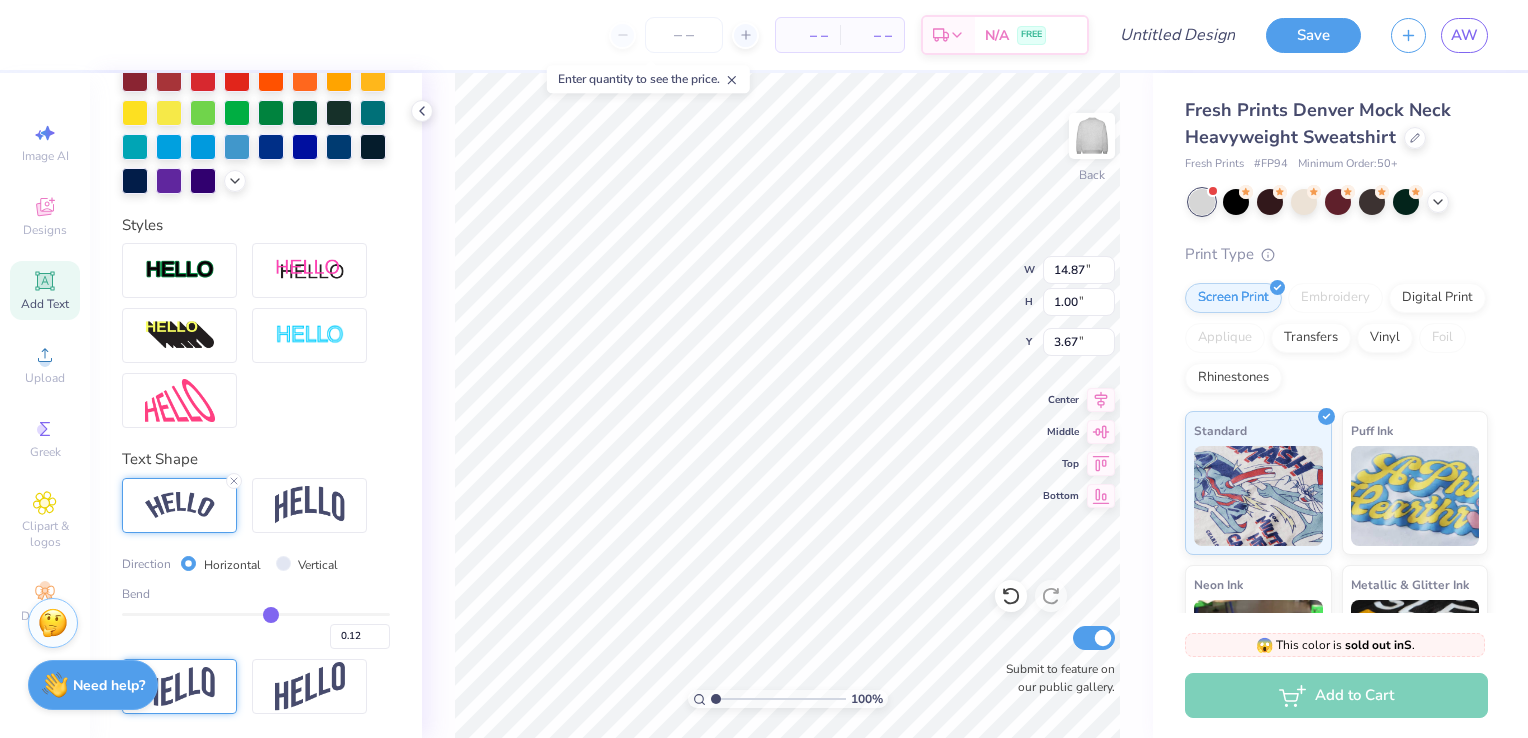 type on "0.13" 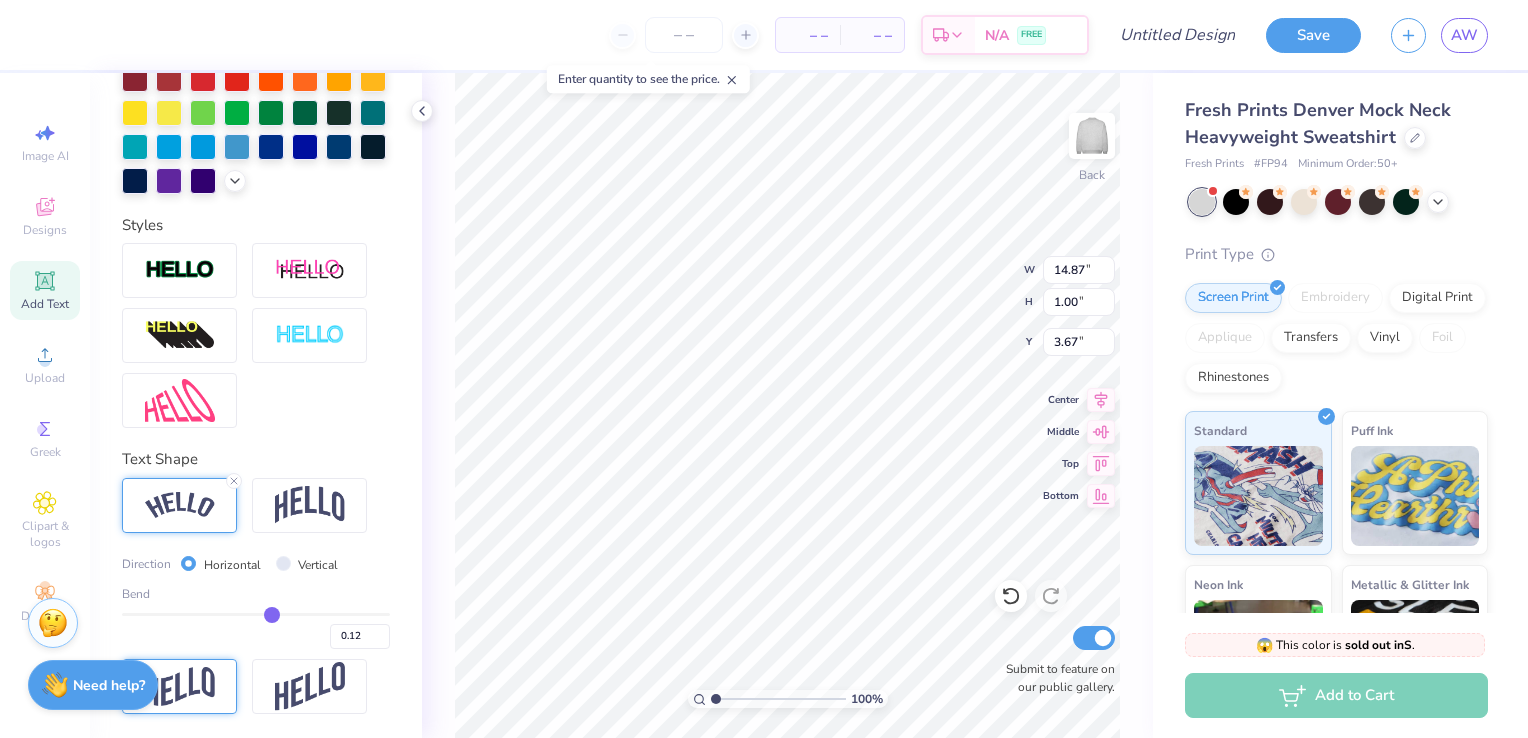 type on "0.13" 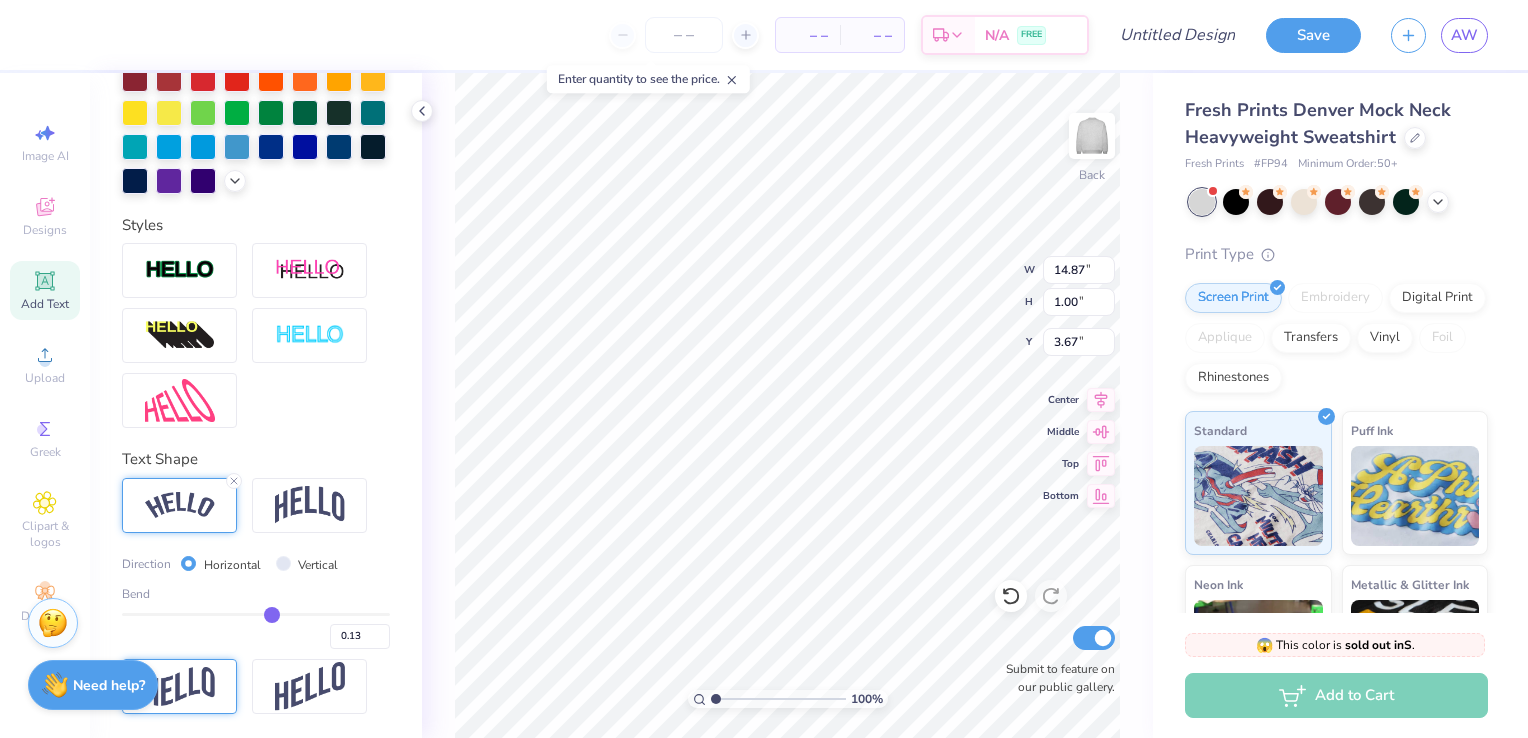 type on "0.14" 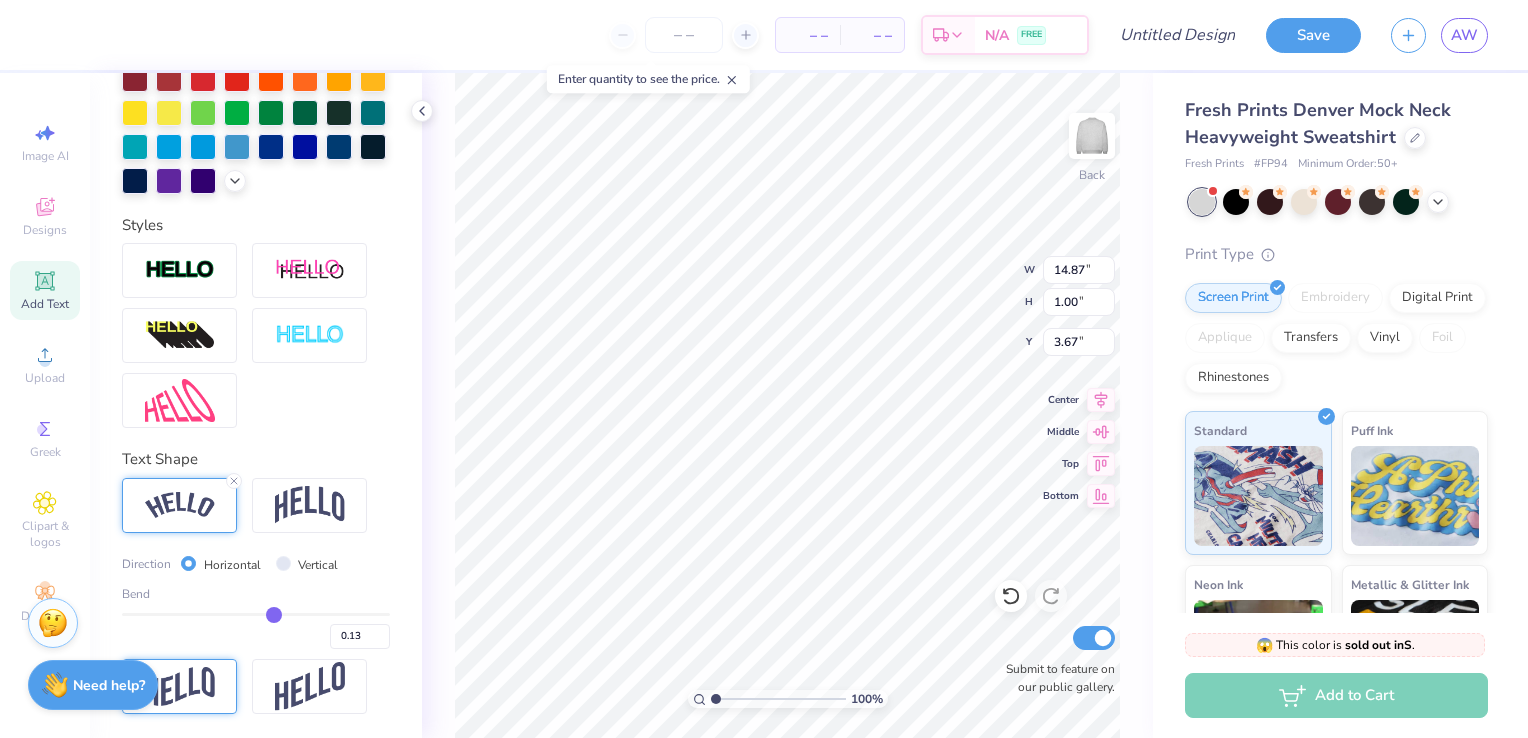 type on "0.14" 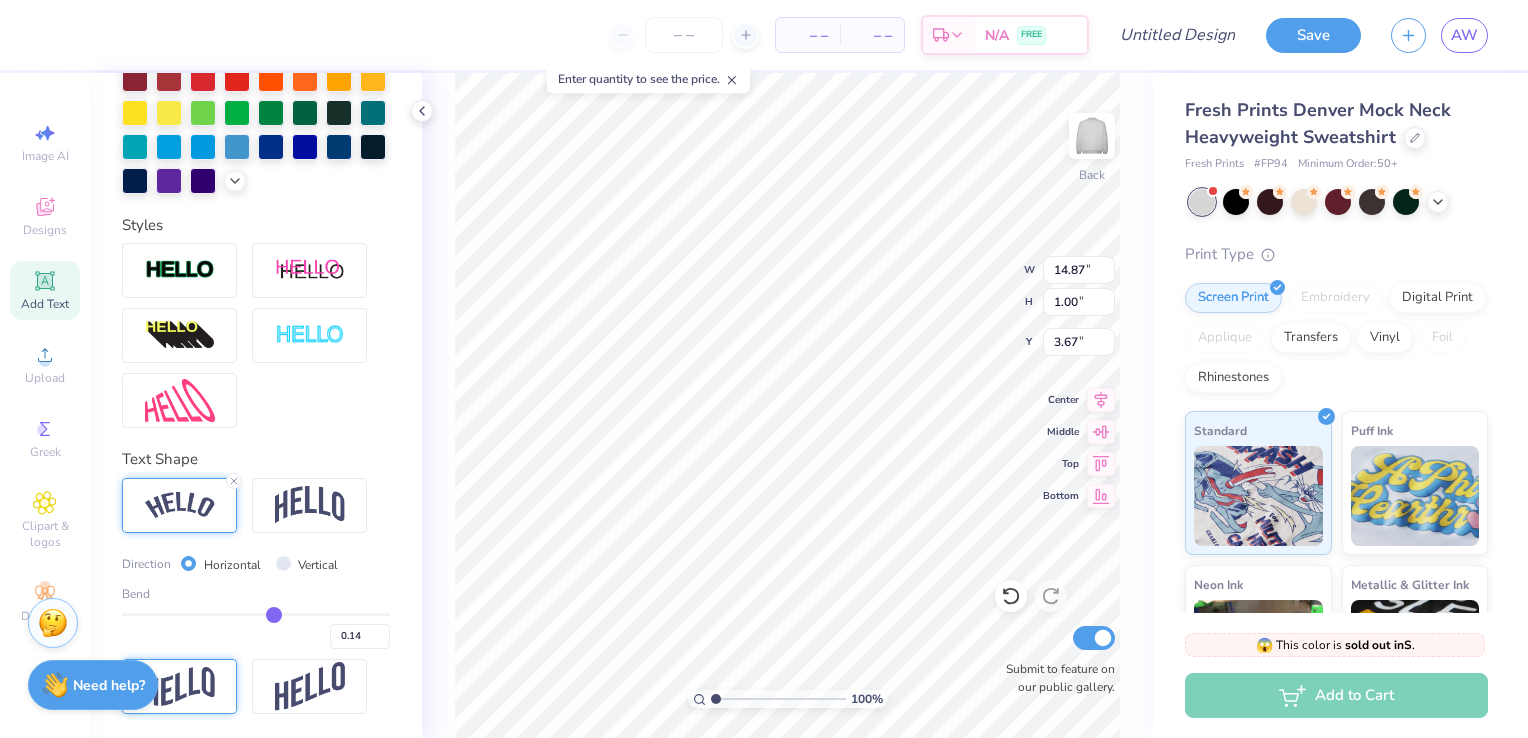 type on "0.15" 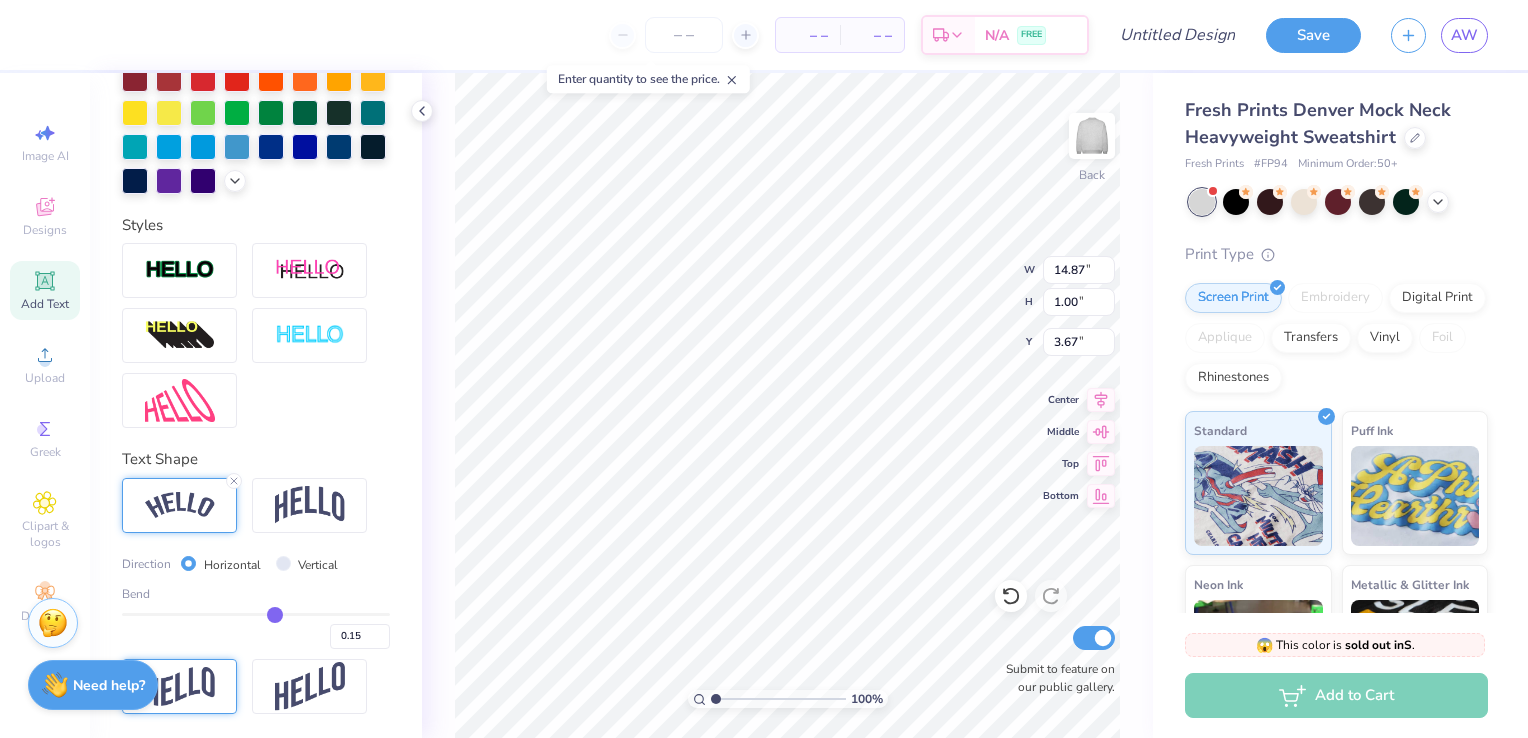 type on "0.16" 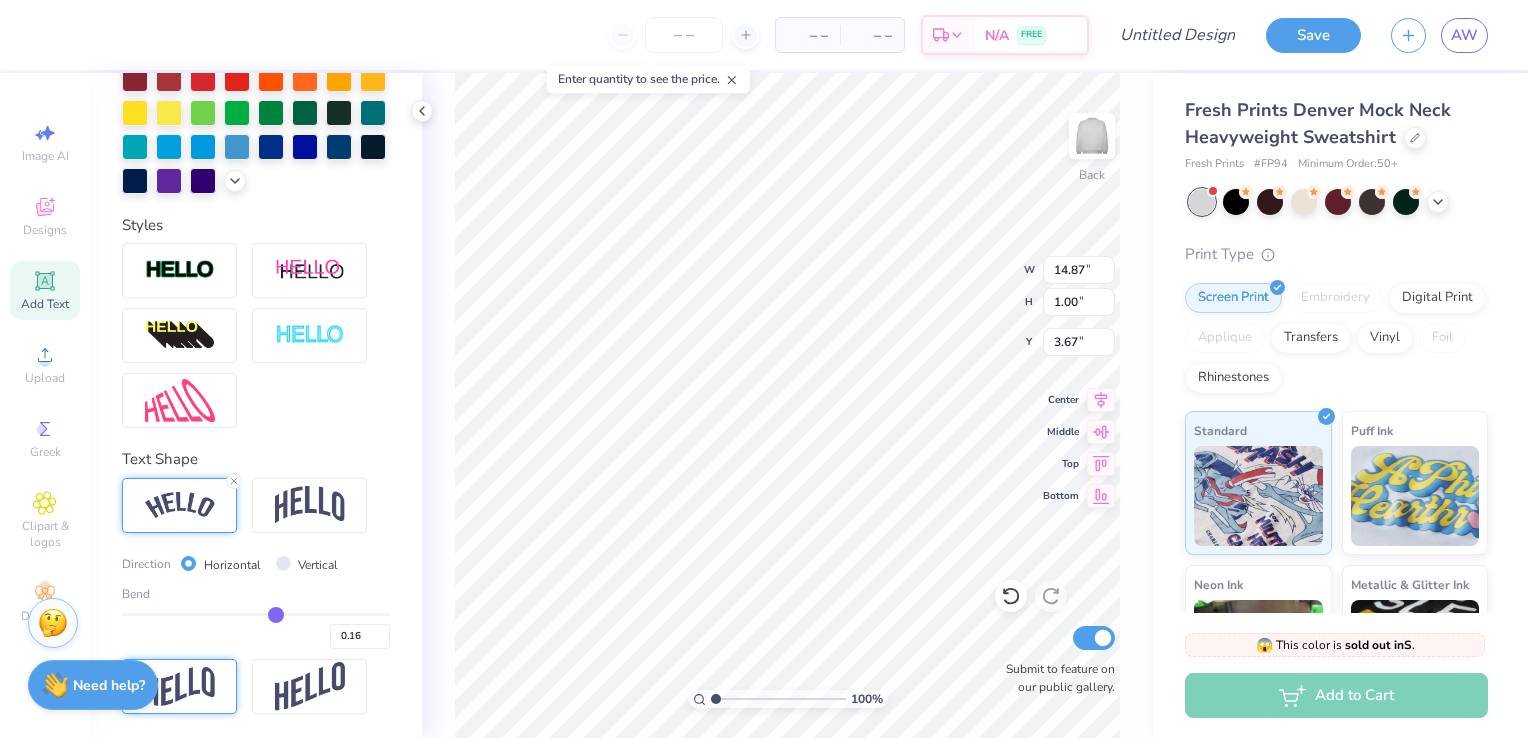 type on "0.17" 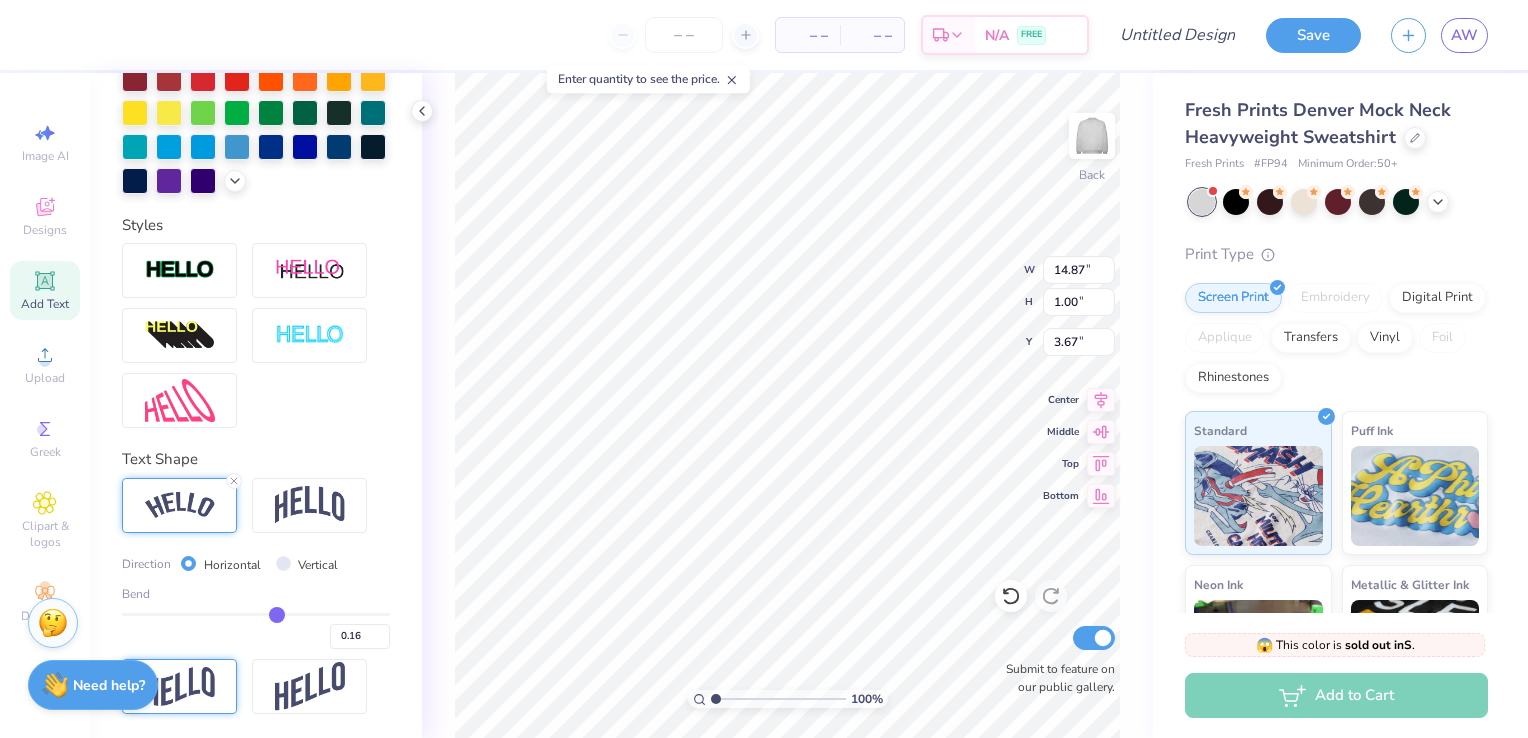 type on "0.17" 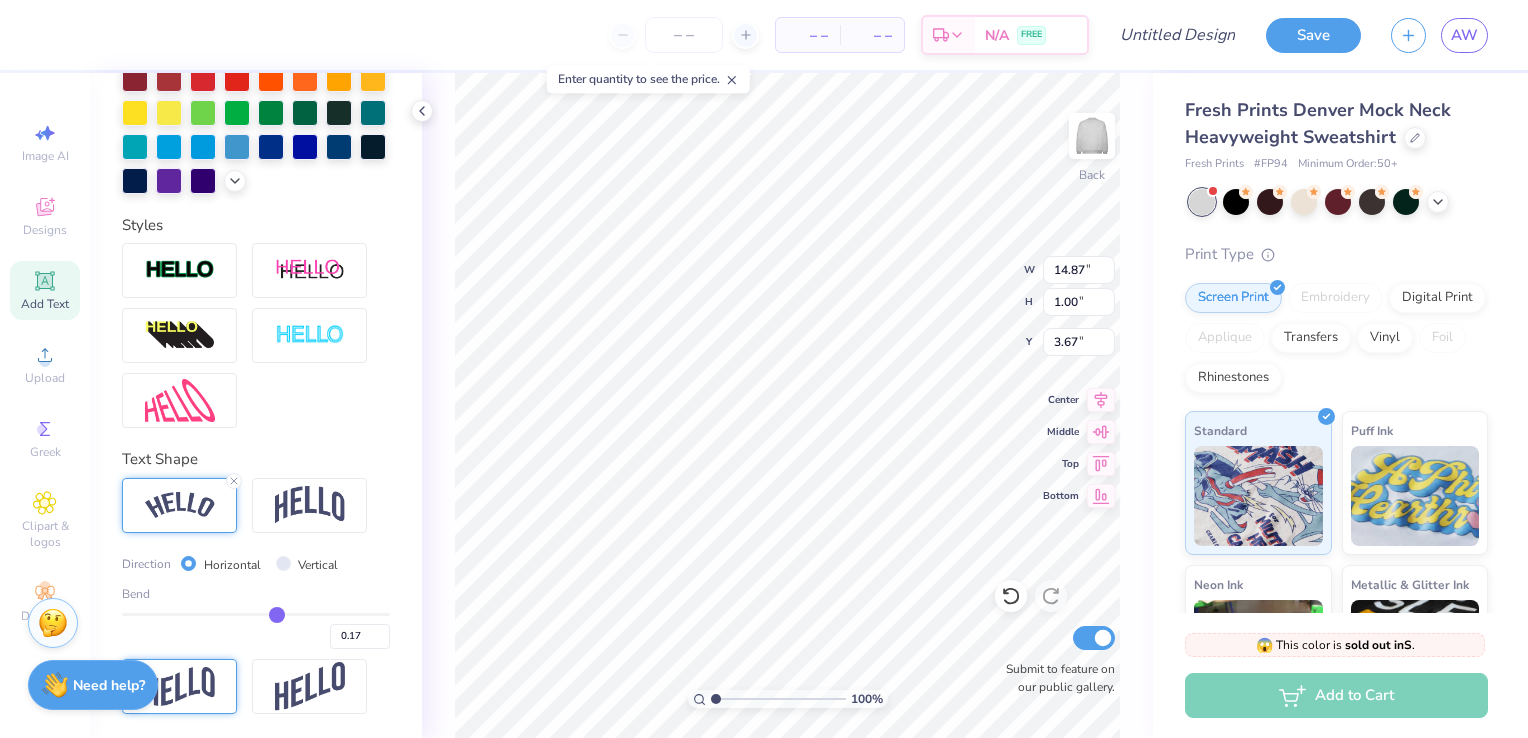 type on "0.17" 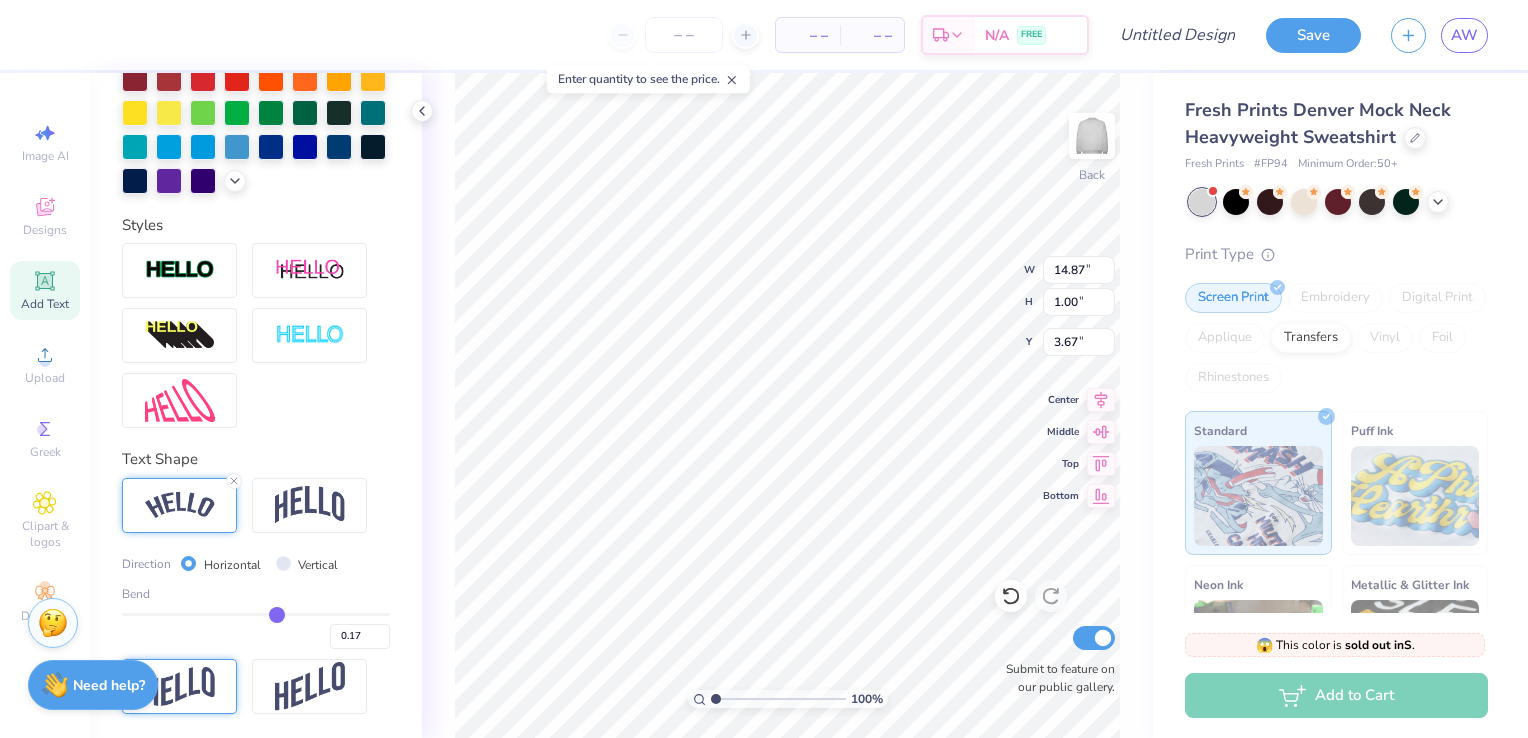 type on "15.13" 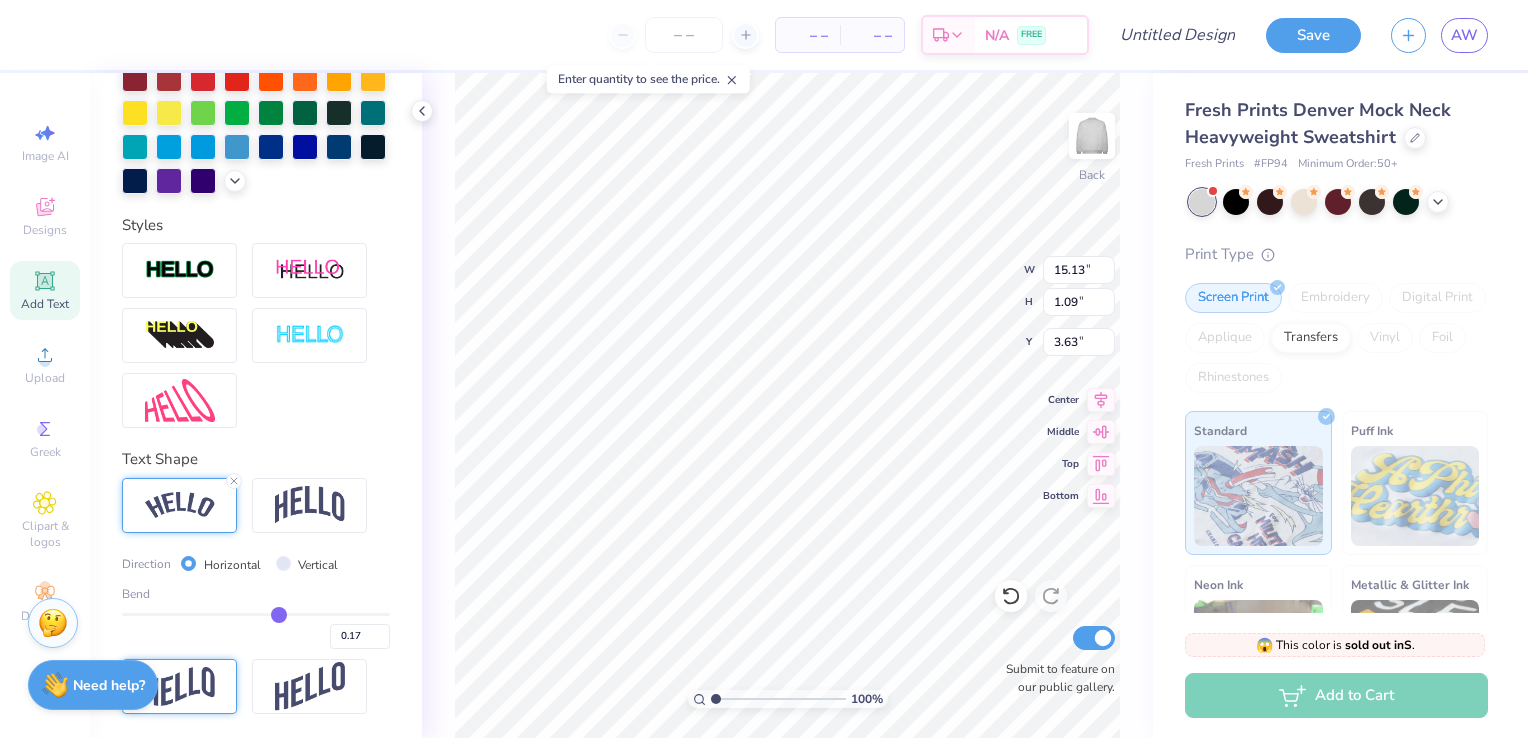 type on "0.19" 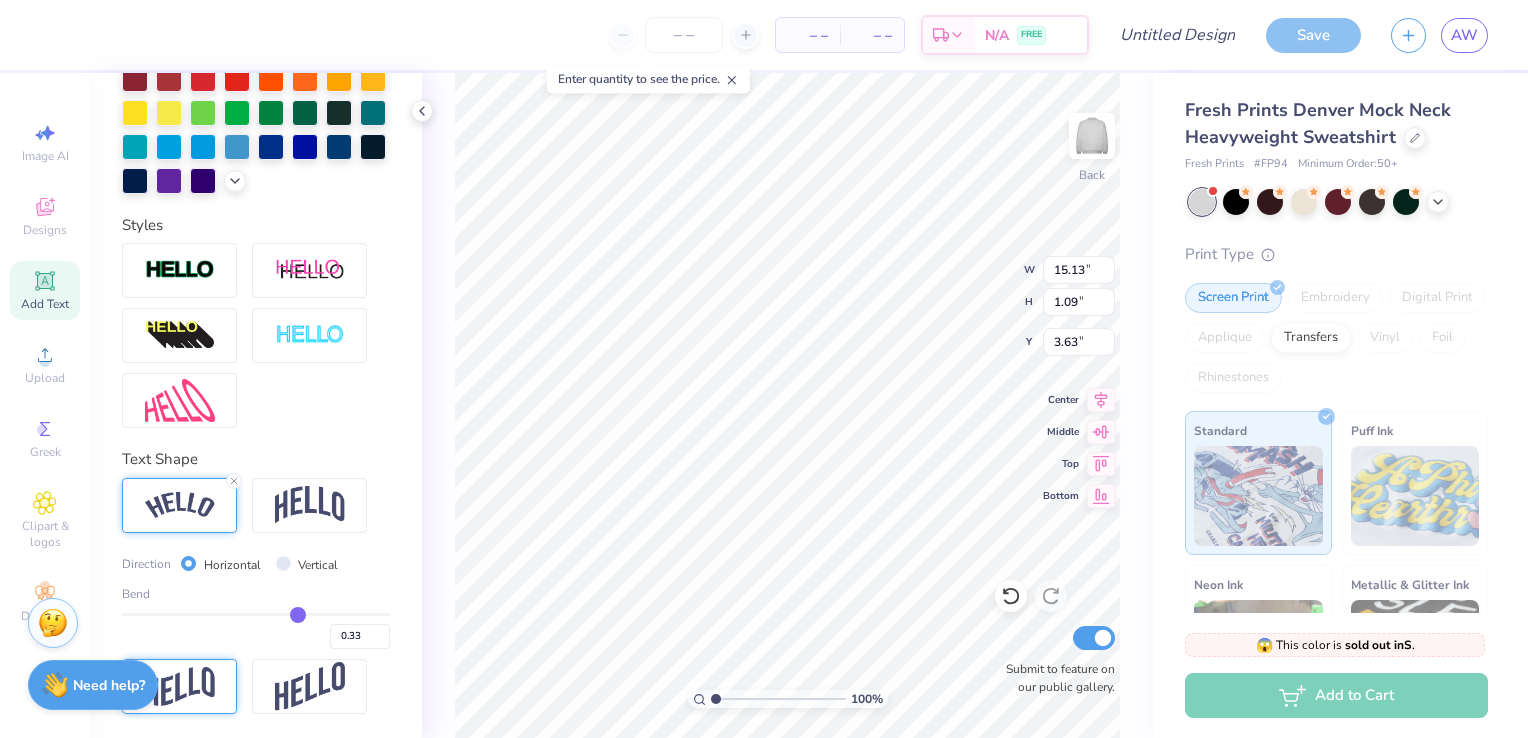 drag, startPoint x: 268, startPoint y: 614, endPoint x: 288, endPoint y: 608, distance: 20.880613 